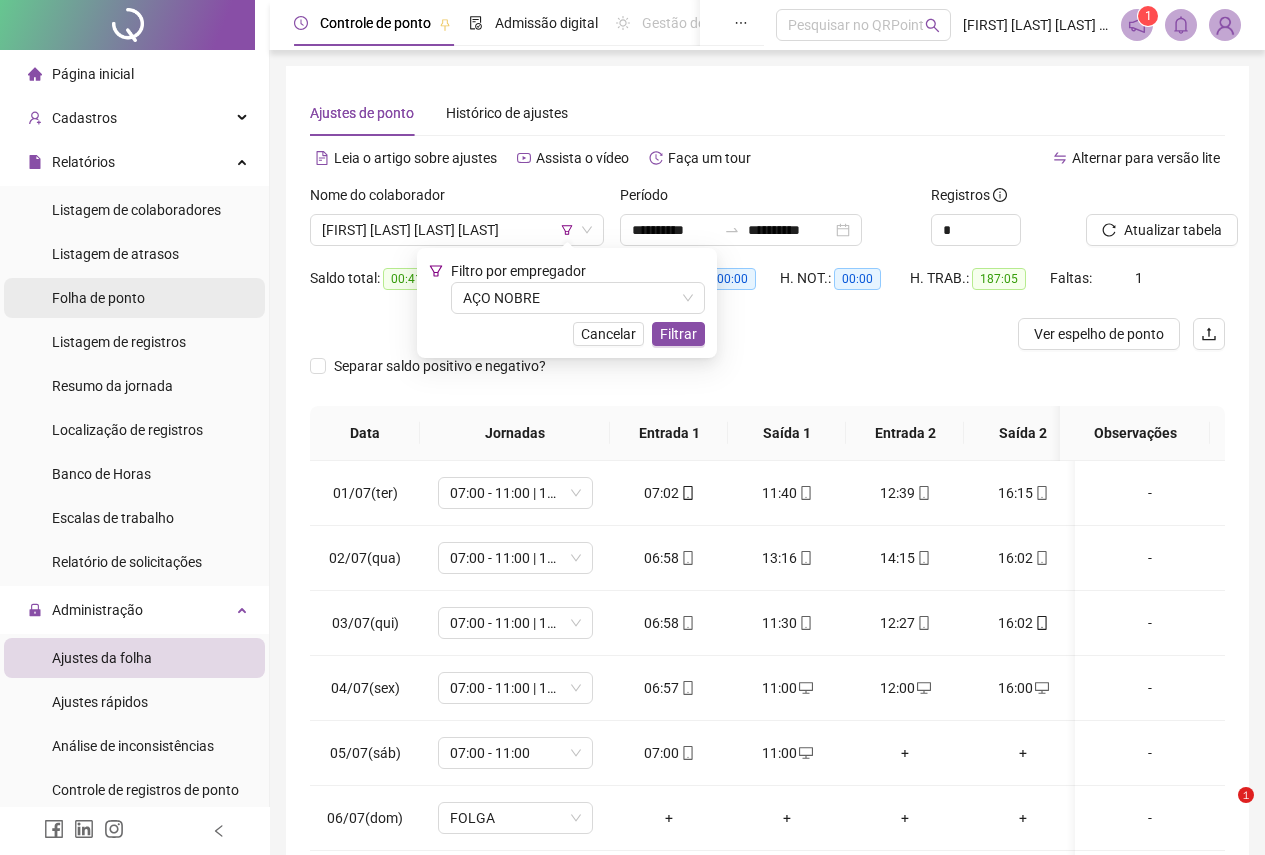 scroll, scrollTop: 143, scrollLeft: 0, axis: vertical 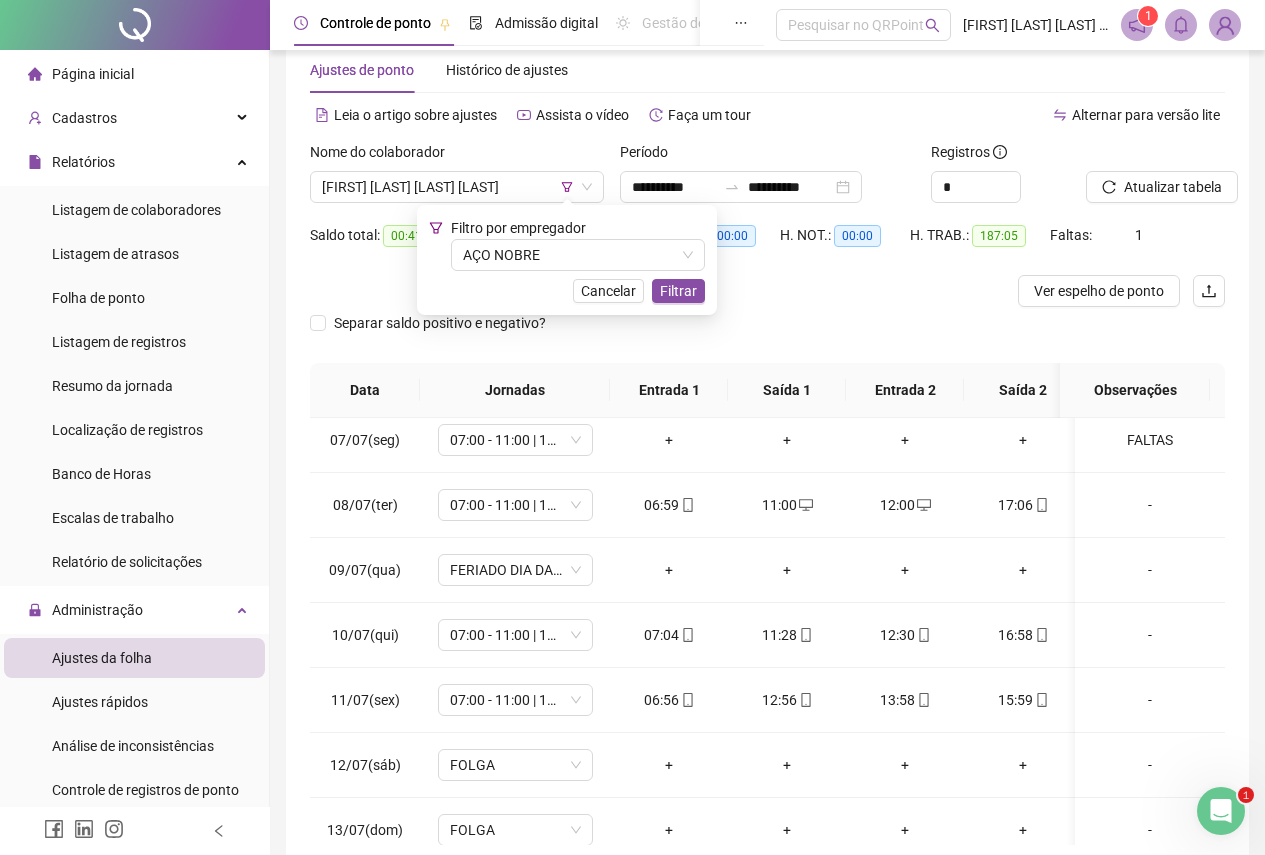 click on "Página inicial" at bounding box center [81, 74] 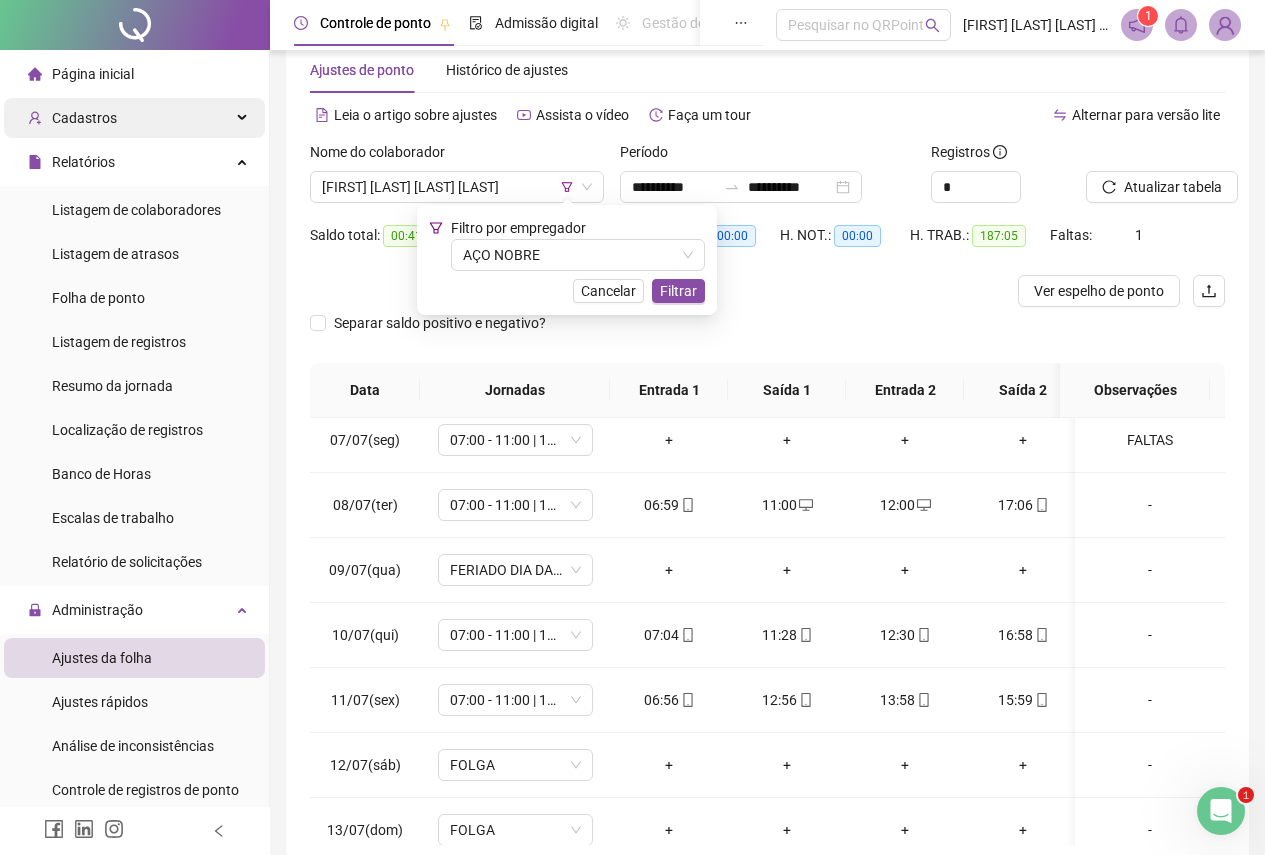 click on "Cadastros" at bounding box center (84, 118) 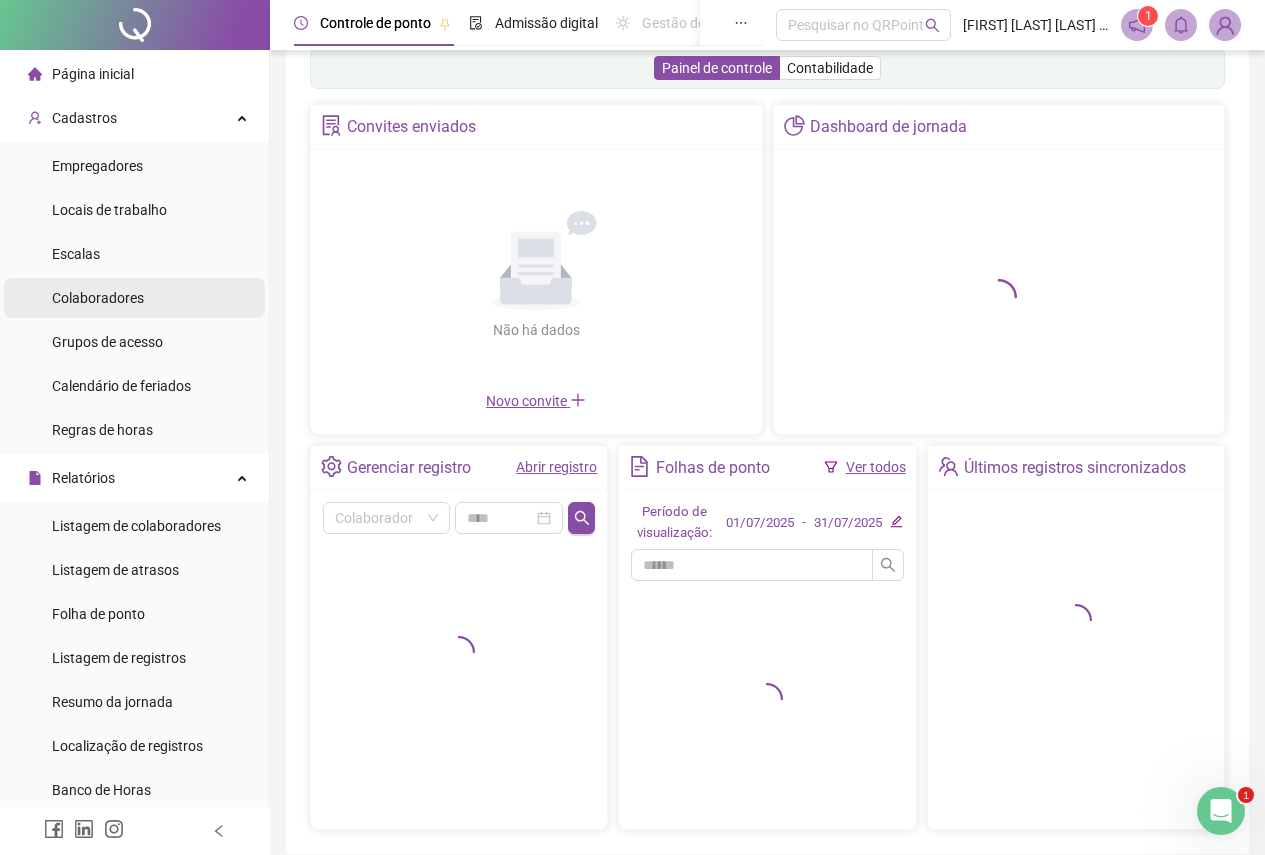 click on "Colaboradores" at bounding box center (98, 298) 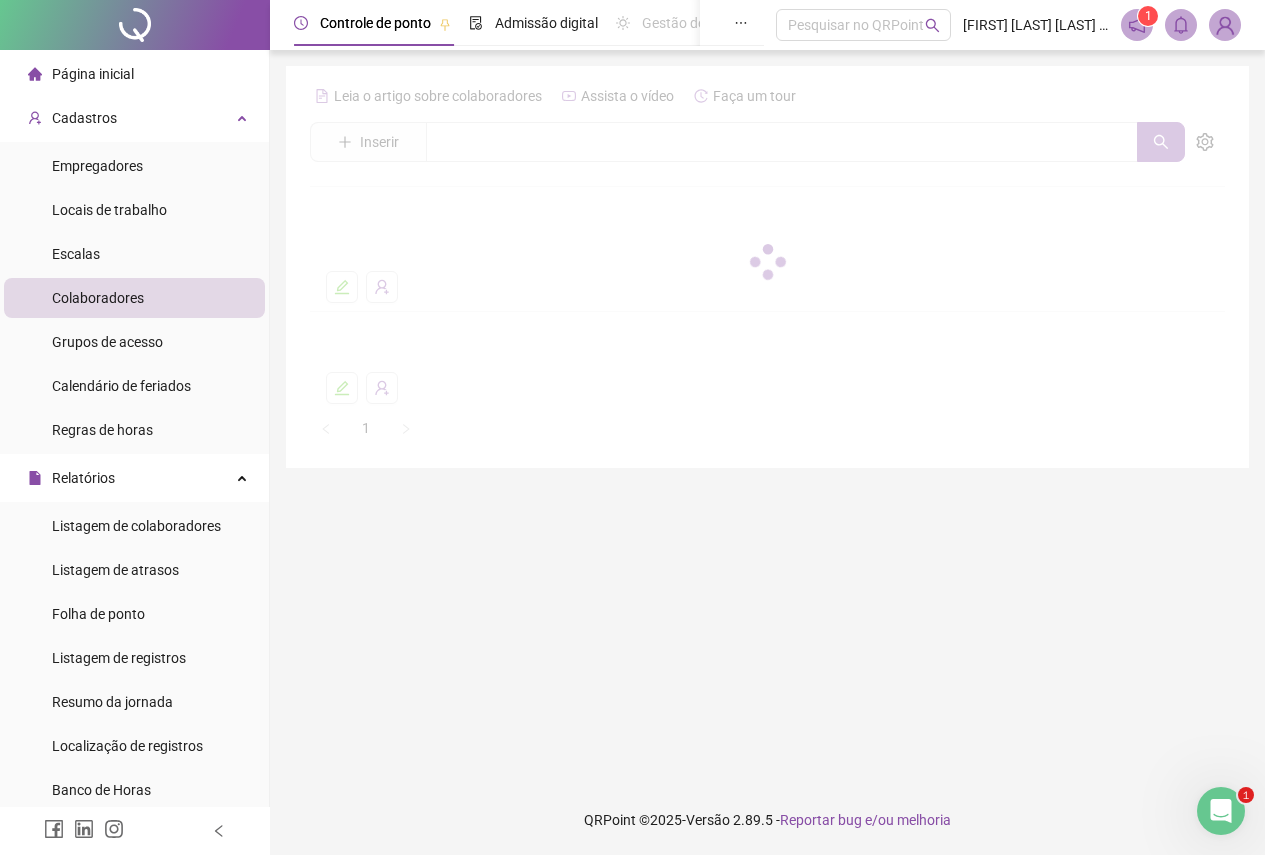 scroll, scrollTop: 0, scrollLeft: 0, axis: both 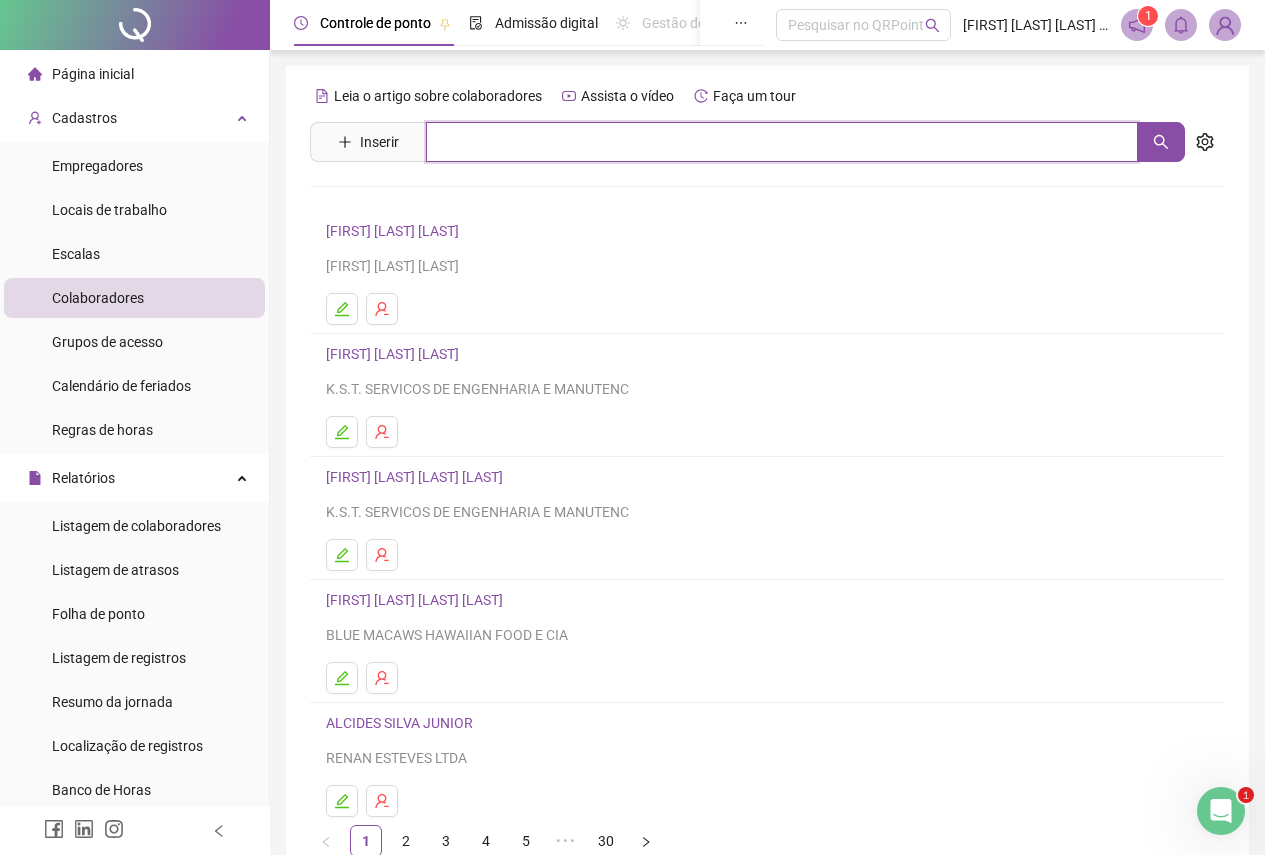 click at bounding box center [782, 142] 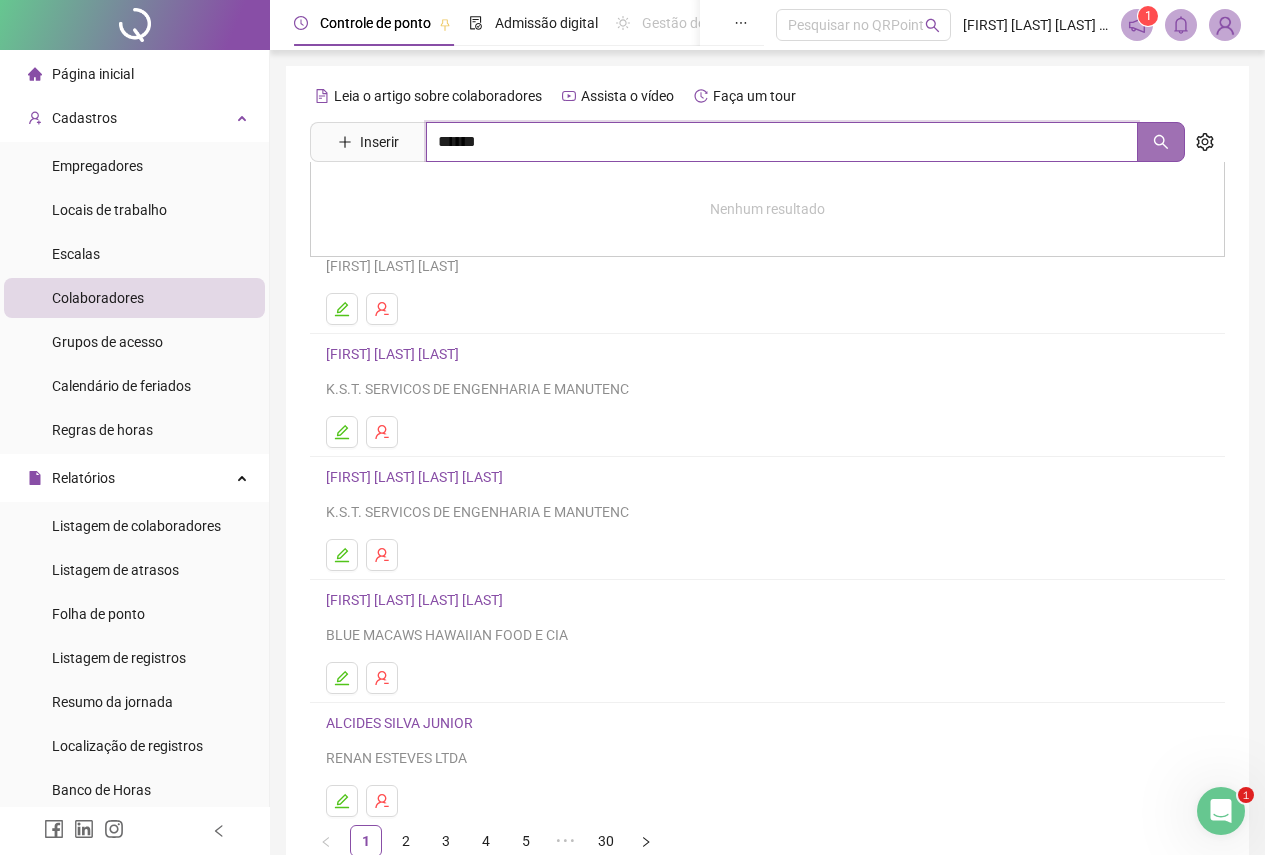 click at bounding box center (1161, 142) 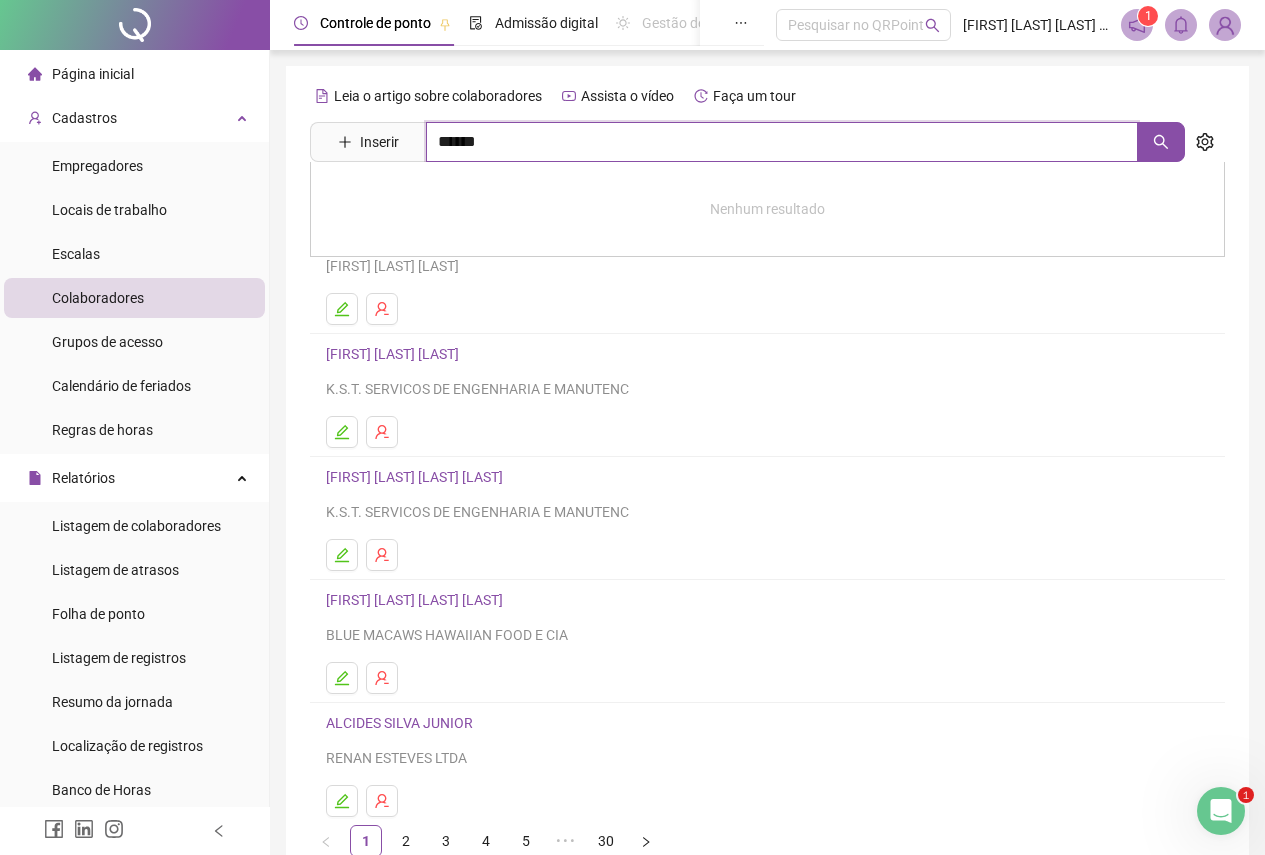 click on "******" at bounding box center (782, 142) 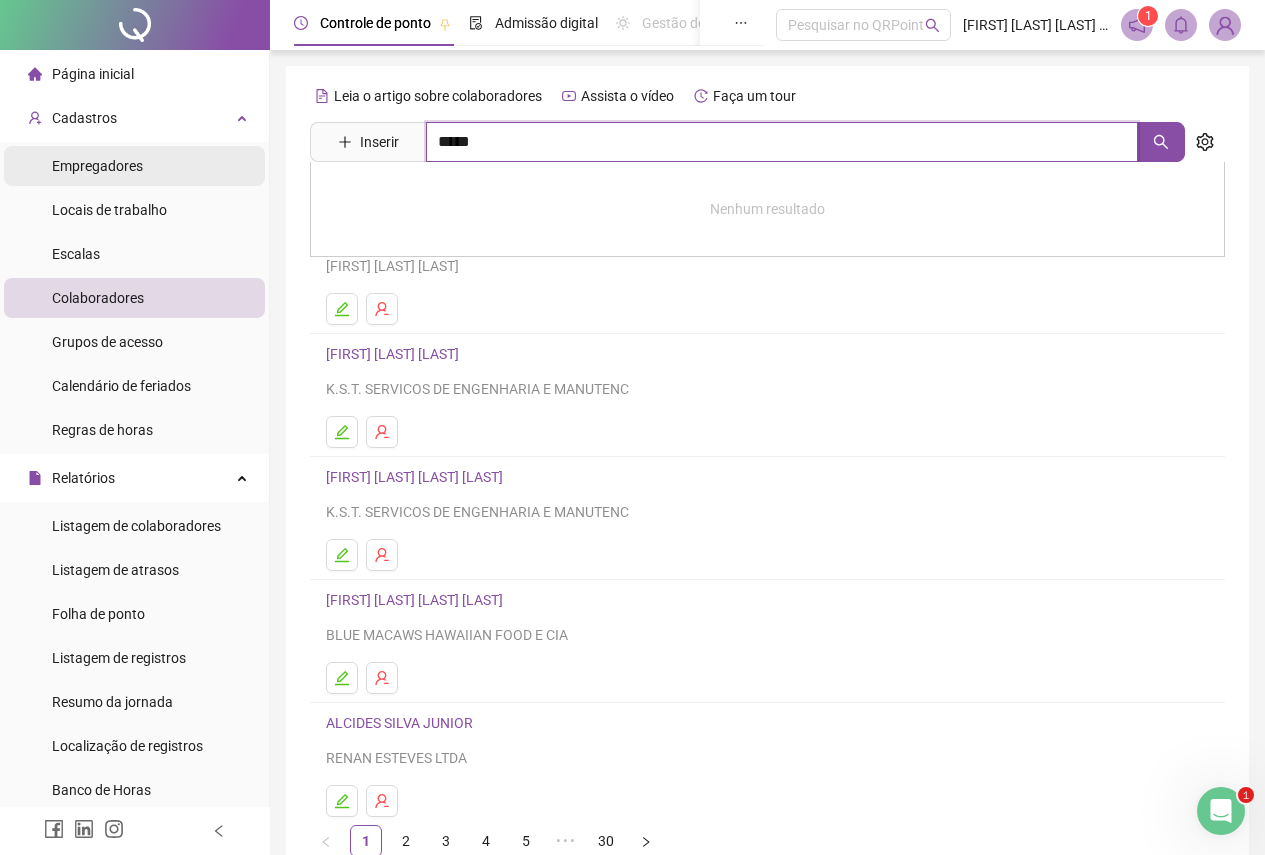 type on "*****" 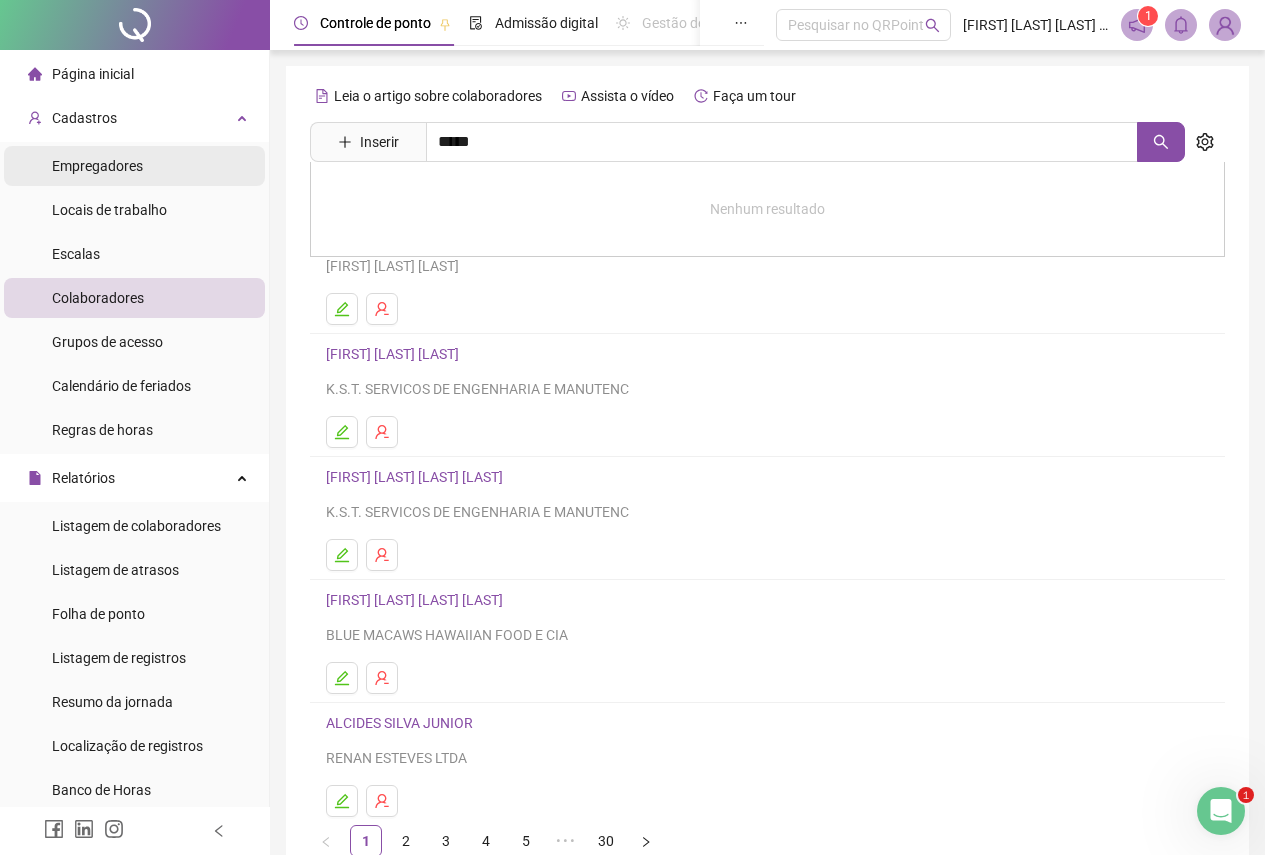 click on "Empregadores" at bounding box center (97, 166) 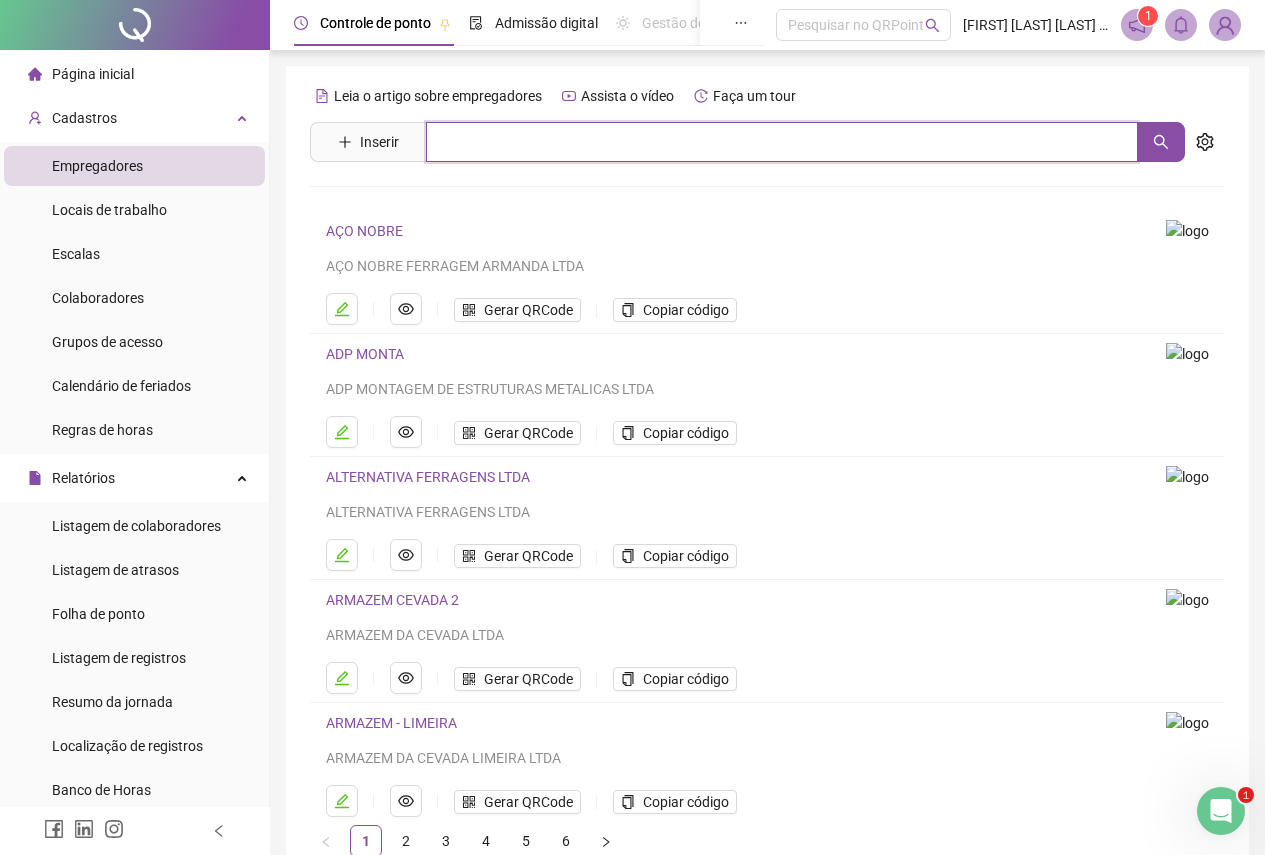 click at bounding box center (782, 142) 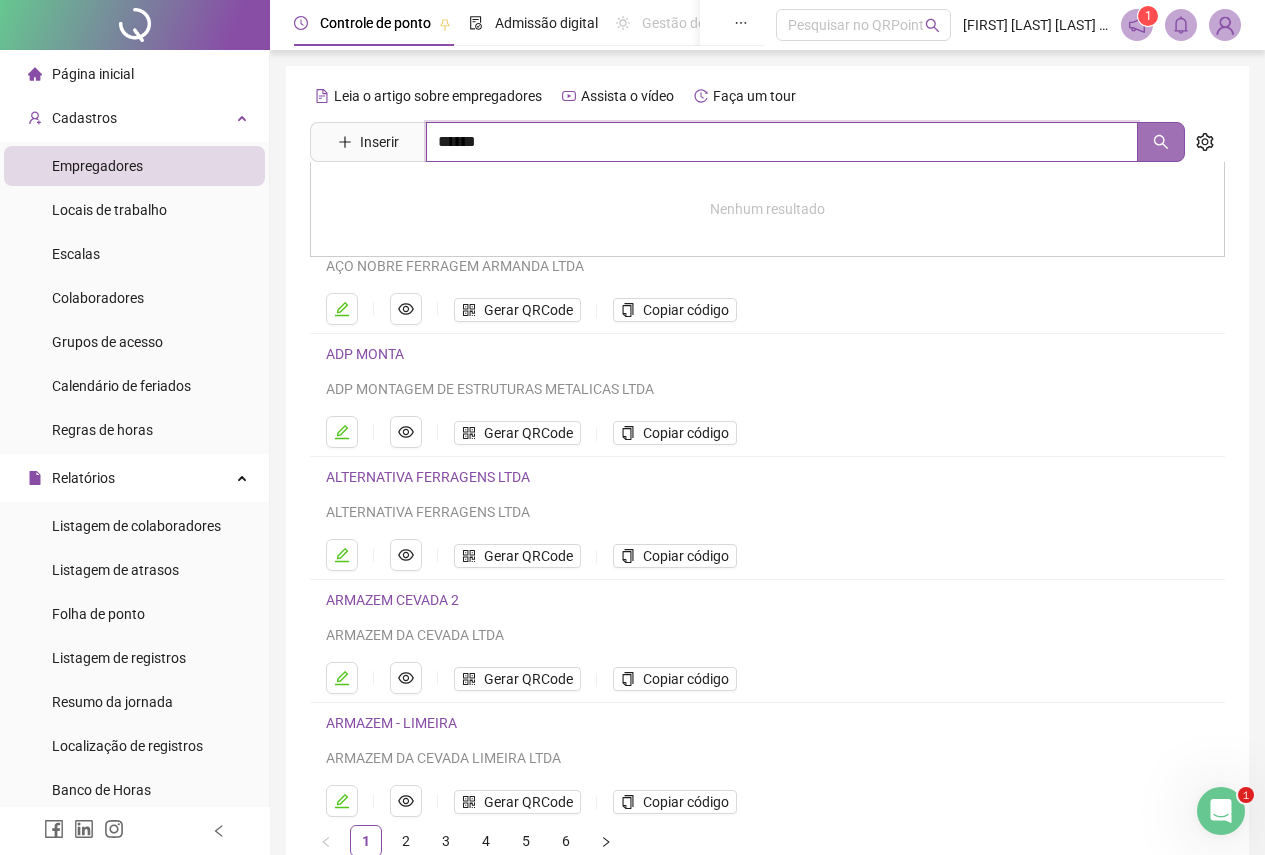 click at bounding box center (1161, 142) 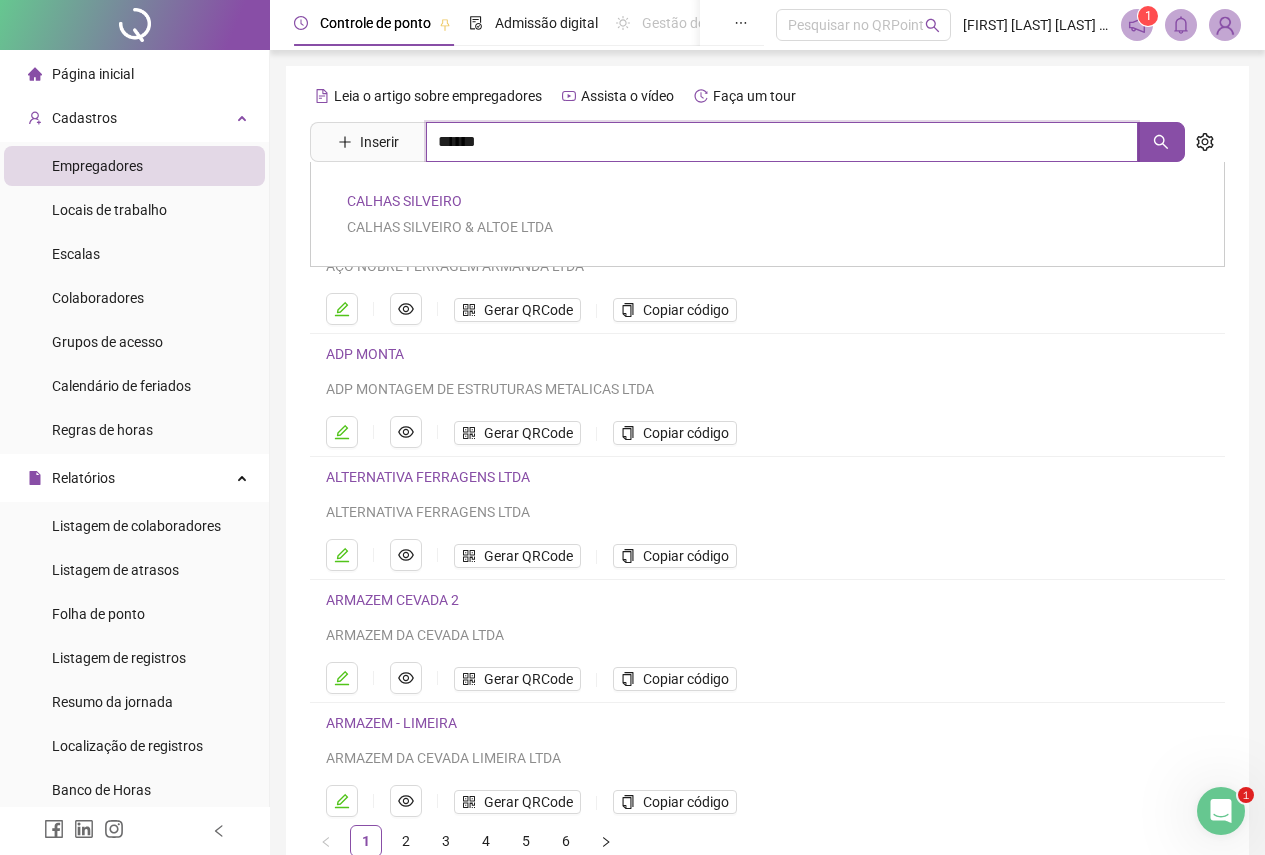 type on "******" 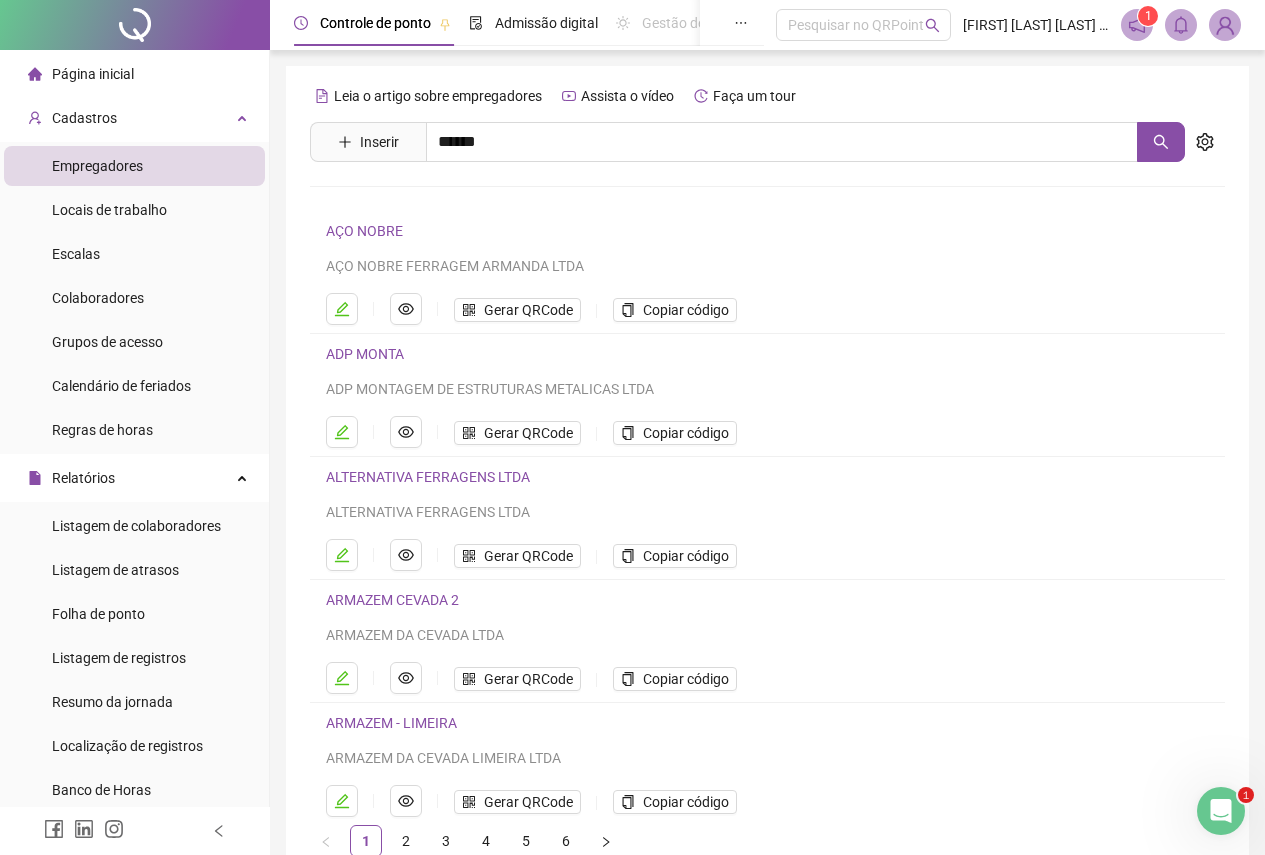 click on "CALHAS SILVEIRO CALHAS SILVEIRO & ALTOE LTDA" at bounding box center (767, 214) 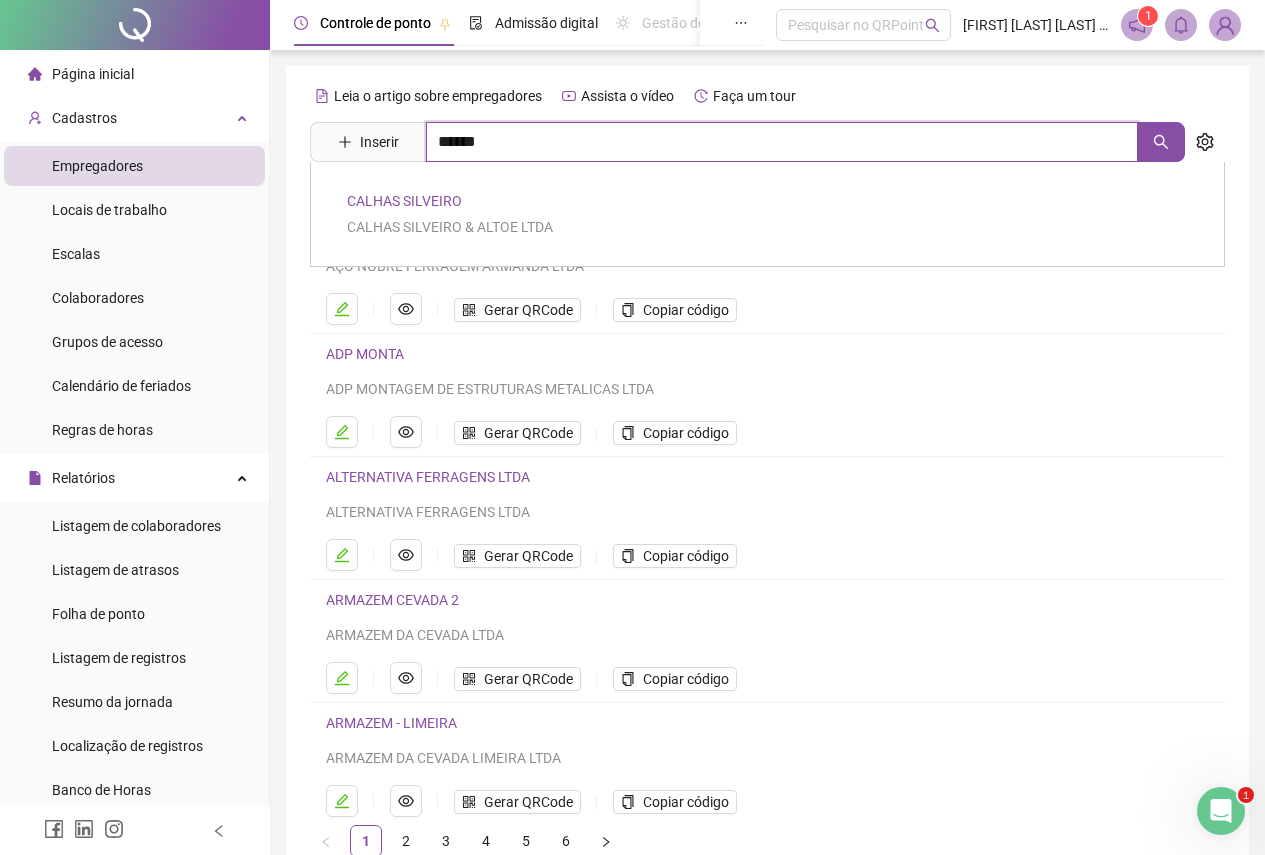 click on "******" at bounding box center (782, 142) 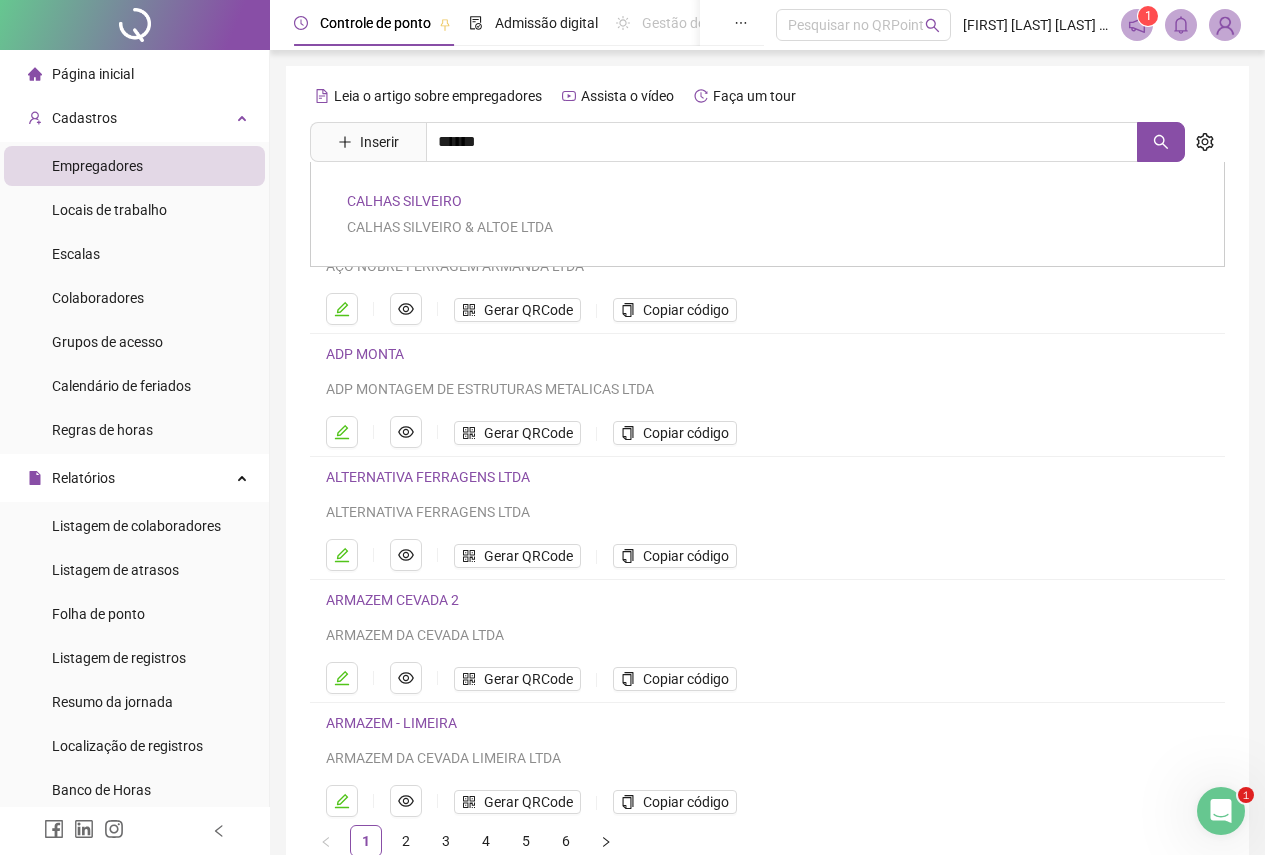 click on "CALHAS SILVEIRO" at bounding box center [404, 201] 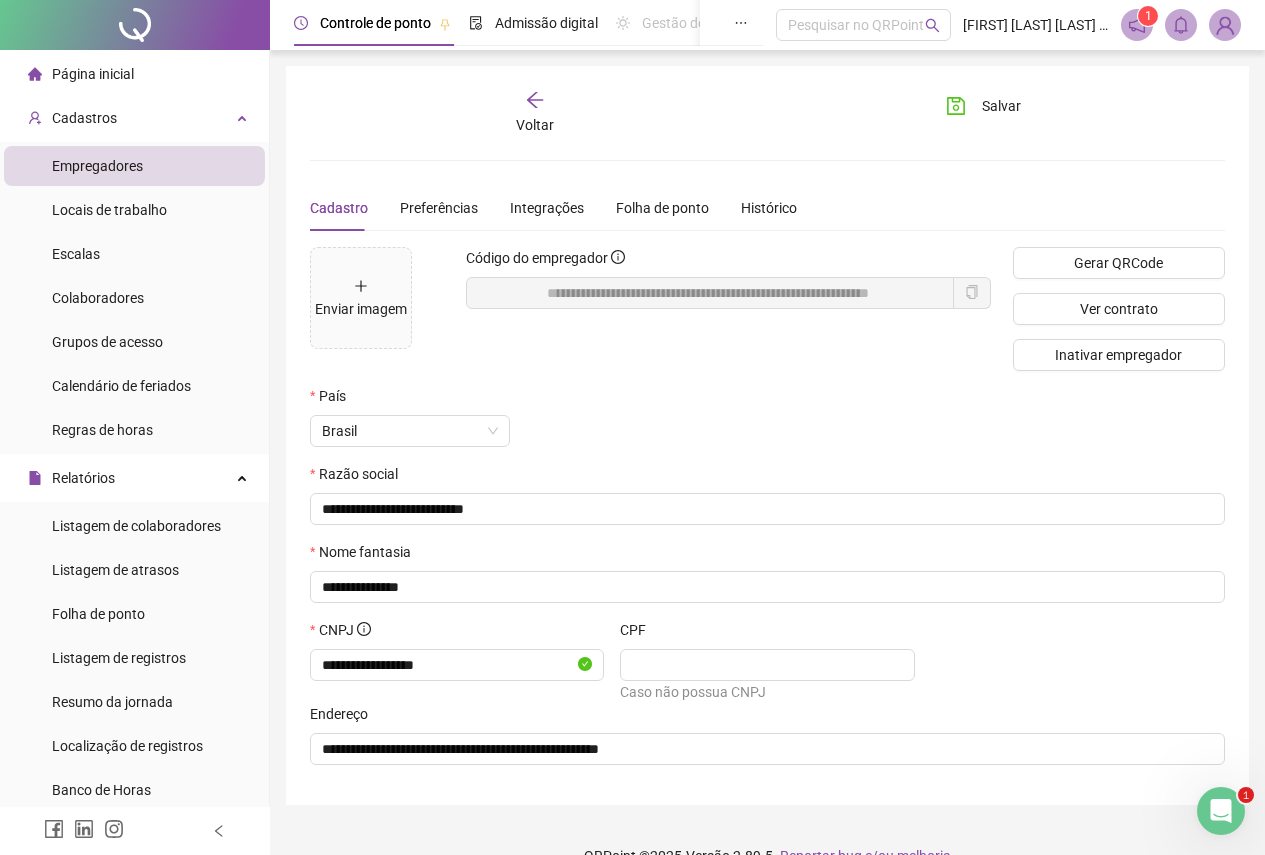 click 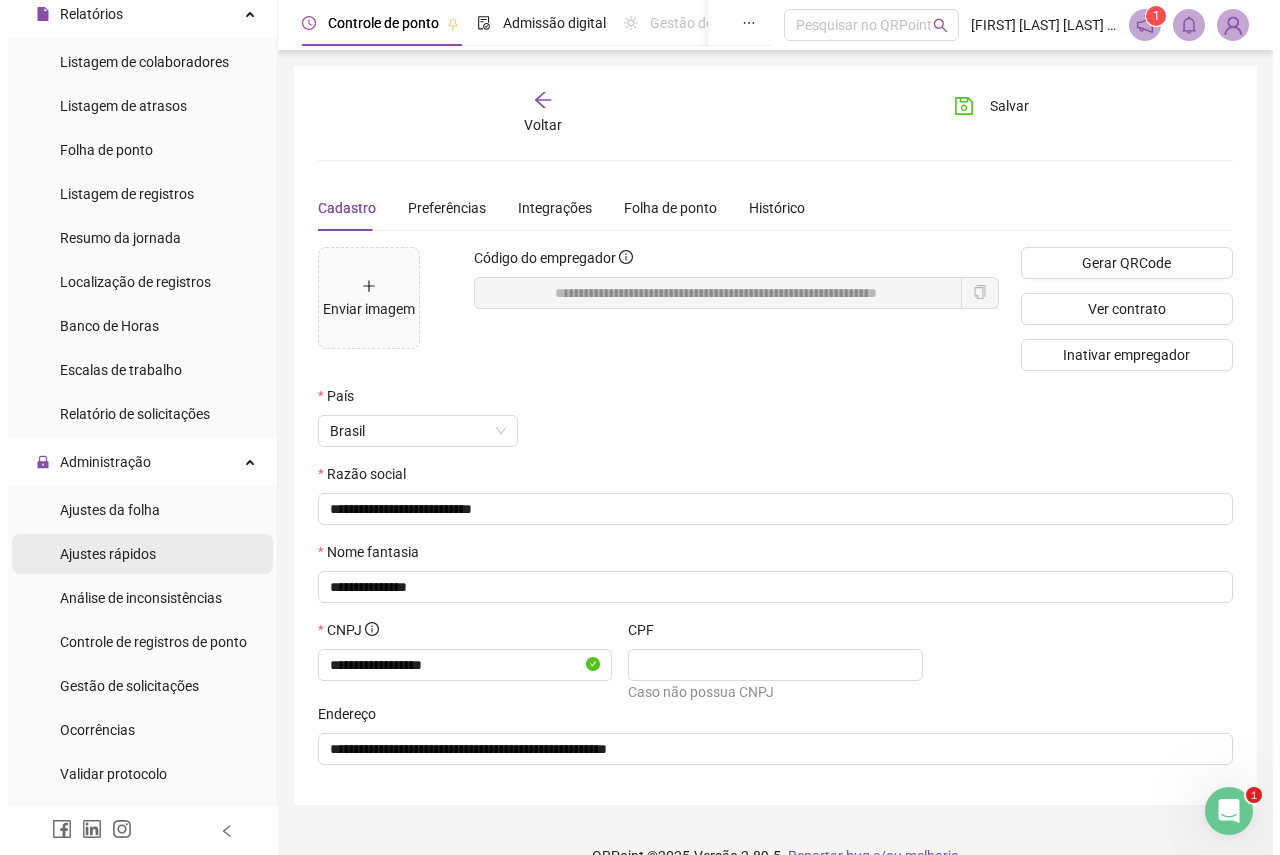 scroll, scrollTop: 500, scrollLeft: 0, axis: vertical 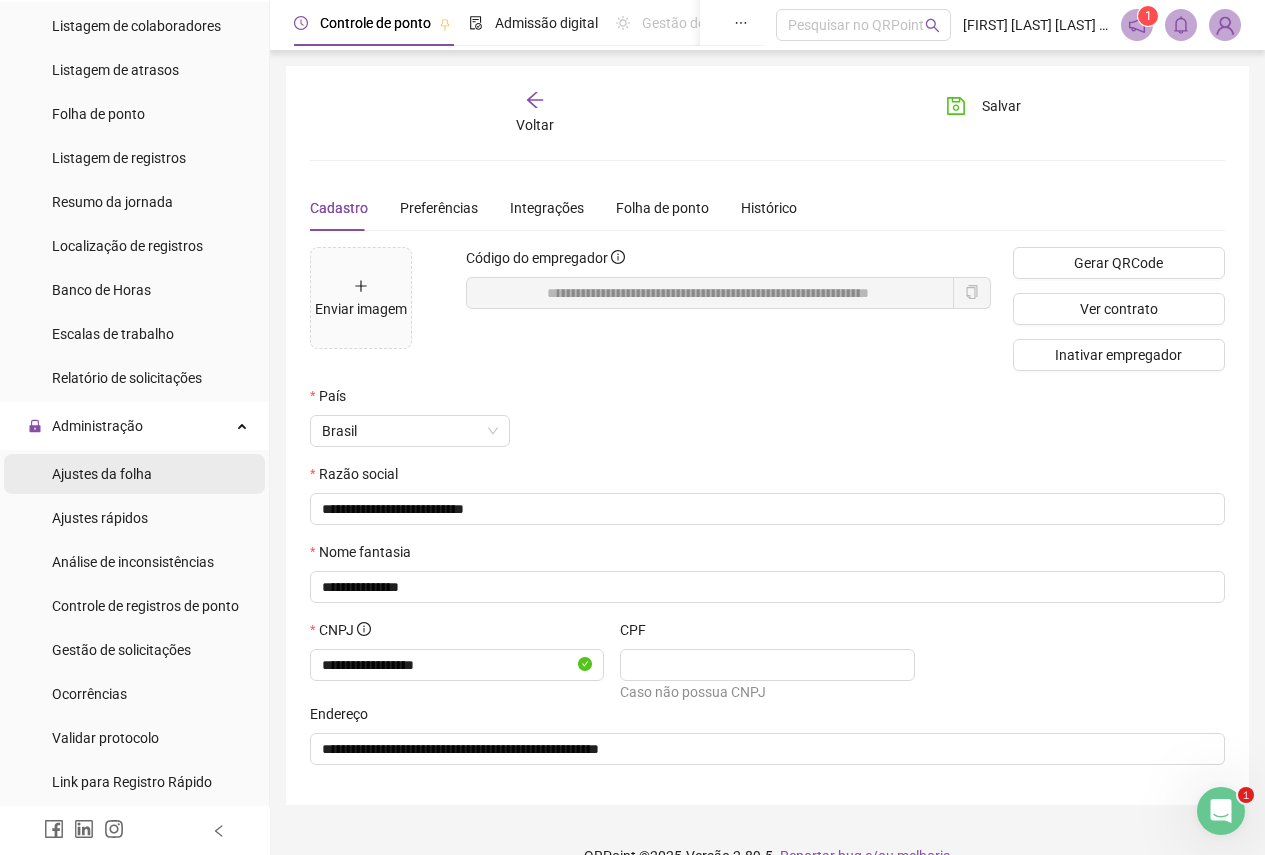 click on "Ajustes da folha" at bounding box center [102, 474] 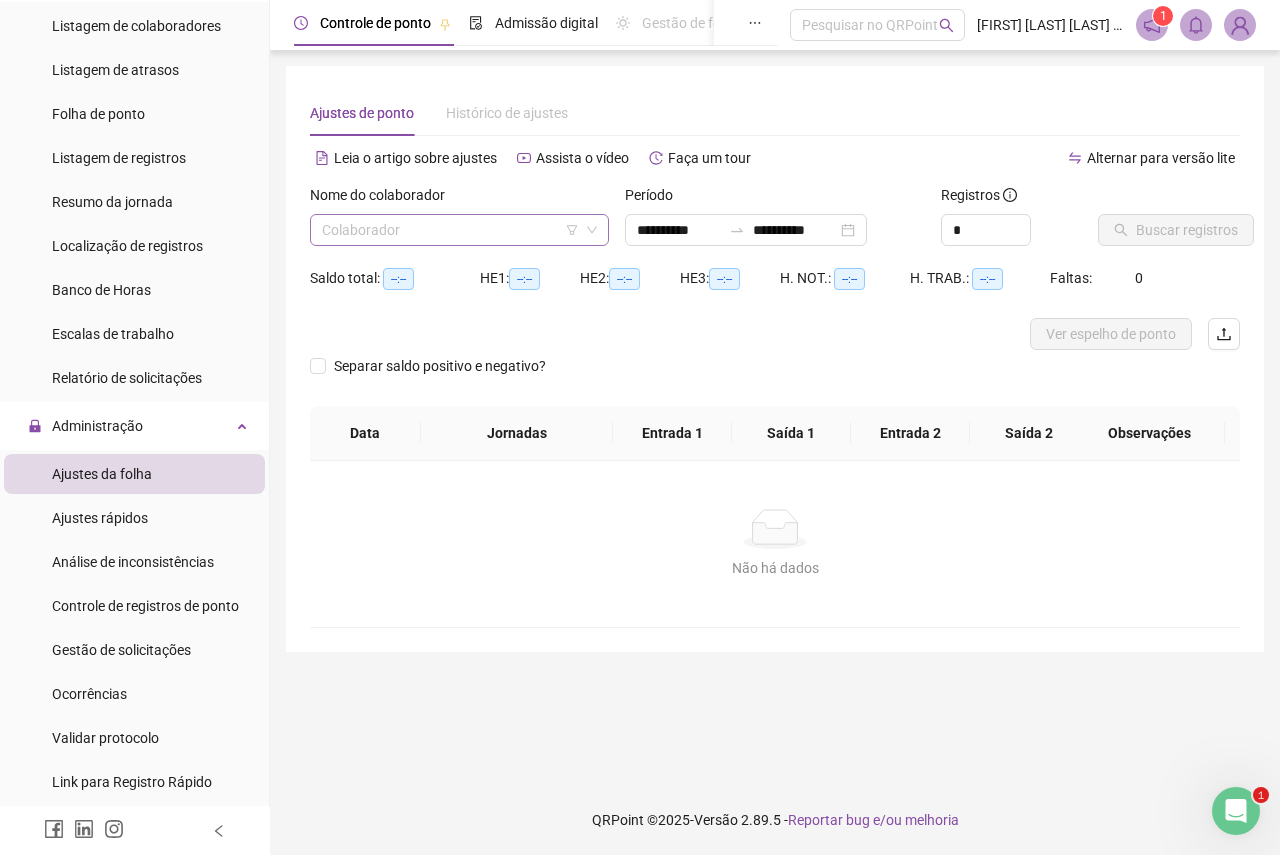 click at bounding box center [450, 230] 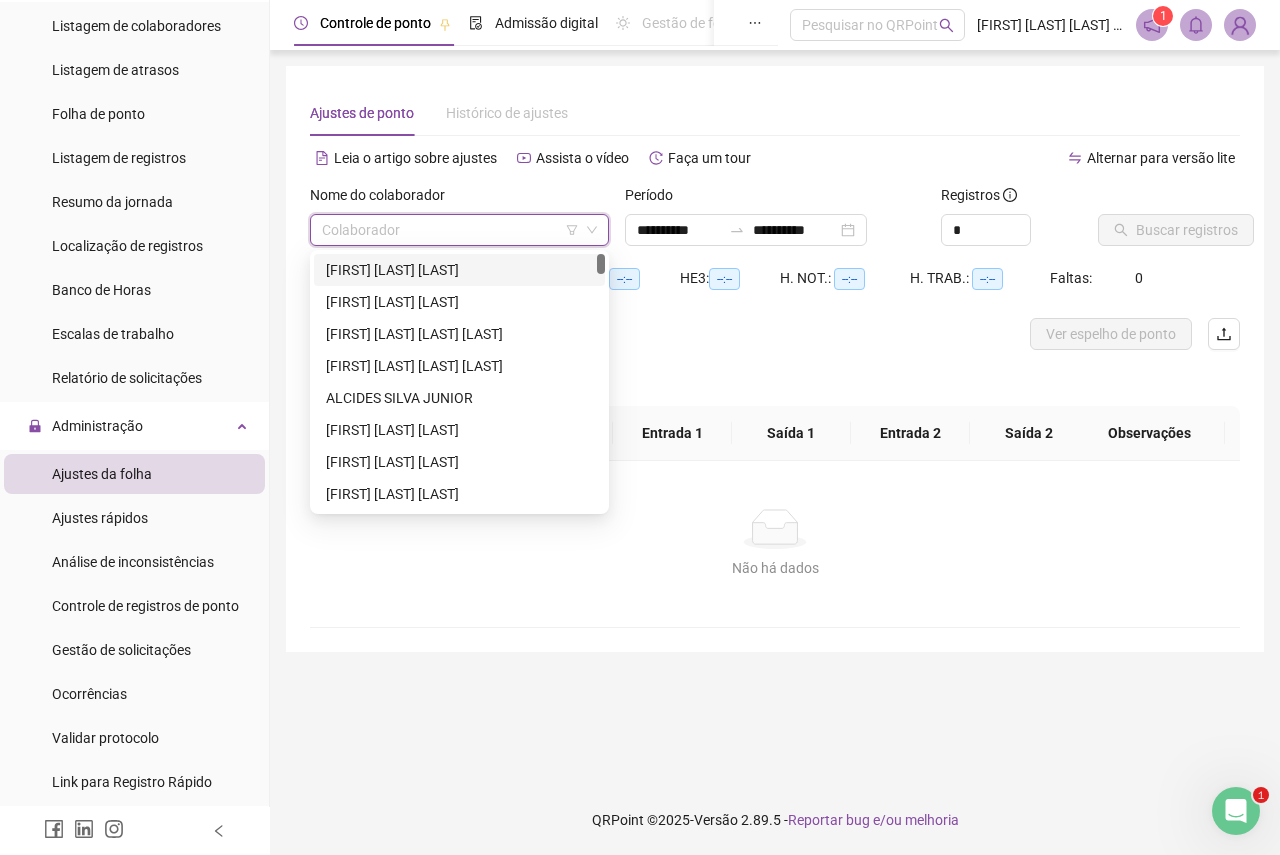 click 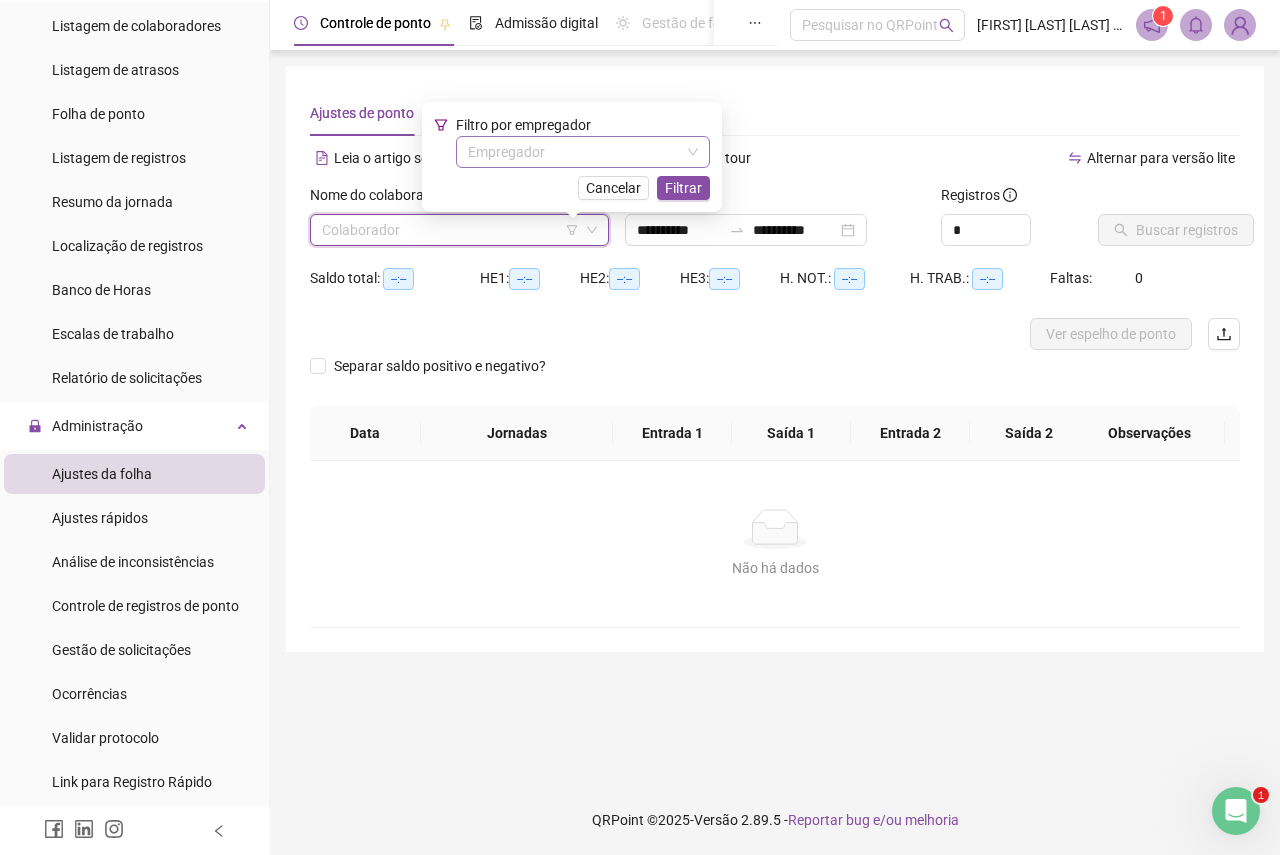 click at bounding box center [574, 152] 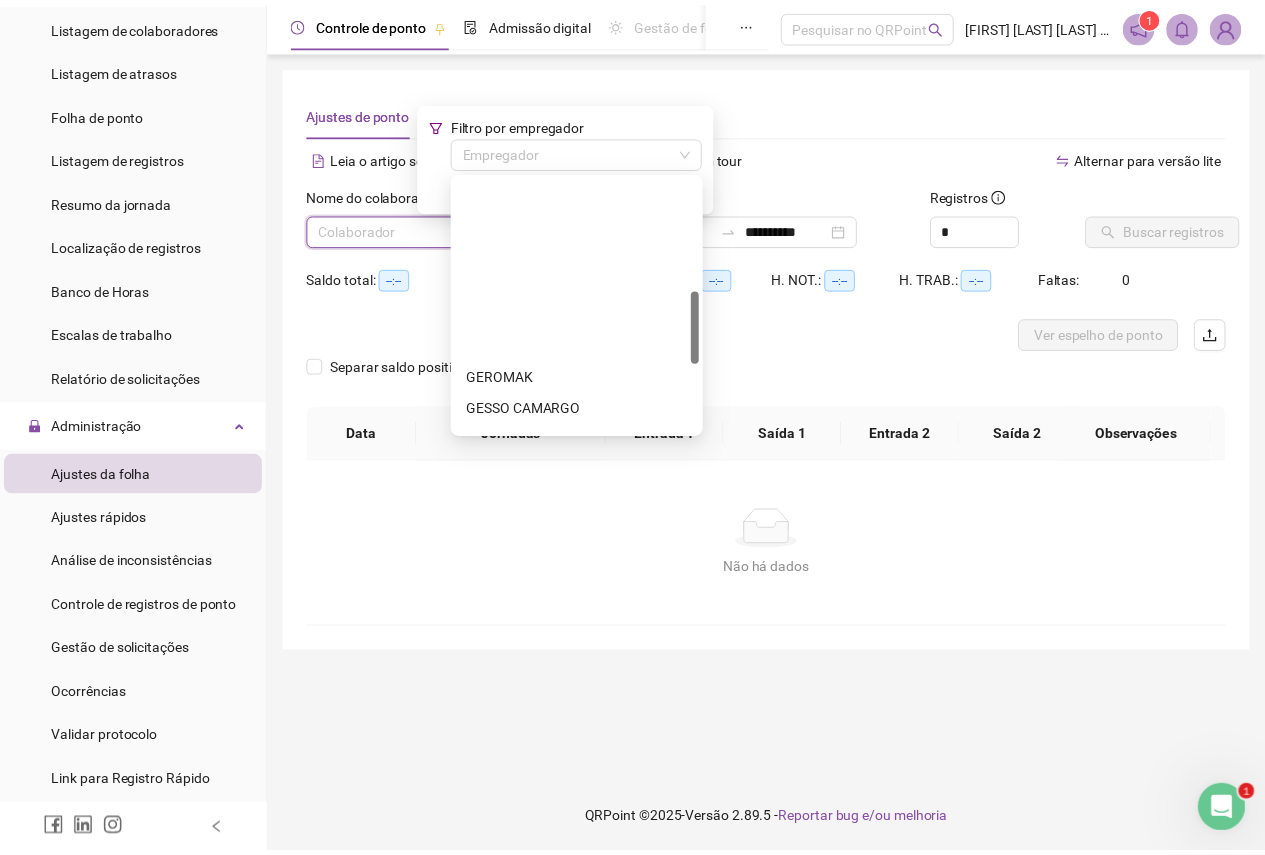 scroll, scrollTop: 400, scrollLeft: 0, axis: vertical 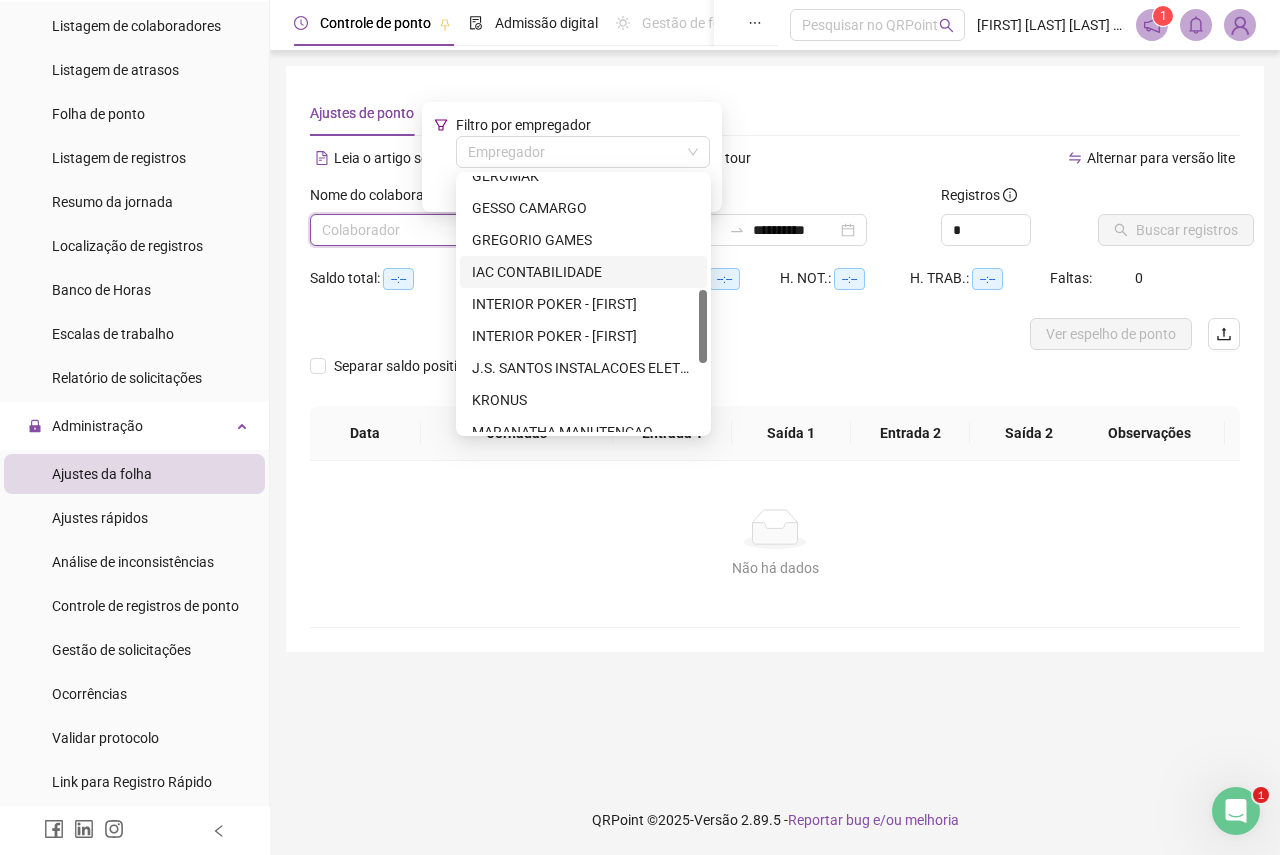 click on "INTERIOR POKER - [FIRST]" at bounding box center [583, 304] 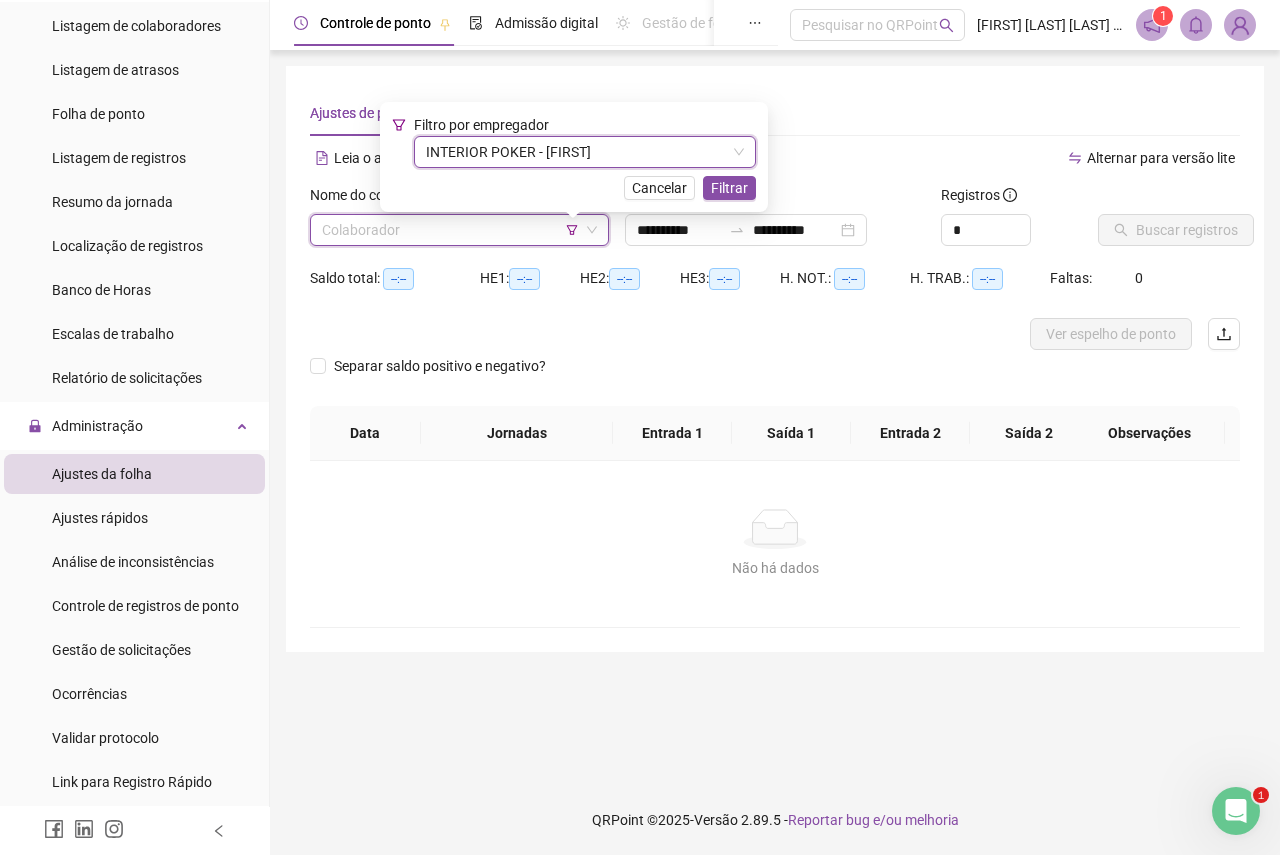 click at bounding box center [450, 230] 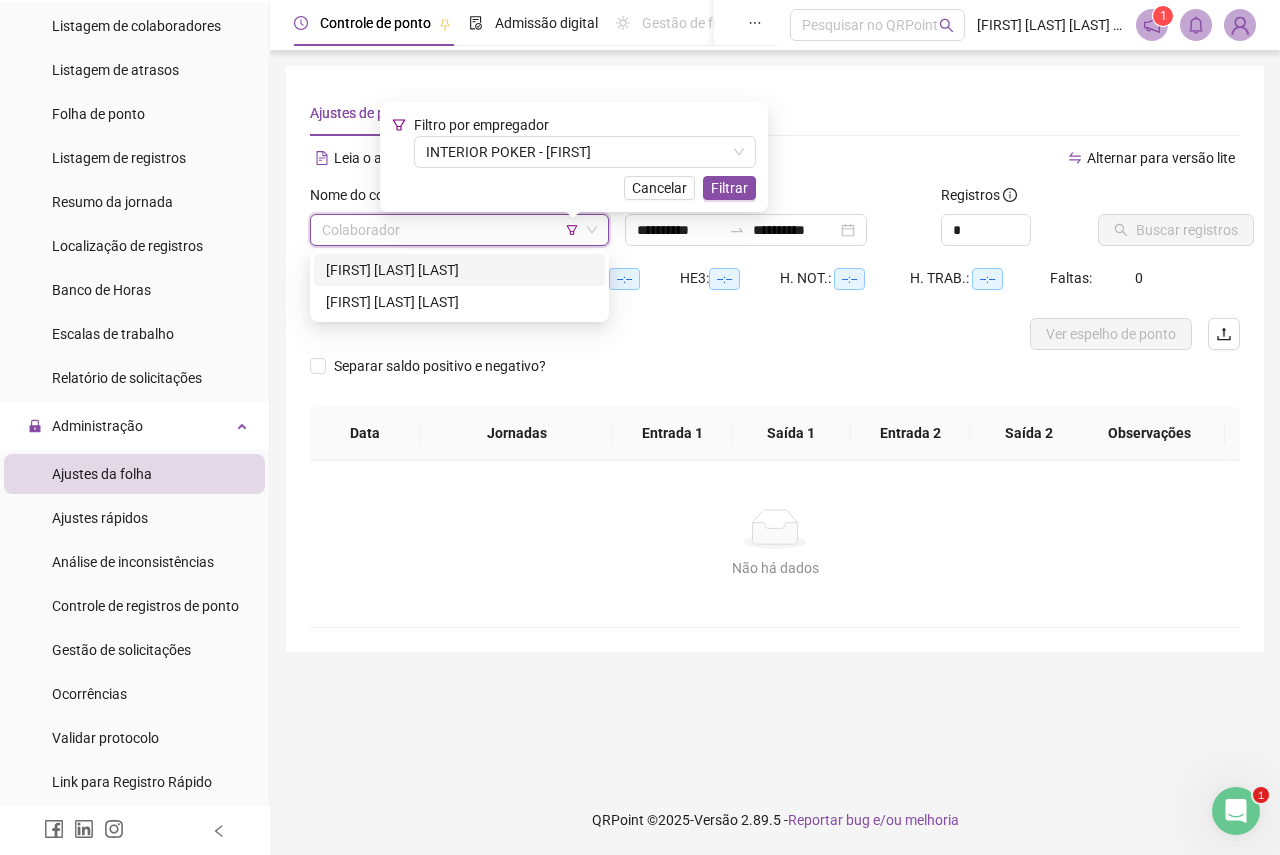 click on "[FIRST] [LAST] [LAST]" at bounding box center (459, 270) 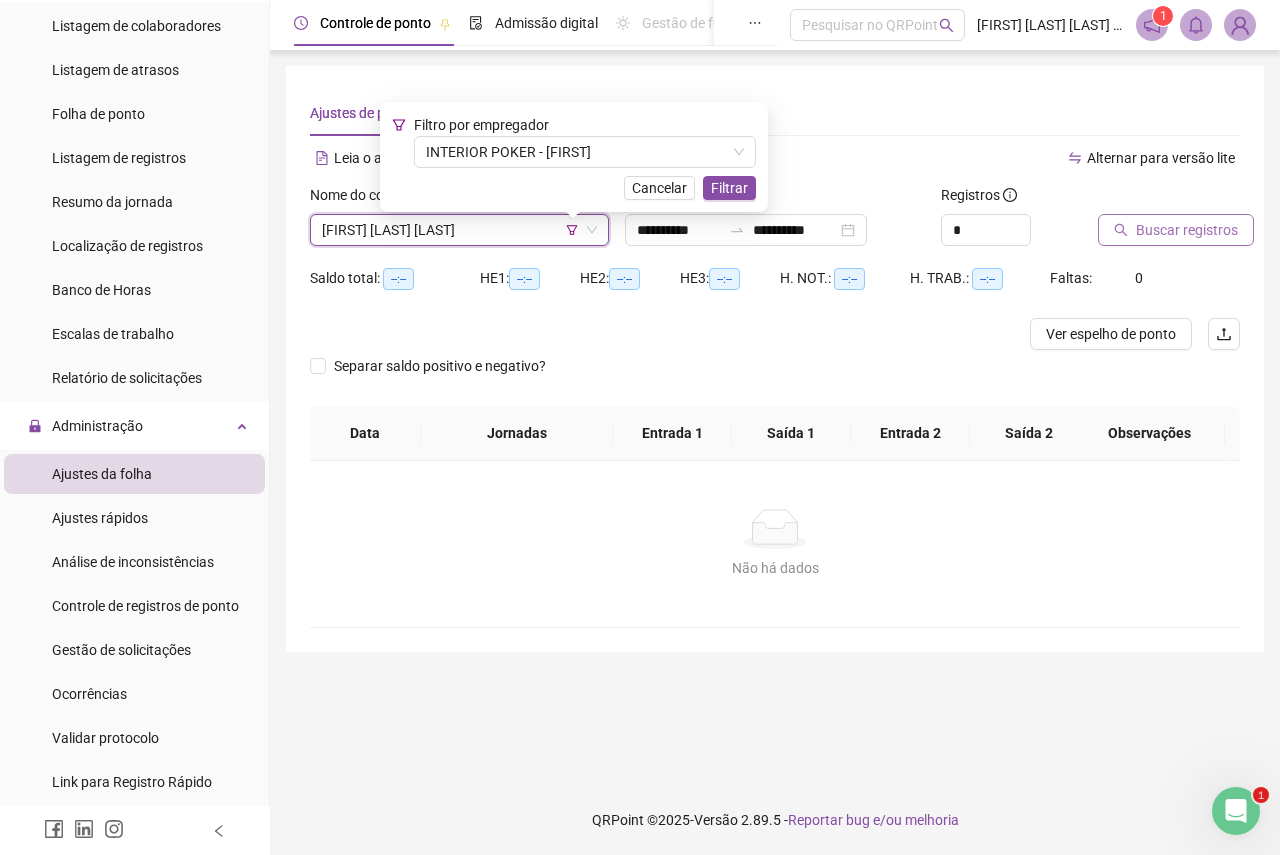 click on "Buscar registros" at bounding box center (1187, 230) 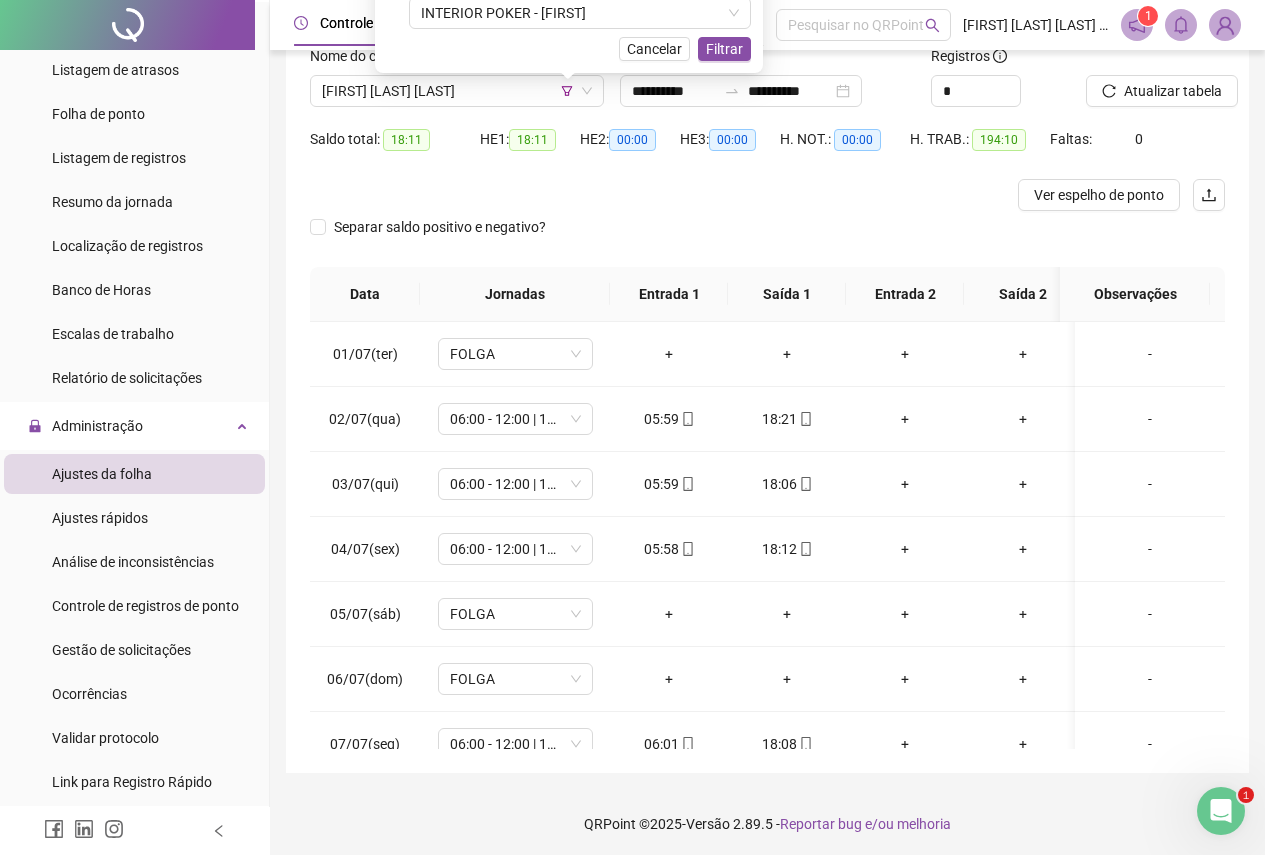 scroll, scrollTop: 143, scrollLeft: 0, axis: vertical 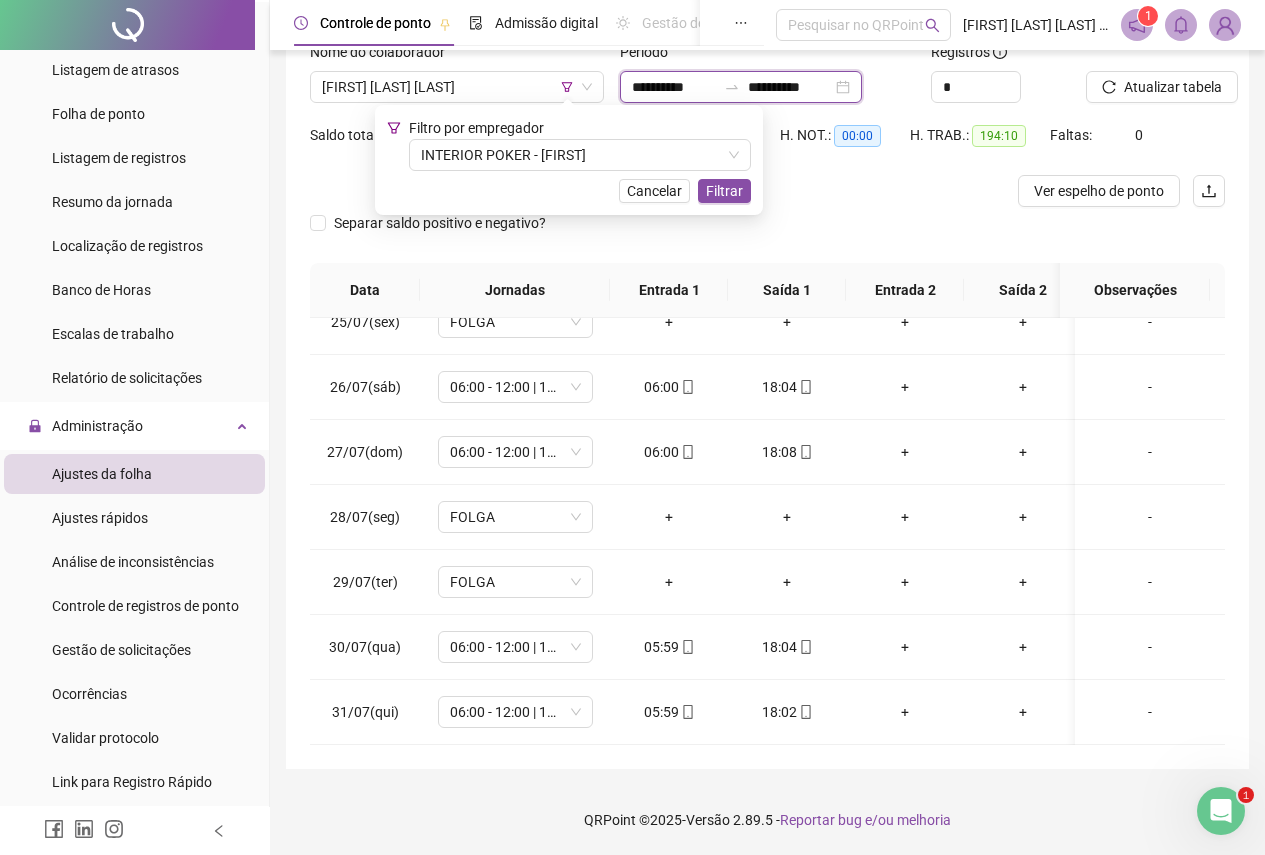 click on "**********" at bounding box center (674, 87) 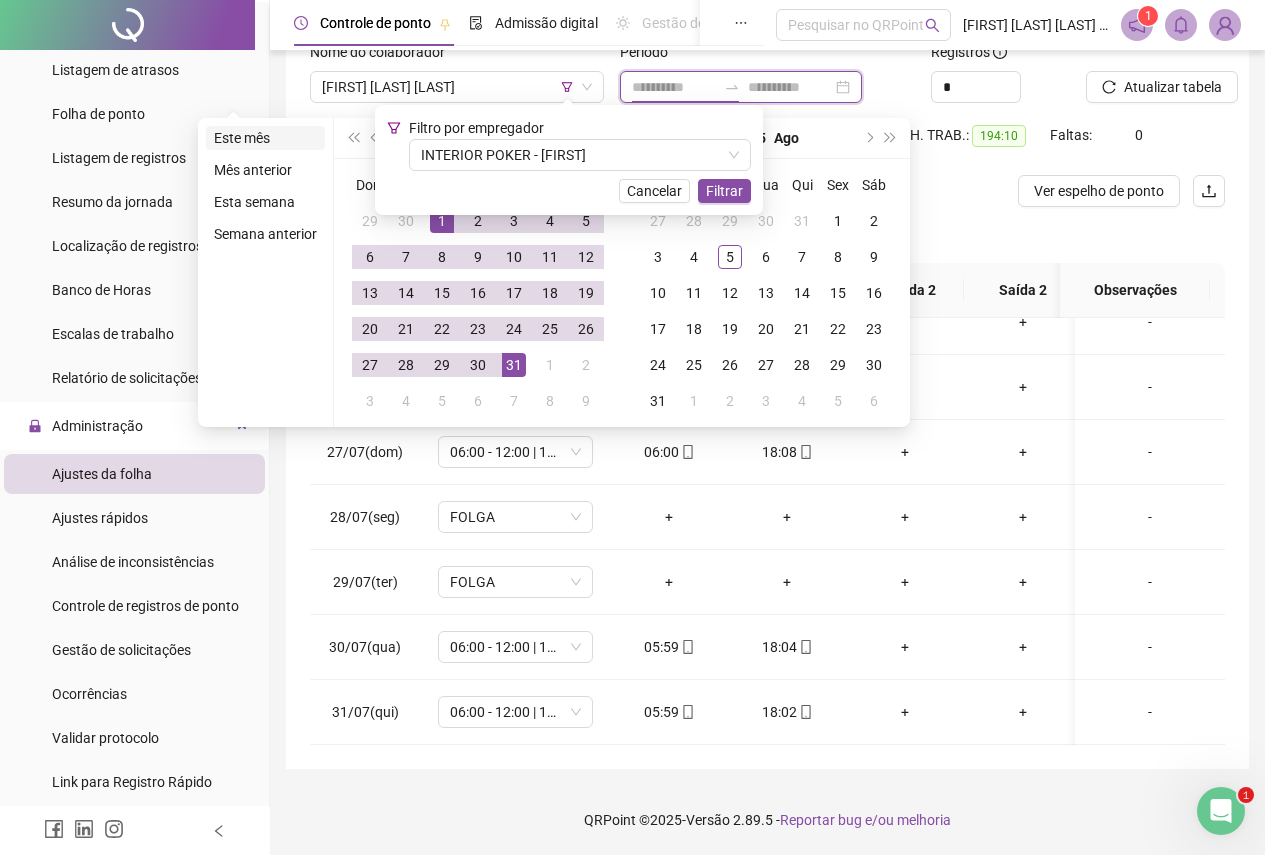 type on "**********" 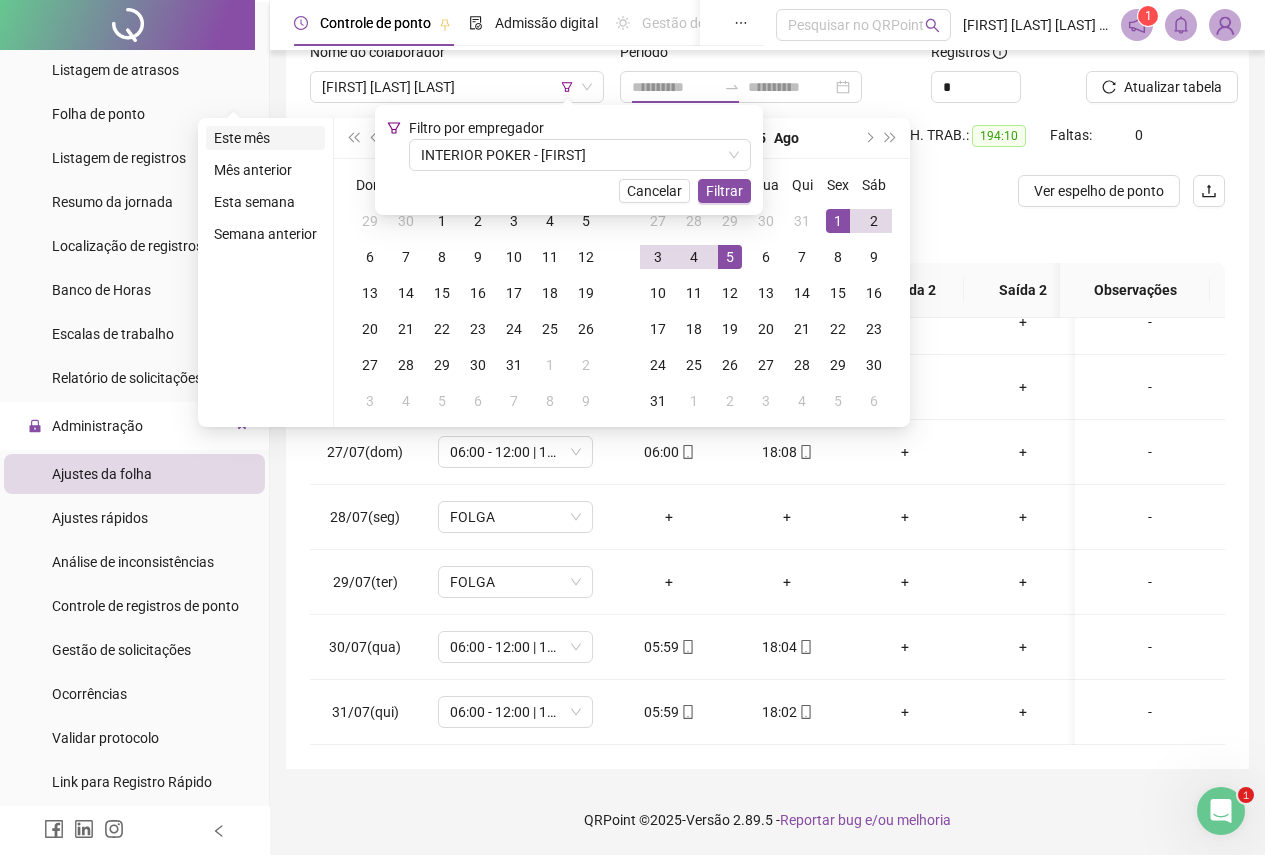 click on "Este mês" at bounding box center (265, 138) 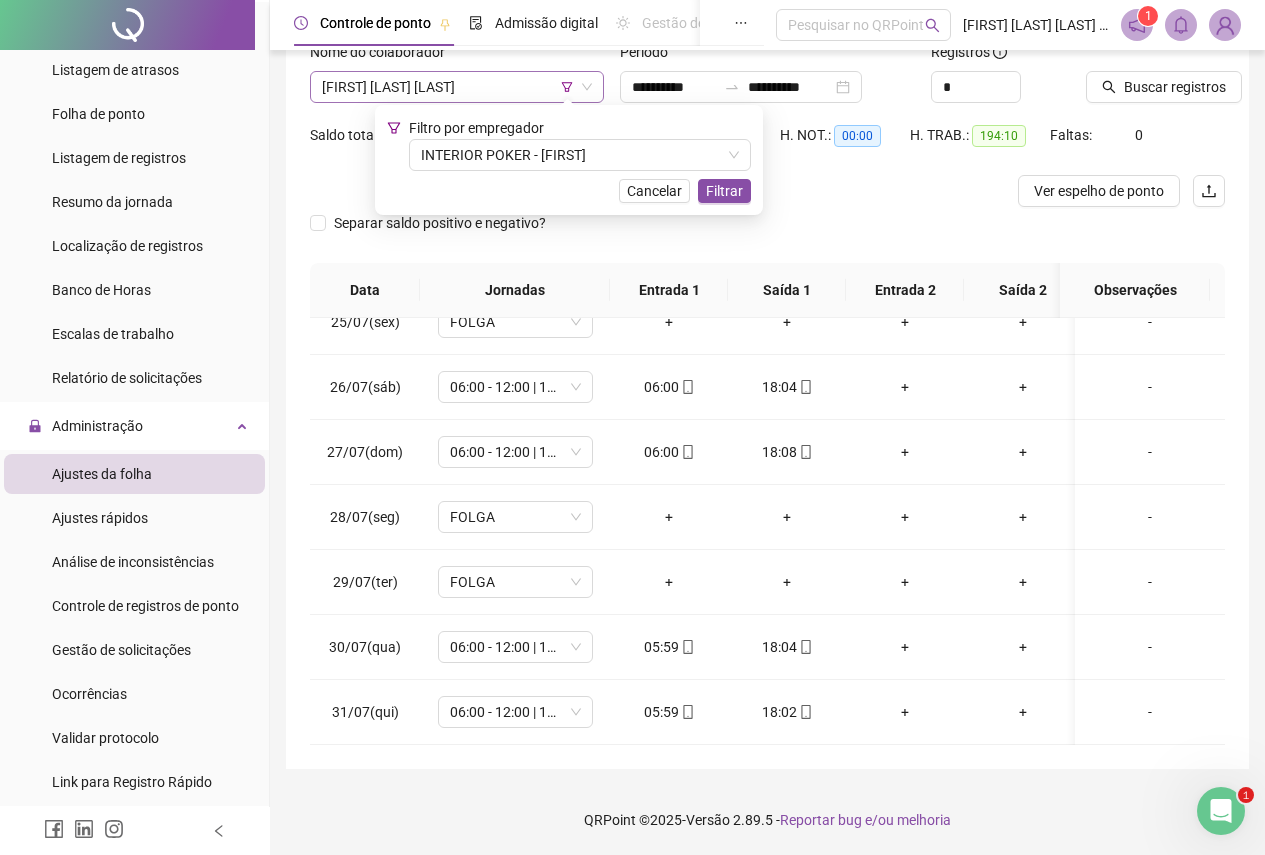 click on "[FIRST] [LAST] [LAST]" at bounding box center [457, 87] 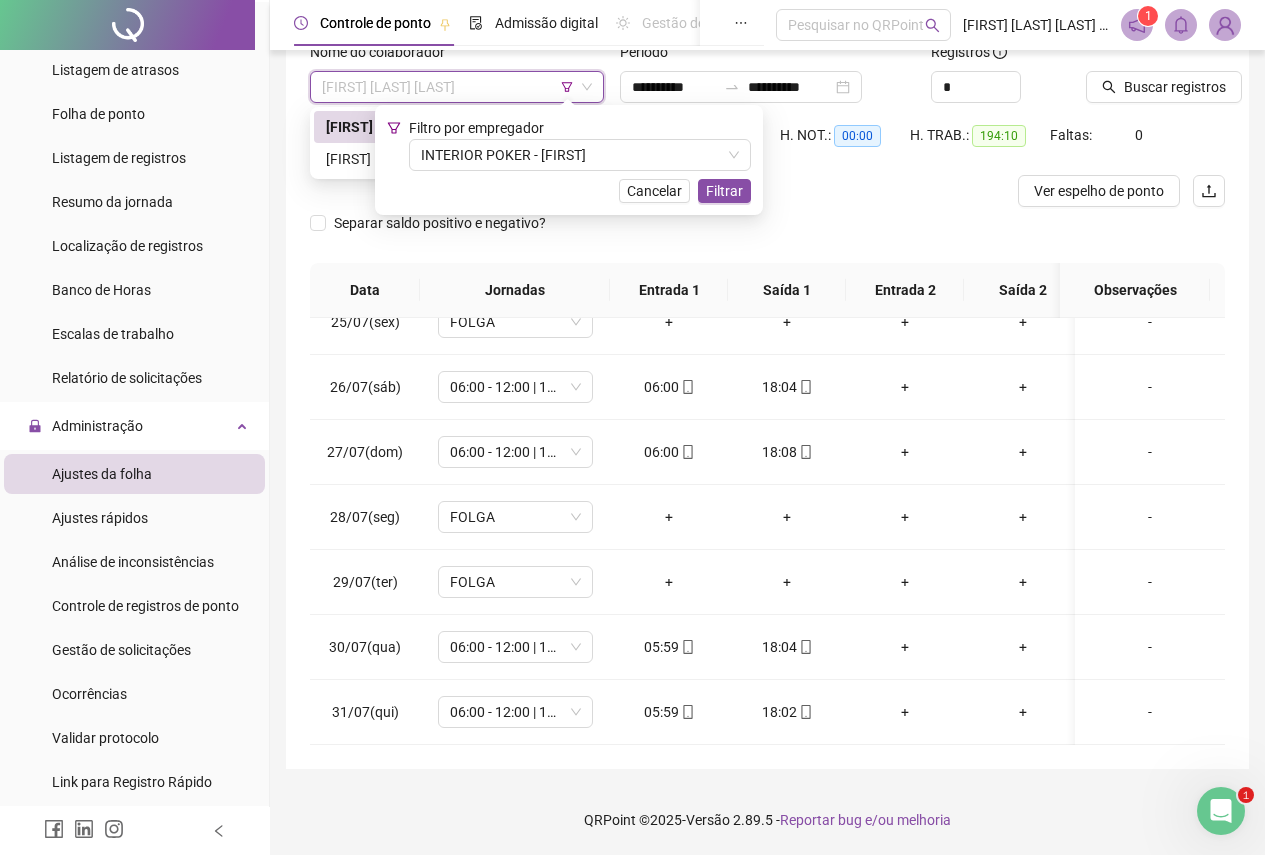 click on "[FIRST] [LAST] [LAST]" at bounding box center [457, 127] 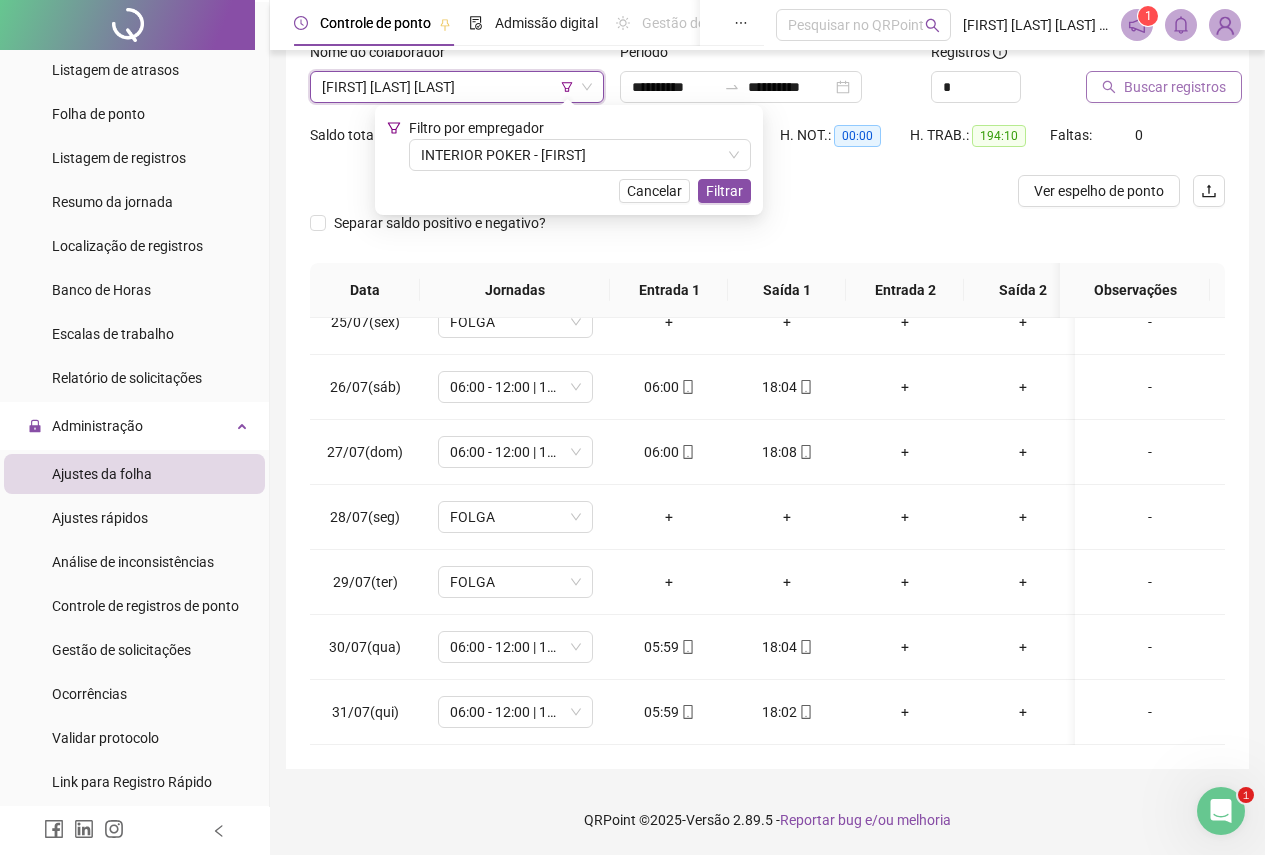 click on "Buscar registros" at bounding box center (1164, 87) 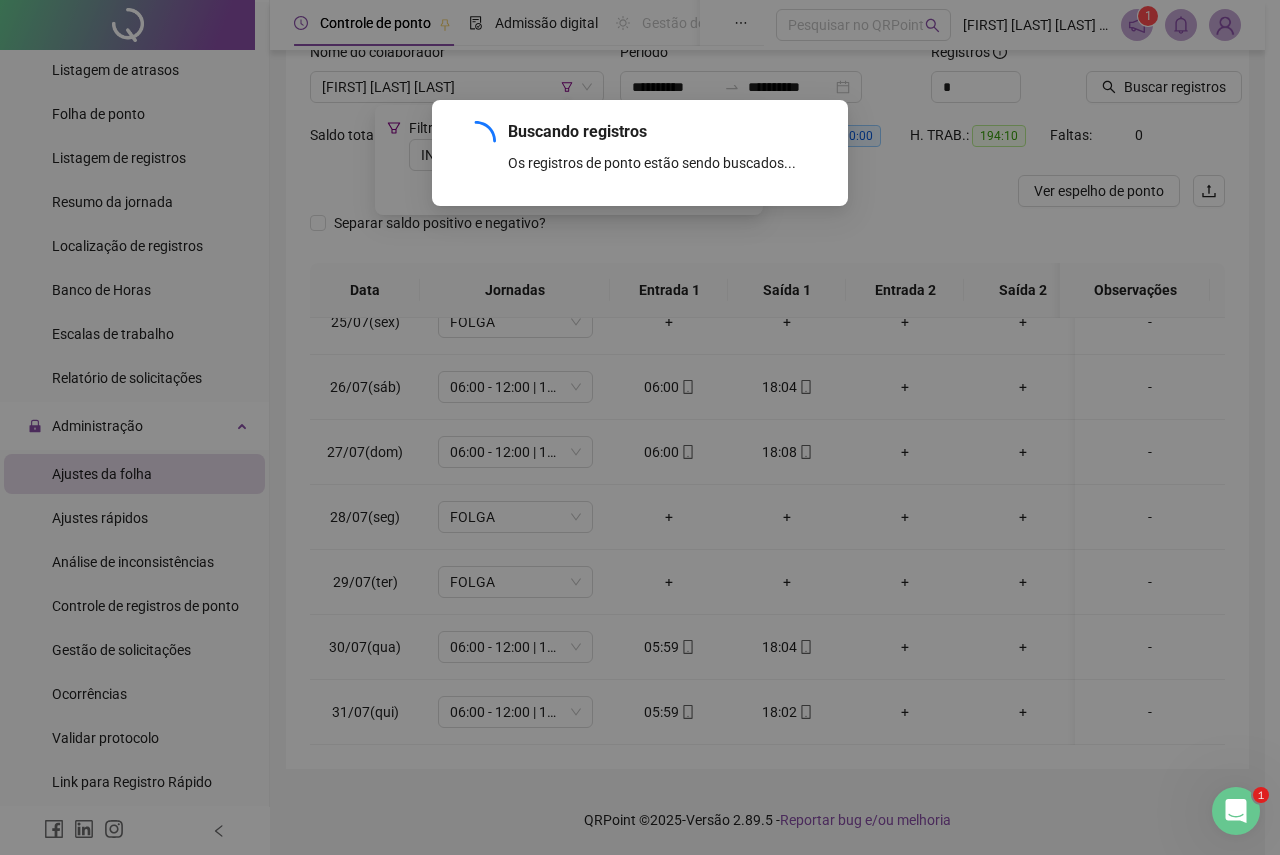 scroll, scrollTop: 0, scrollLeft: 0, axis: both 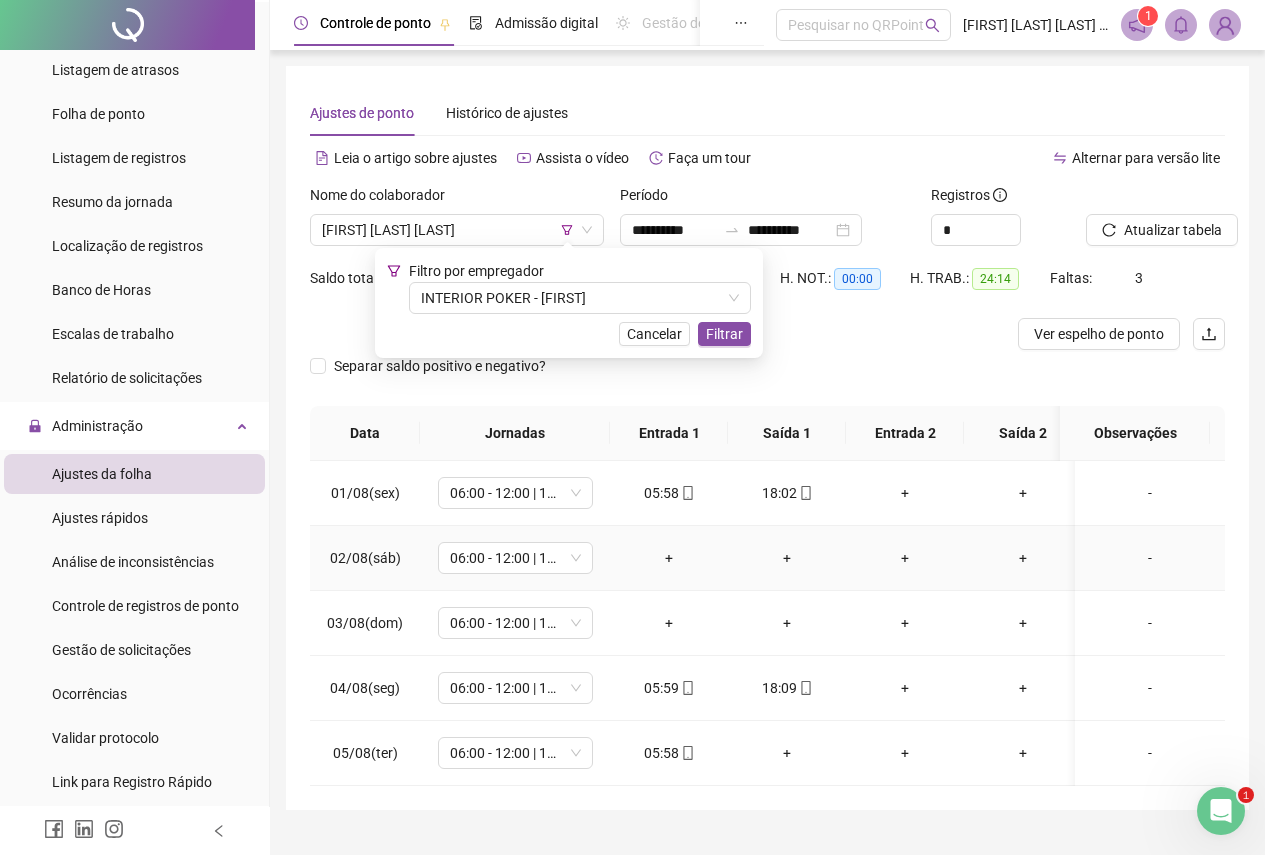 click on "06:00 - 12:00 | 13:00 - 18:00" at bounding box center (515, 558) 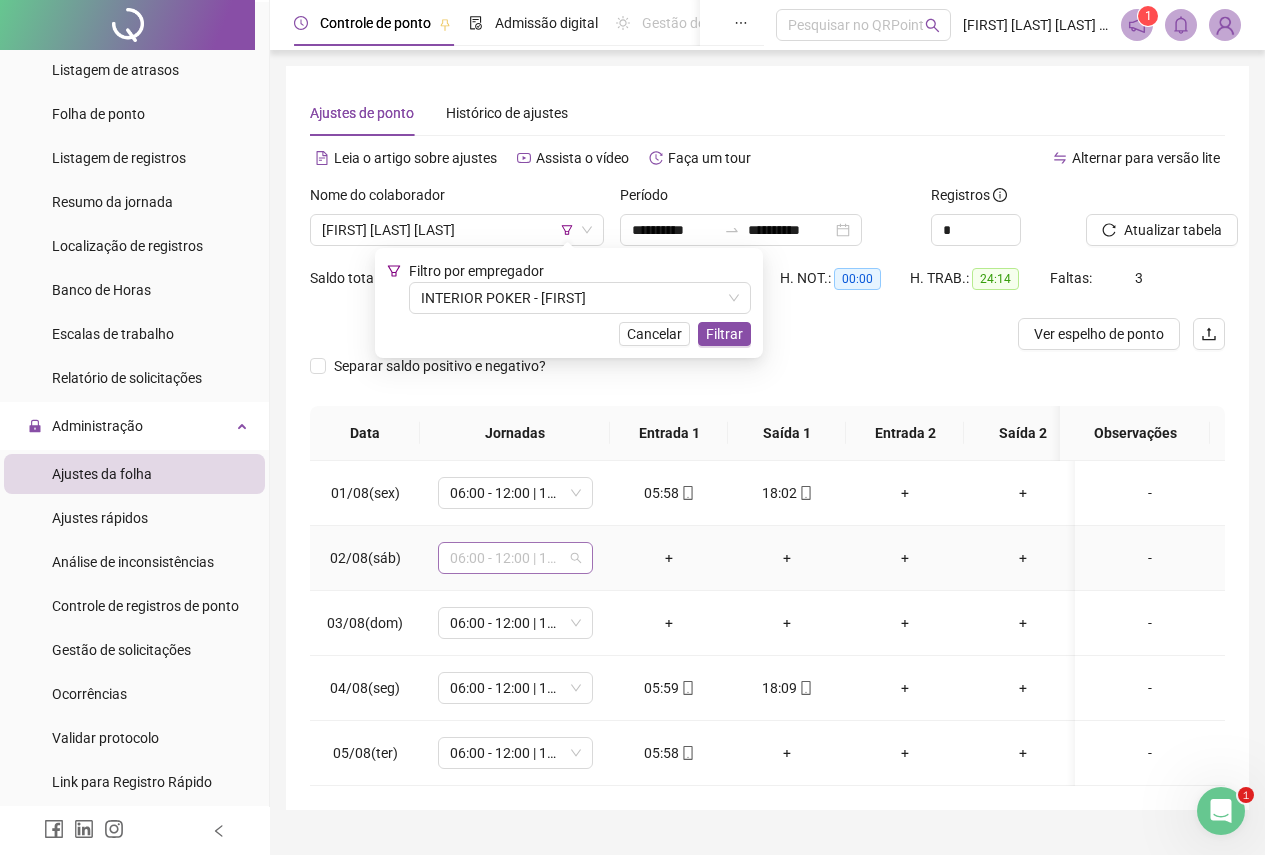 click on "06:00 - 12:00 | 13:00 - 18:00" at bounding box center [515, 558] 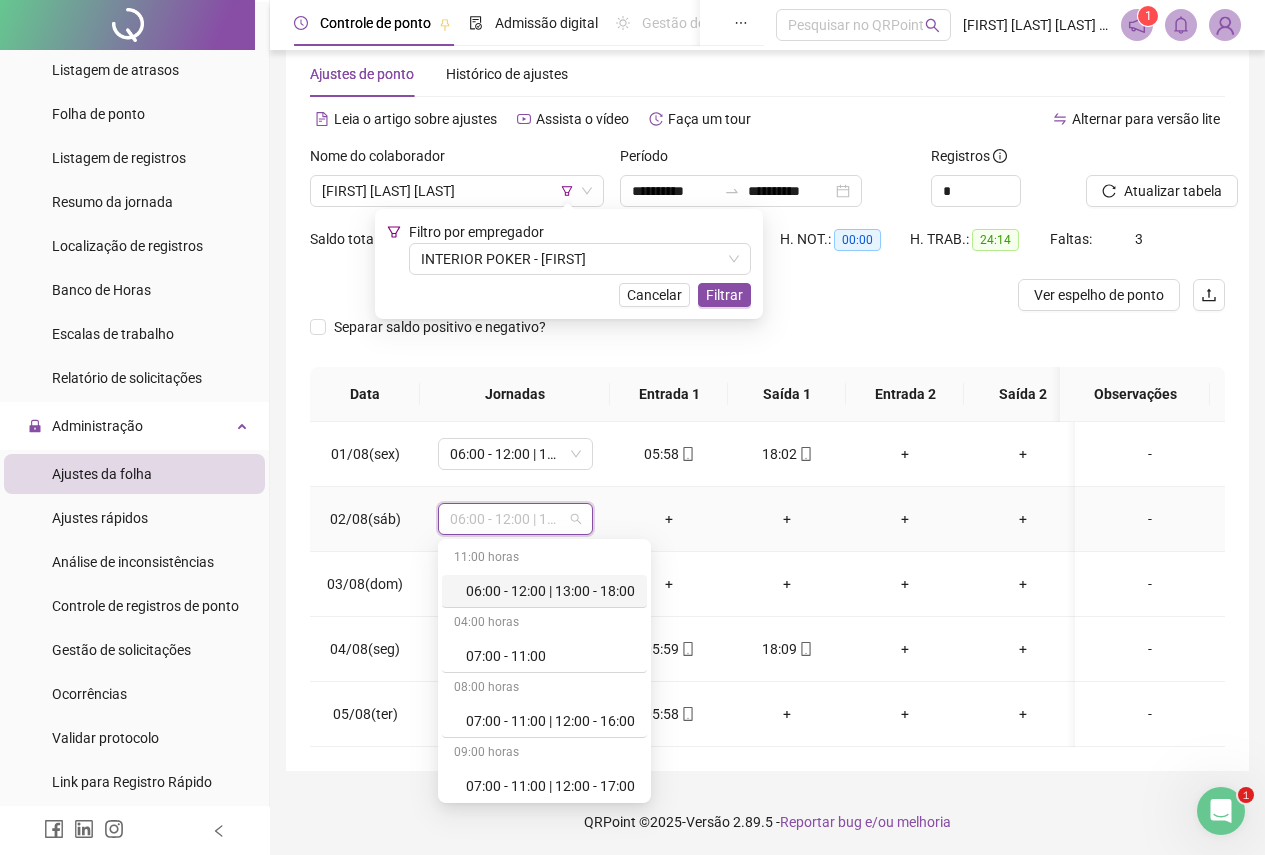 scroll, scrollTop: 56, scrollLeft: 0, axis: vertical 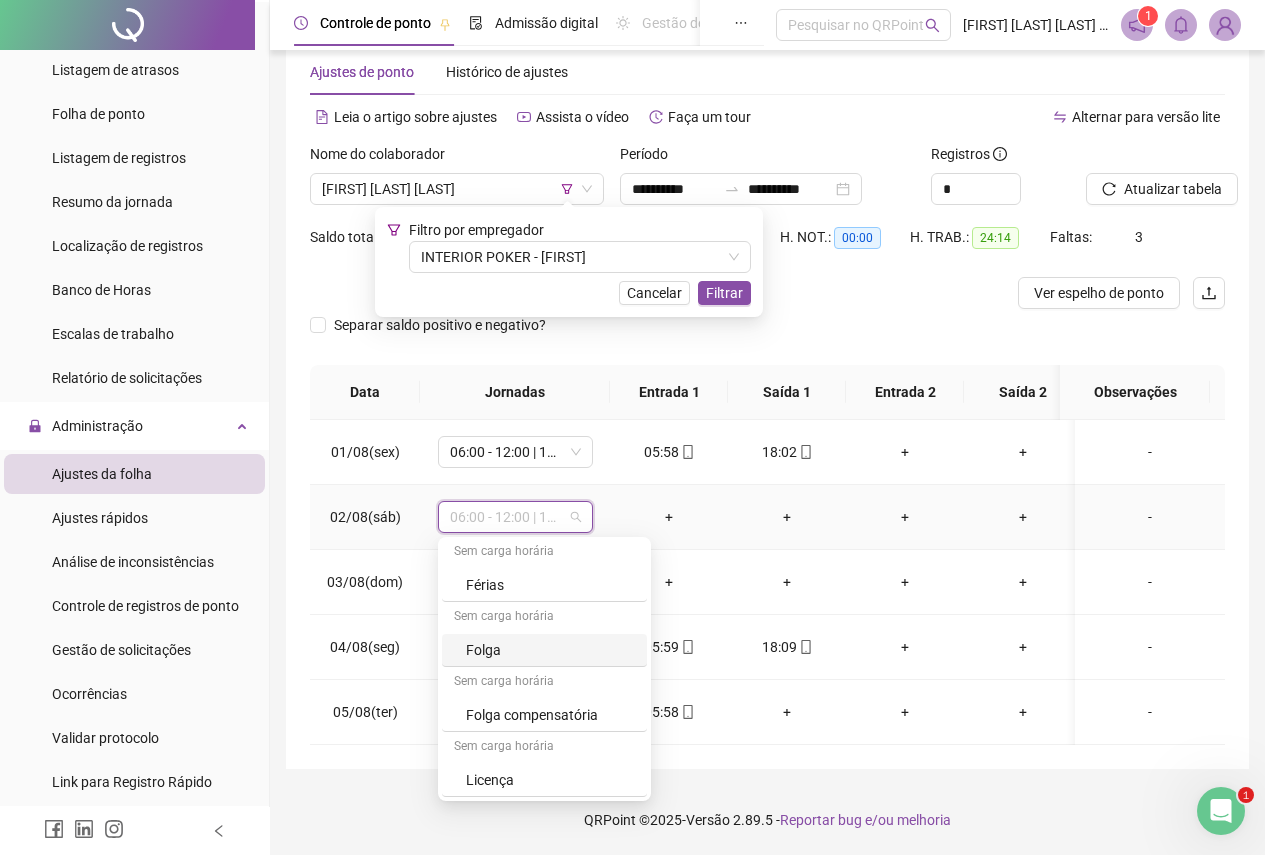 click on "Folga" at bounding box center [550, 650] 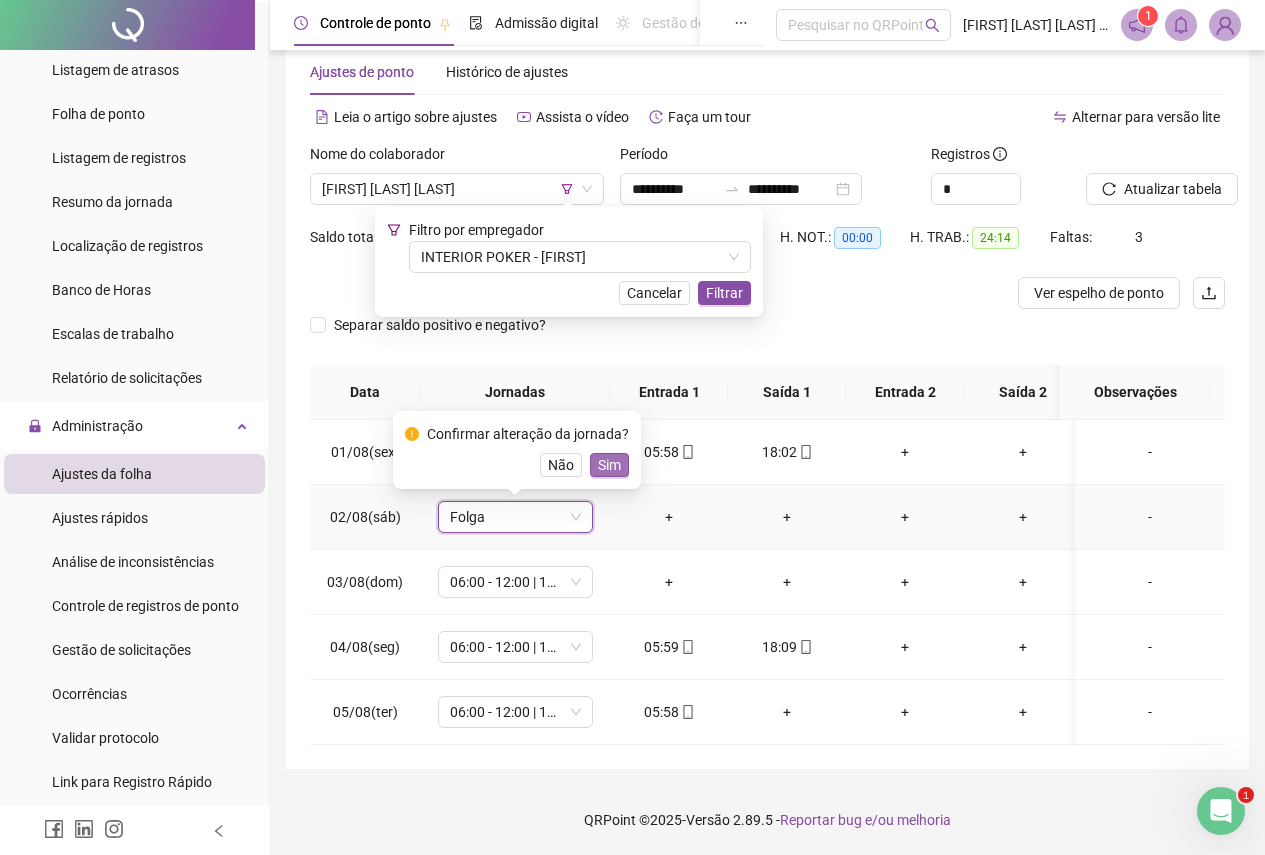 click on "Sim" at bounding box center [609, 465] 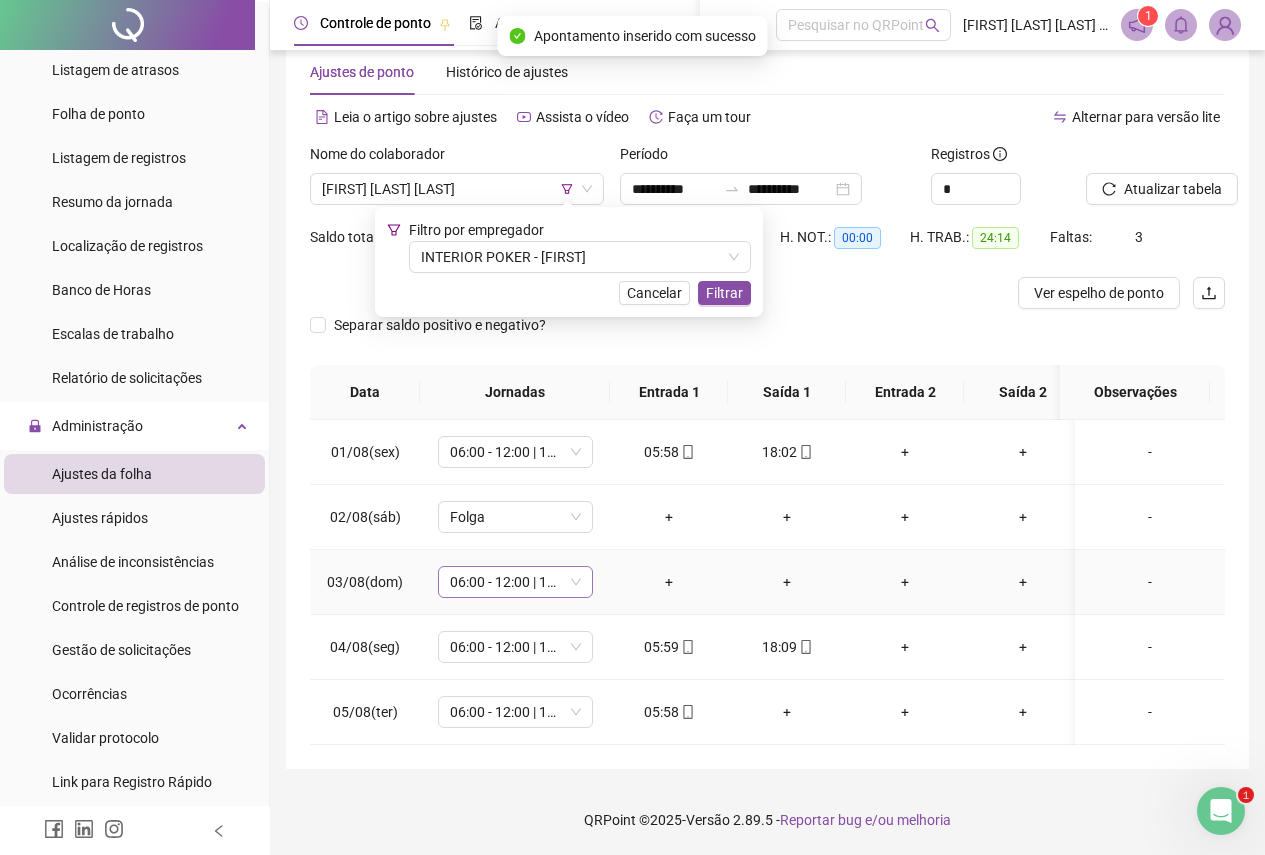 click on "06:00 - 12:00 | 13:00 - 18:00" at bounding box center [515, 582] 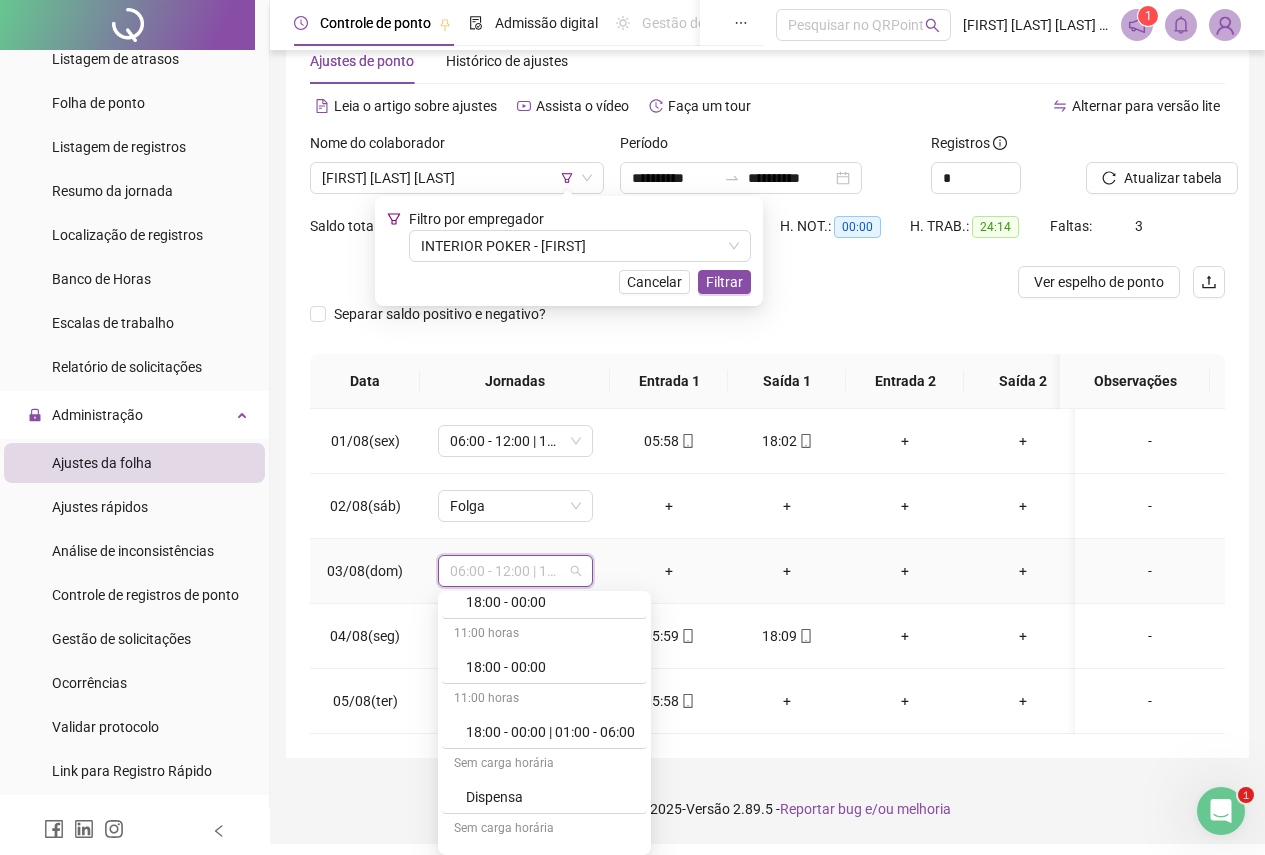 scroll, scrollTop: 3904, scrollLeft: 0, axis: vertical 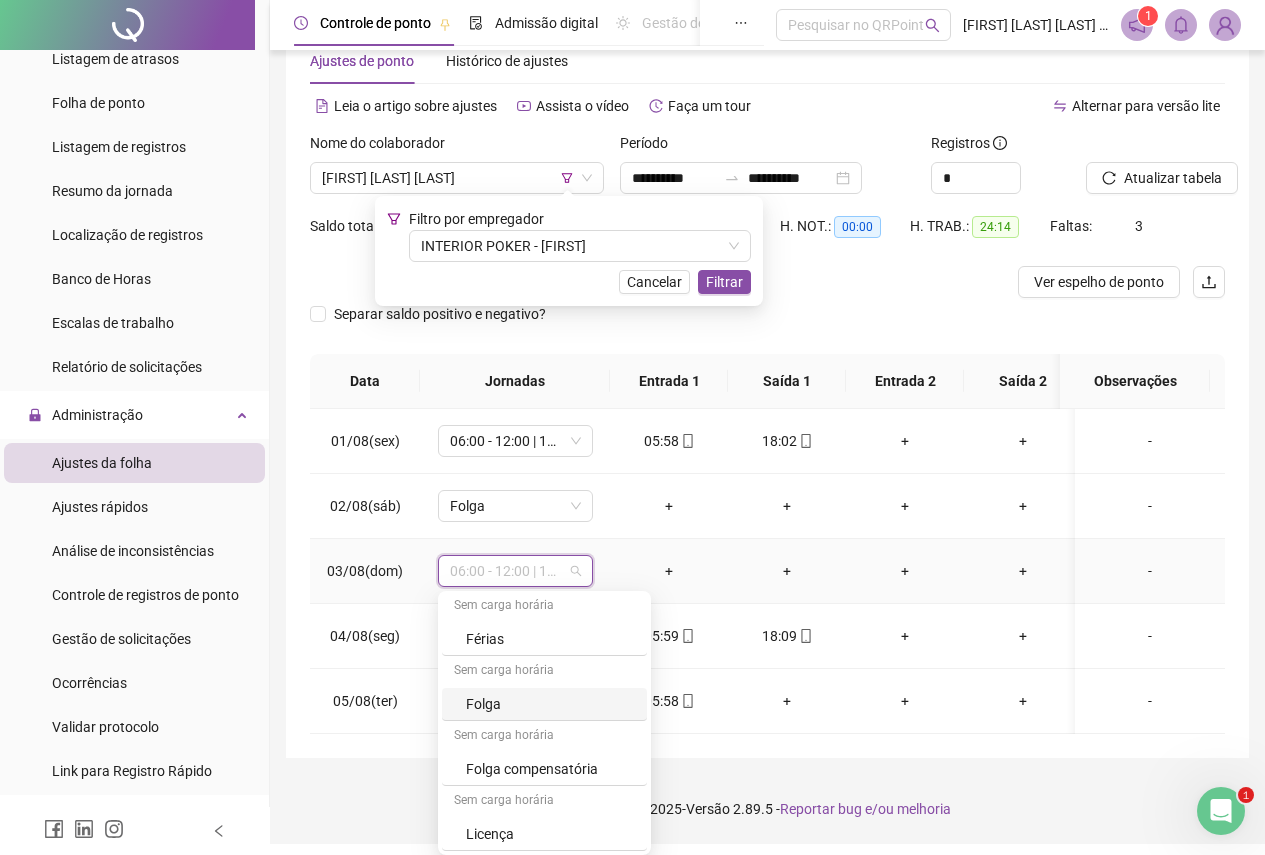 click on "Folga" at bounding box center (550, 704) 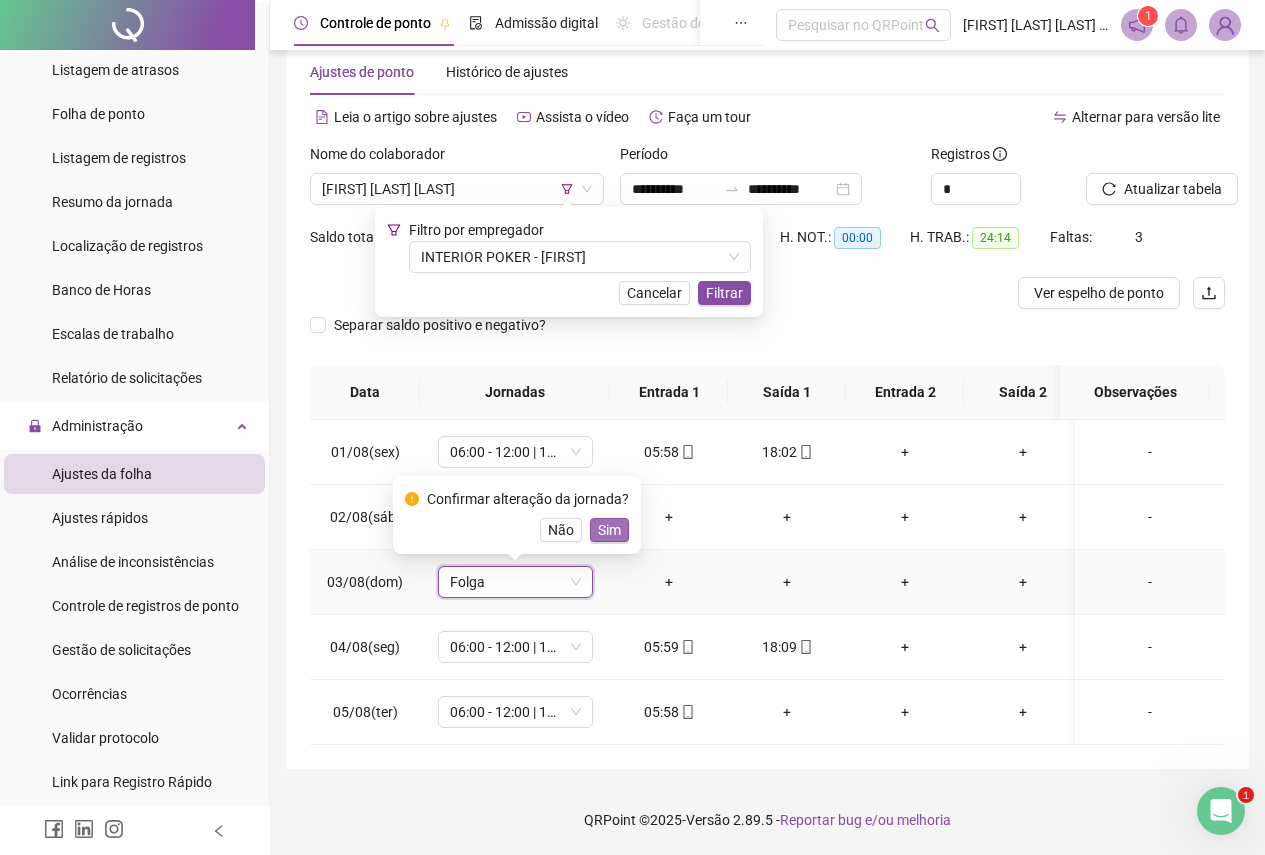 click on "Sim" at bounding box center (609, 530) 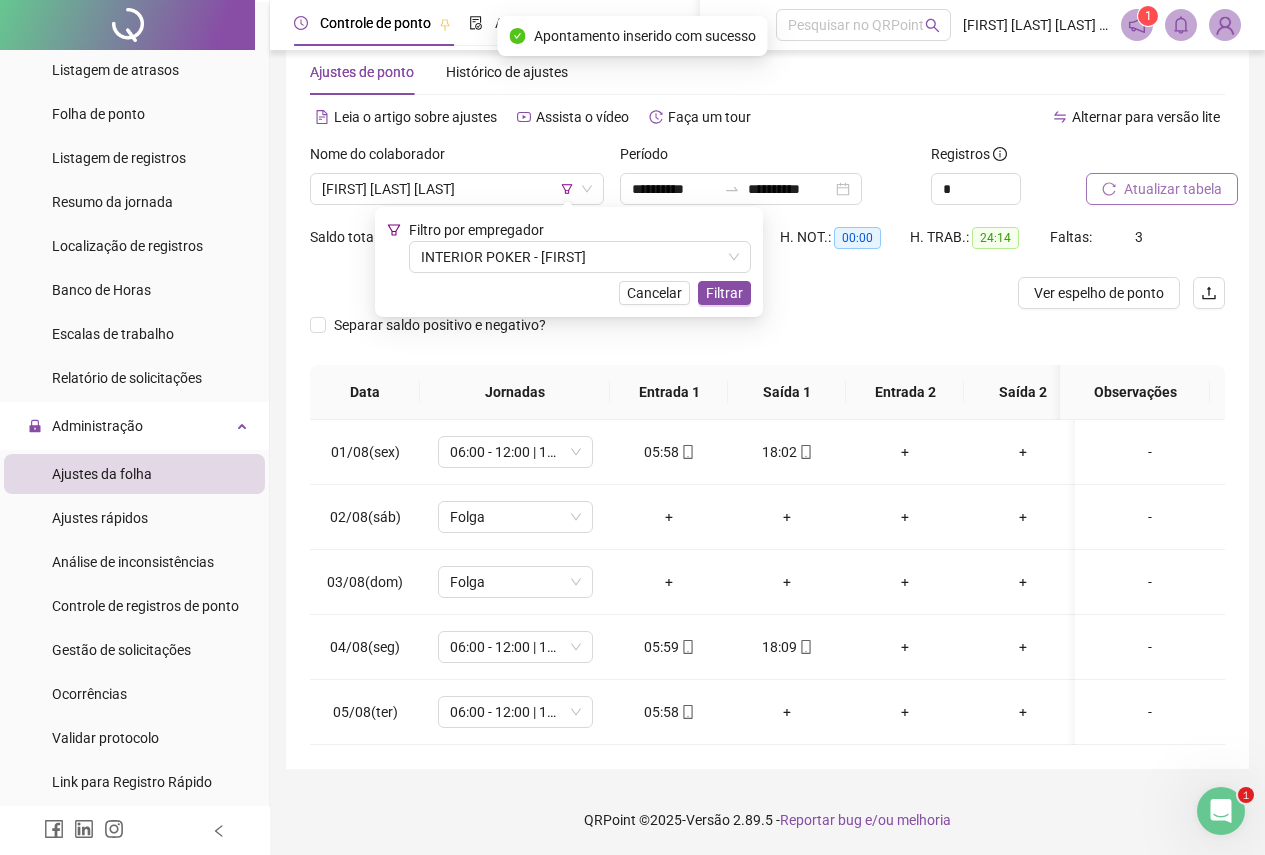 click on "Atualizar tabela" at bounding box center (1162, 189) 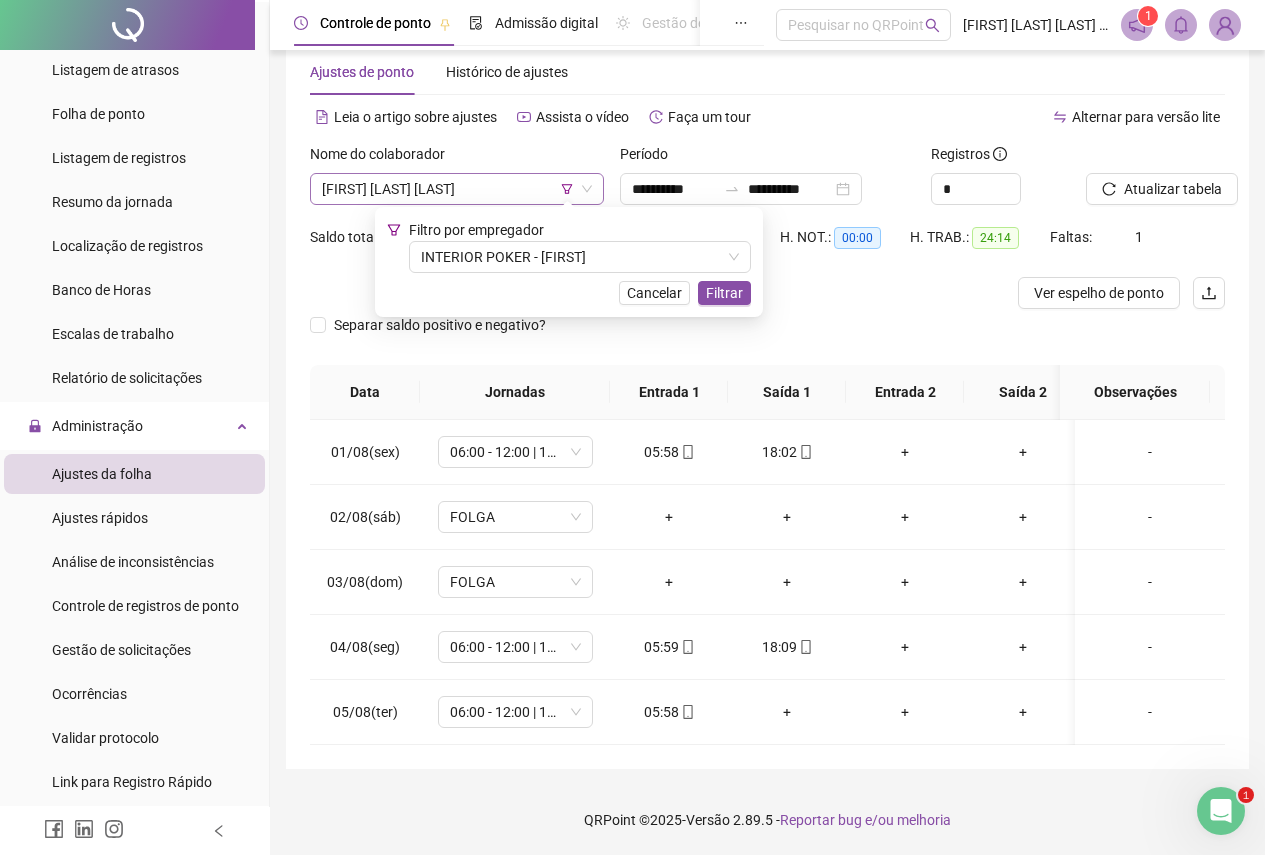 click on "[FIRST] [LAST] [LAST]" at bounding box center [457, 189] 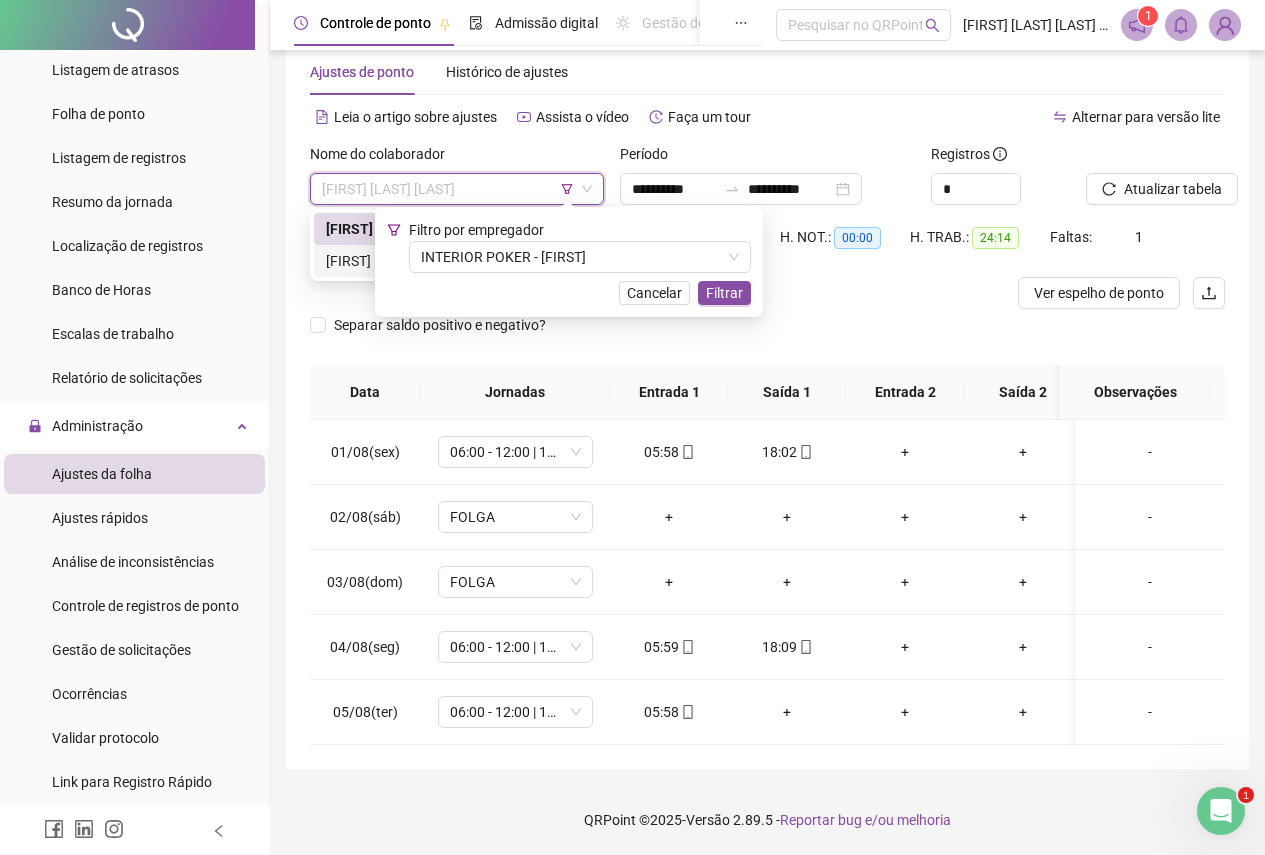 click on "[FIRST] [LAST] [LAST]" at bounding box center [457, 261] 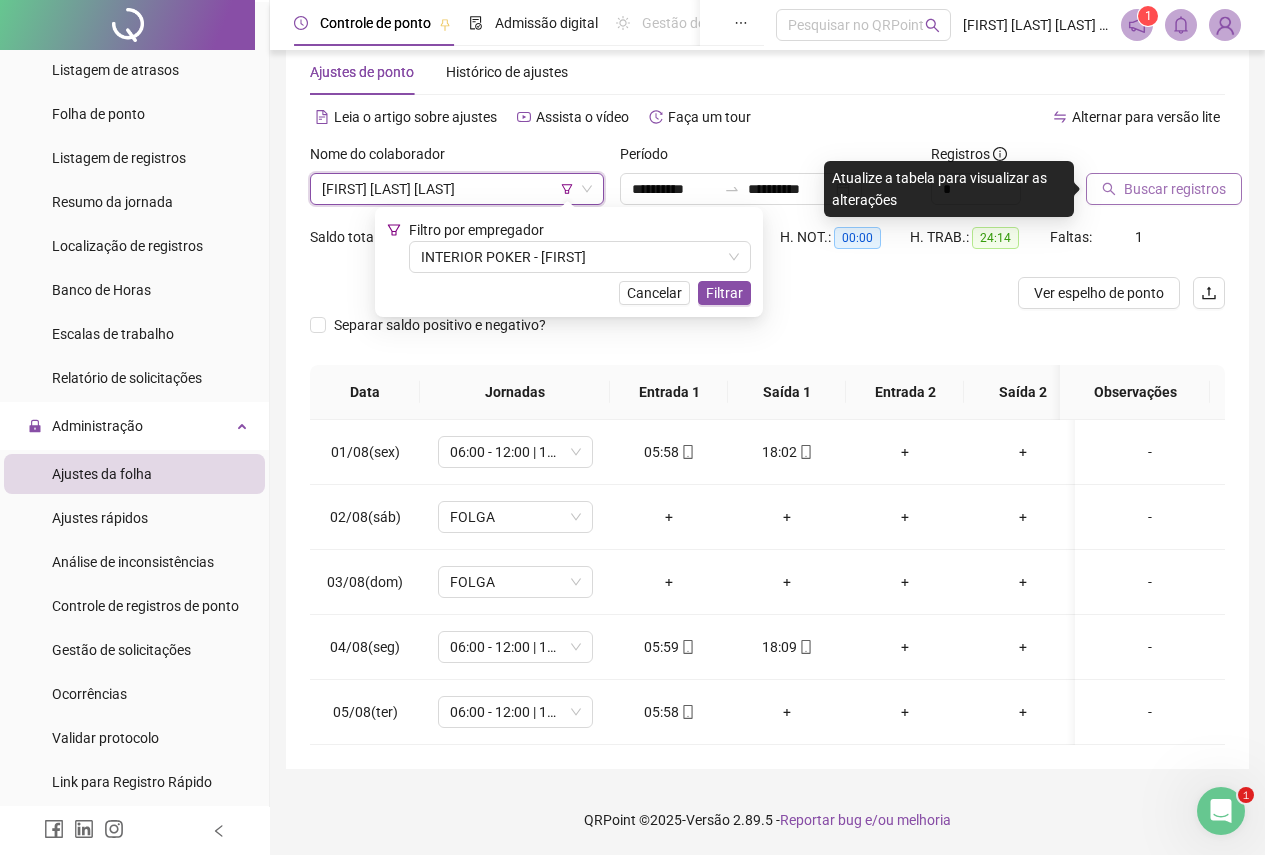 click on "Buscar registros" at bounding box center [1164, 189] 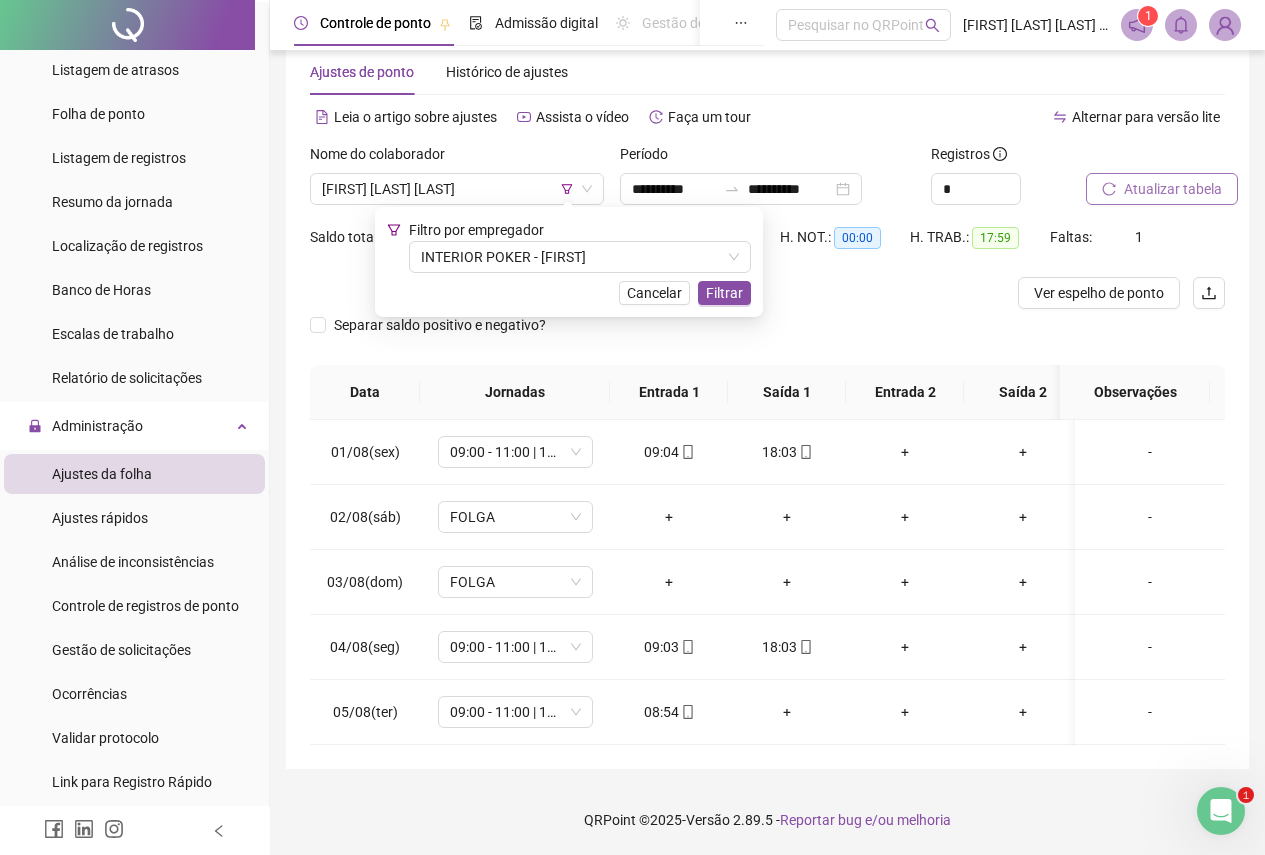 click on "Atualizar tabela" at bounding box center [1173, 189] 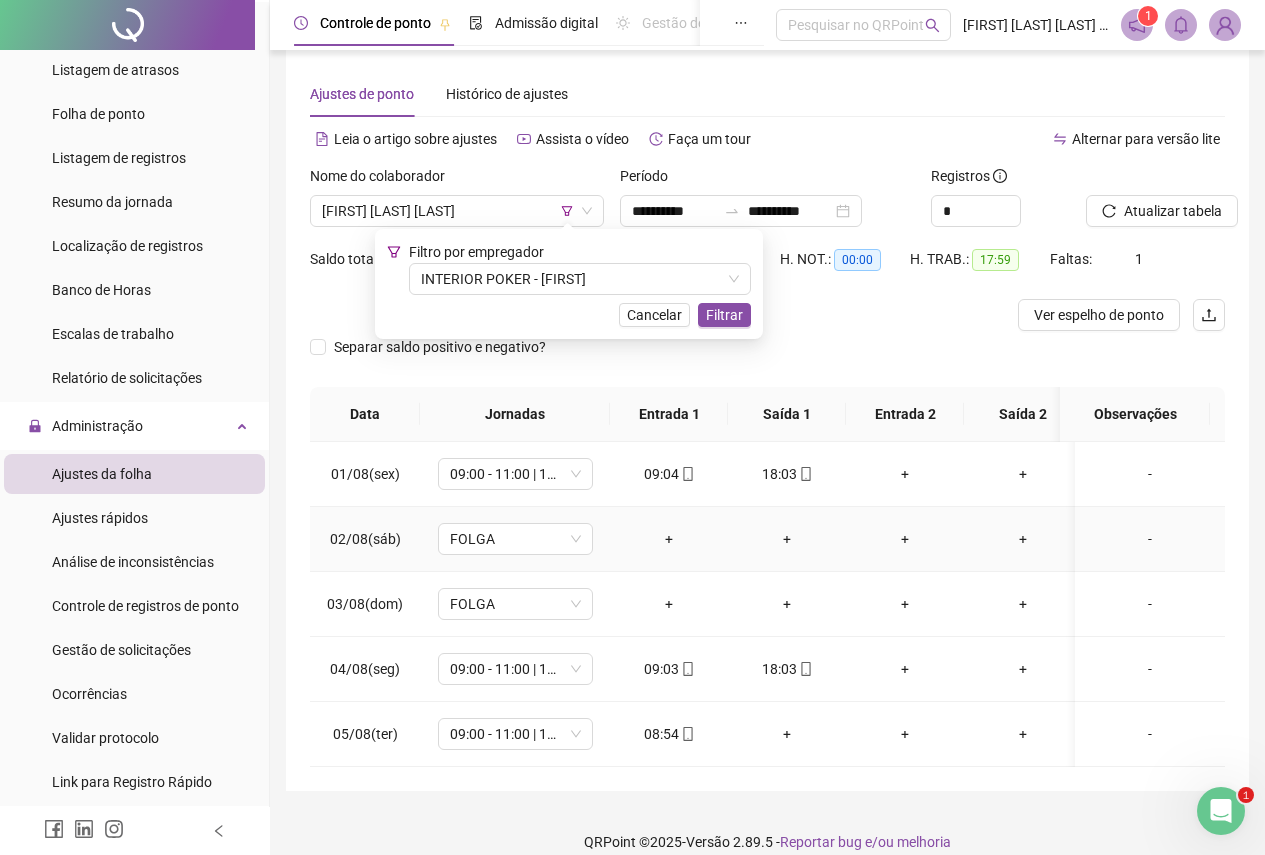 scroll, scrollTop: 0, scrollLeft: 0, axis: both 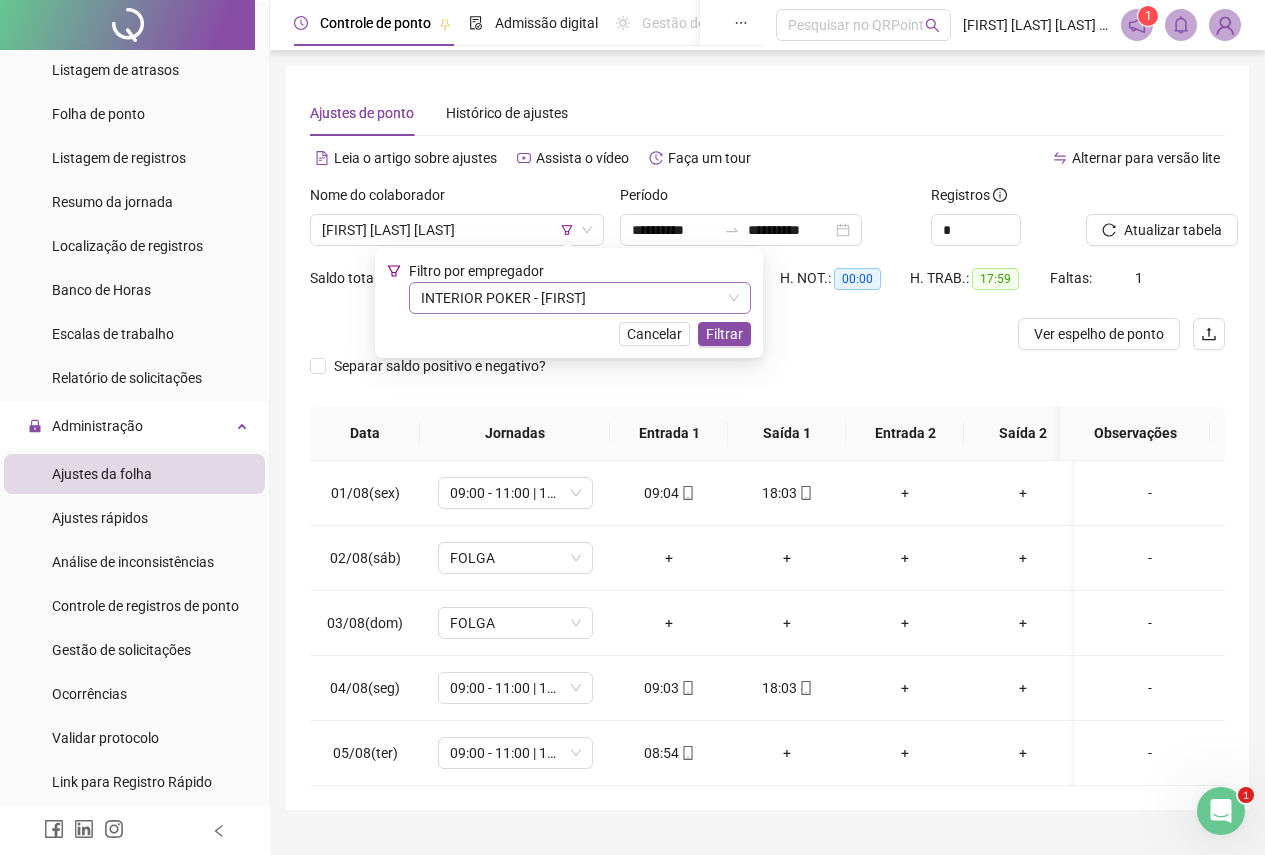 click on "INTERIOR POKER - [FIRST]" at bounding box center [580, 298] 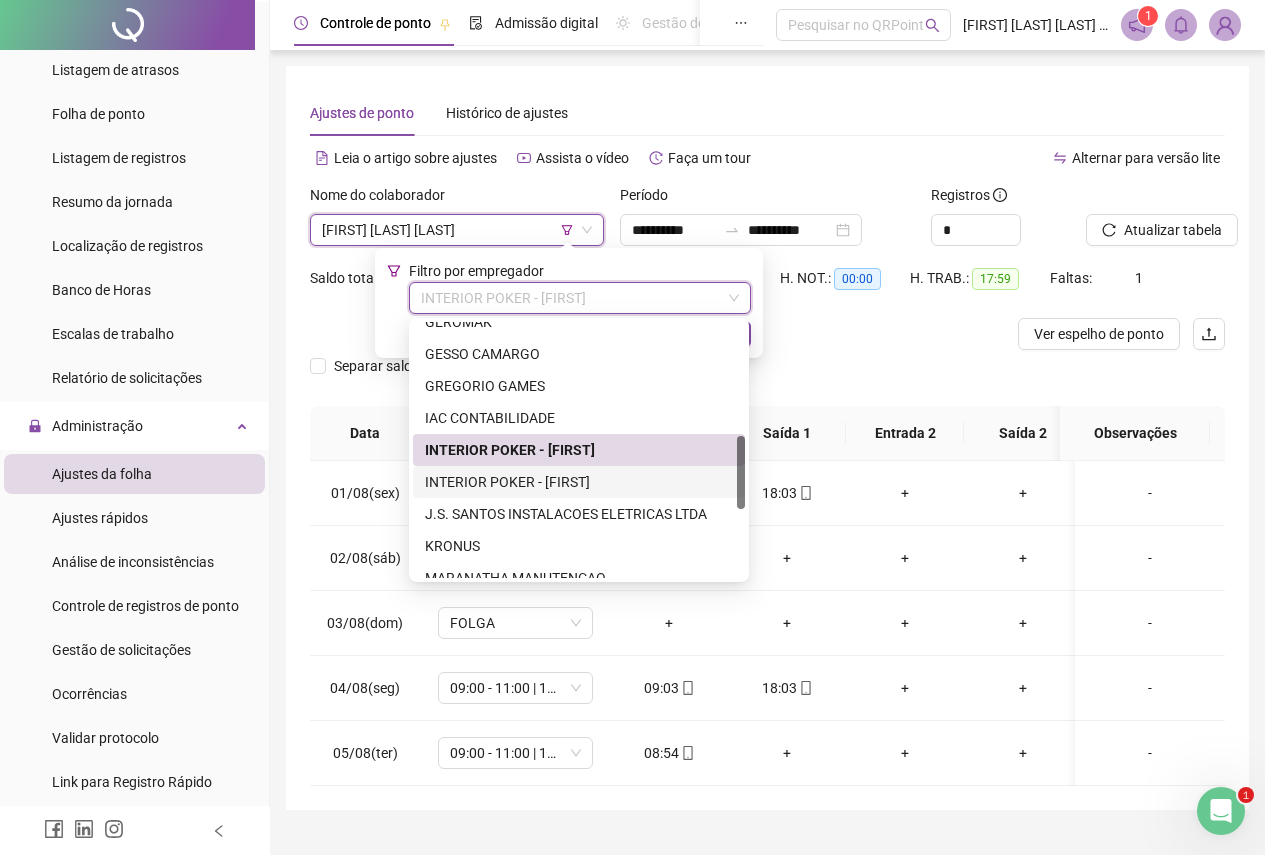 click on "INTERIOR POKER  - [FIRST]" at bounding box center [579, 482] 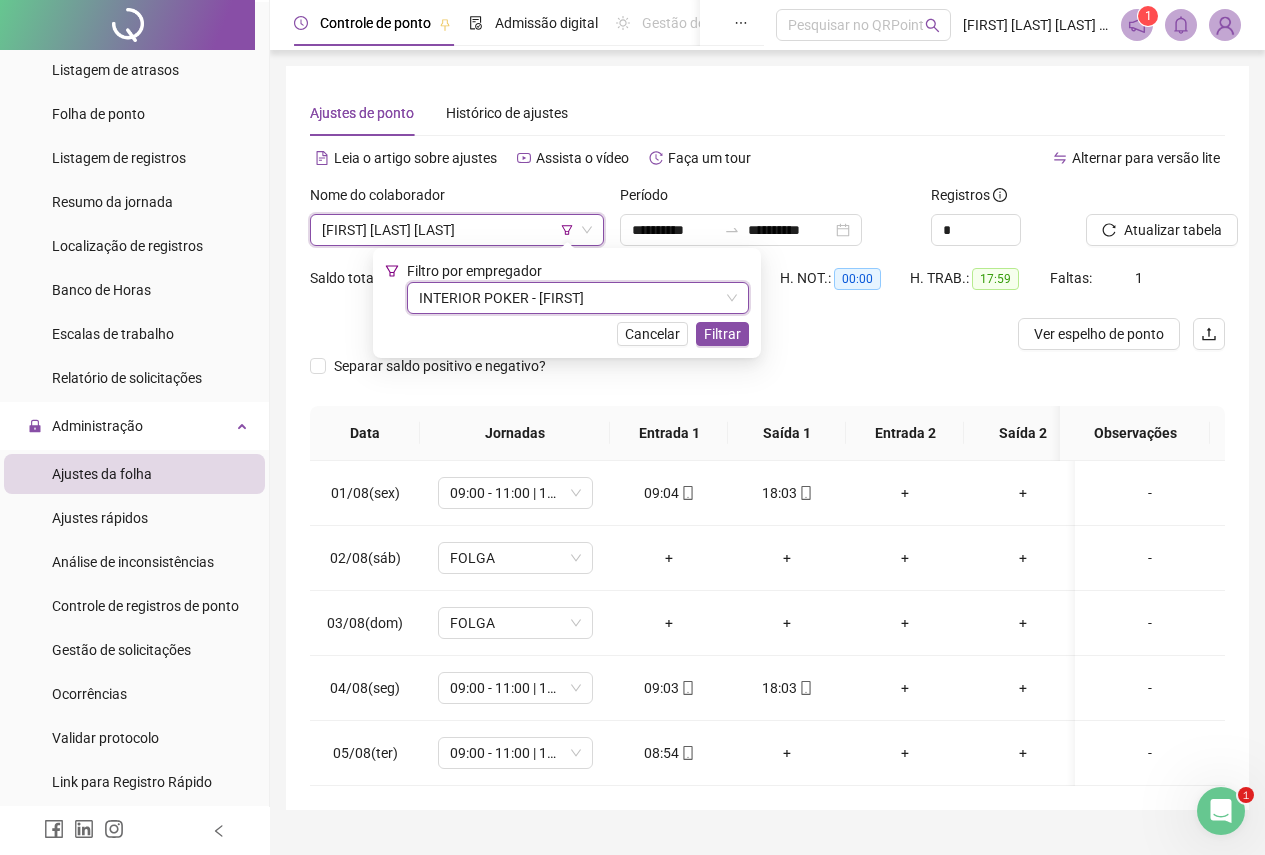 click on "[FIRST] [LAST] [LAST]" at bounding box center [457, 230] 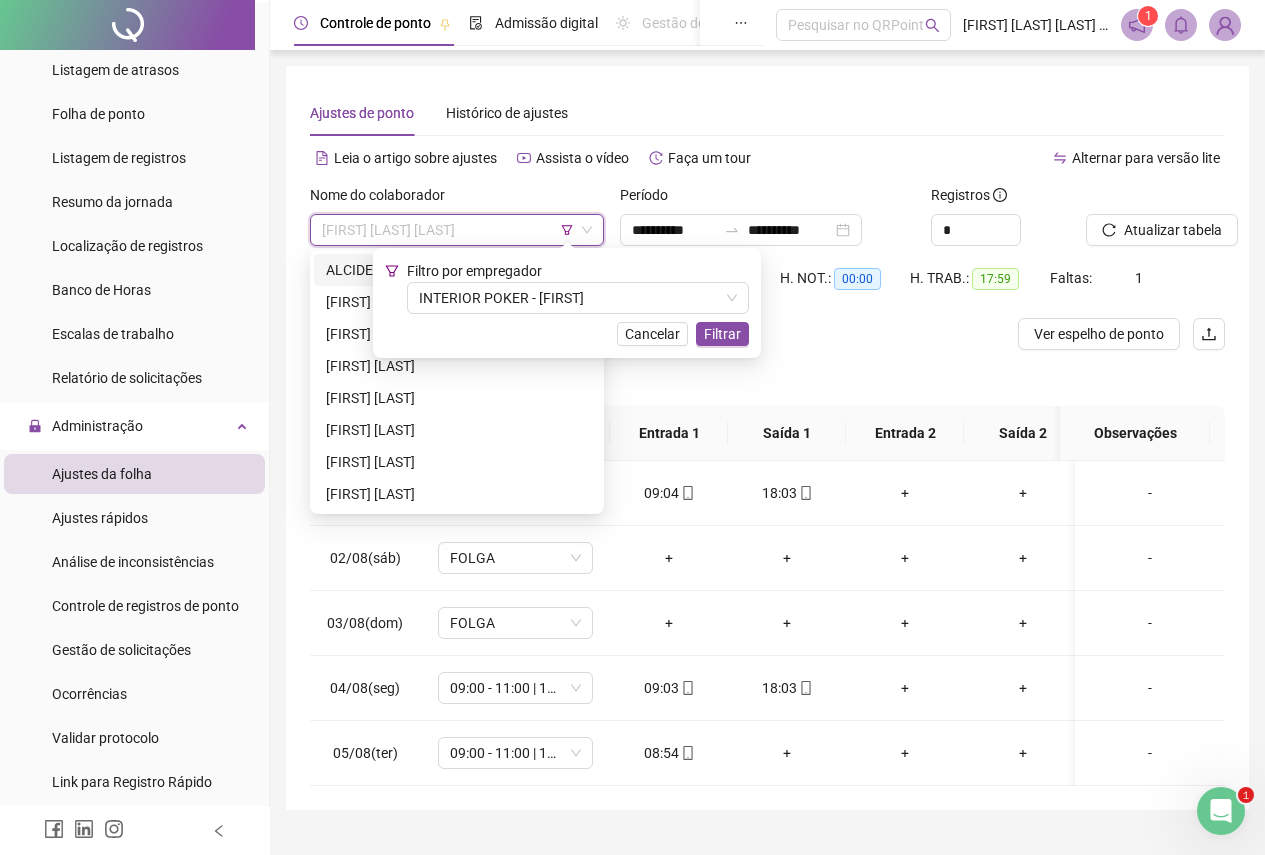 click on "ALCIDES SILVA JUNIOR" at bounding box center [457, 270] 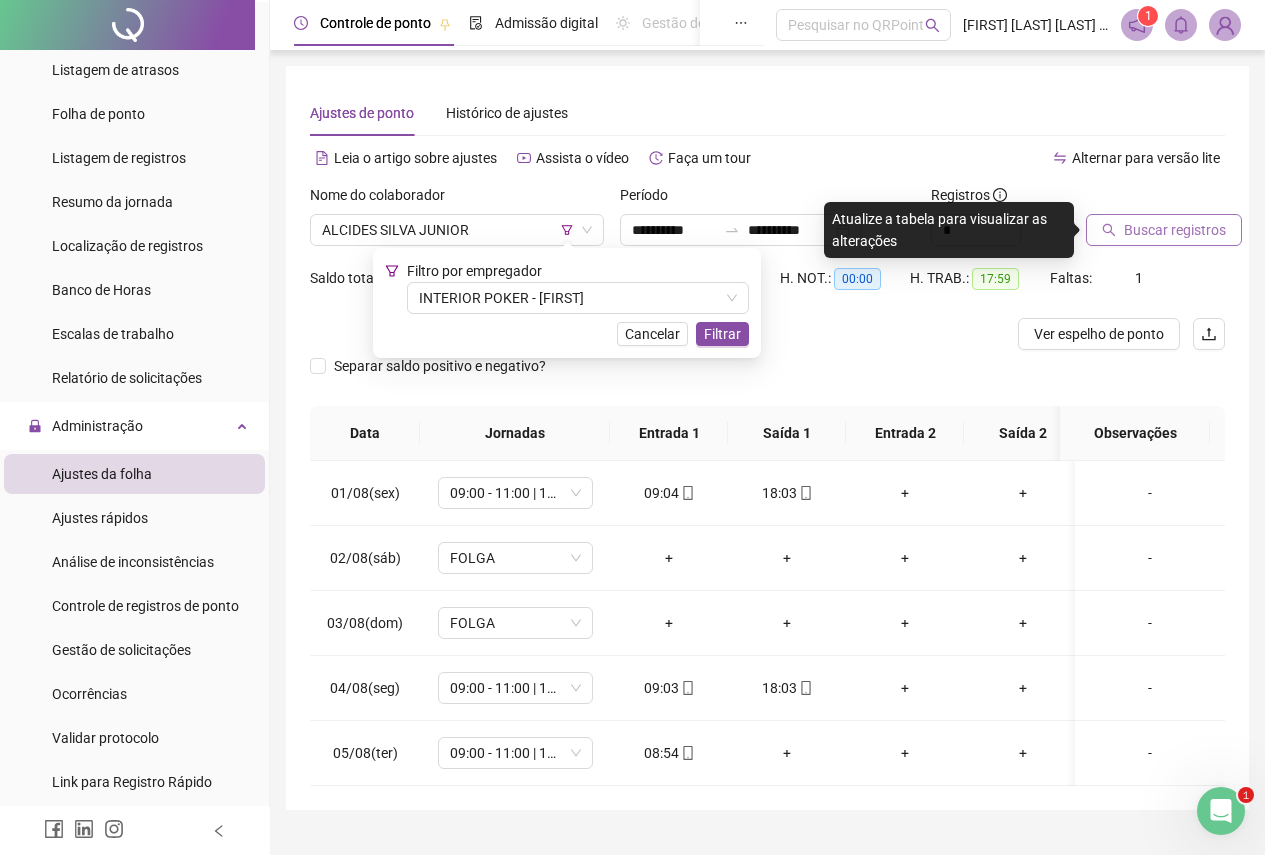 click on "Buscar registros" at bounding box center [1175, 230] 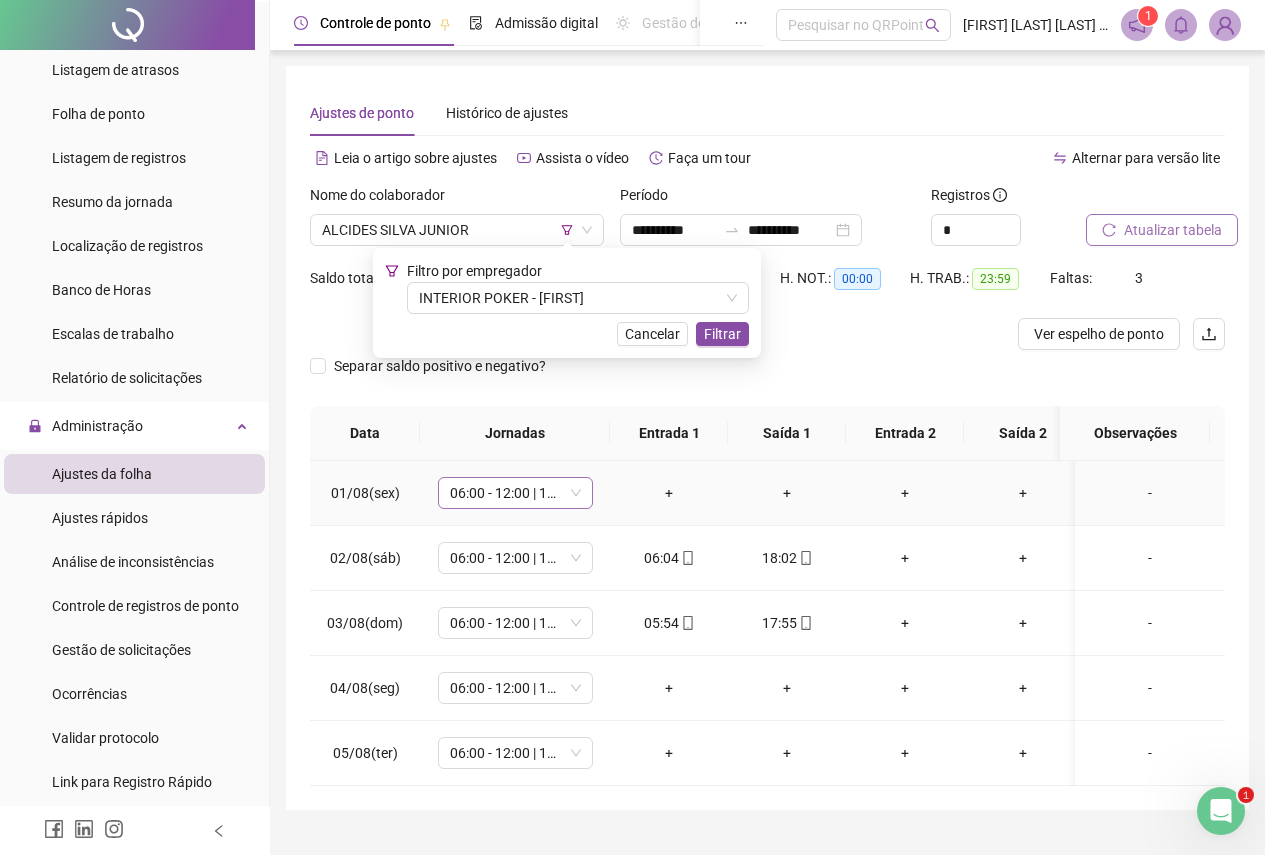 click on "06:00 - 12:00 | 13:00 - 18:00" at bounding box center [515, 493] 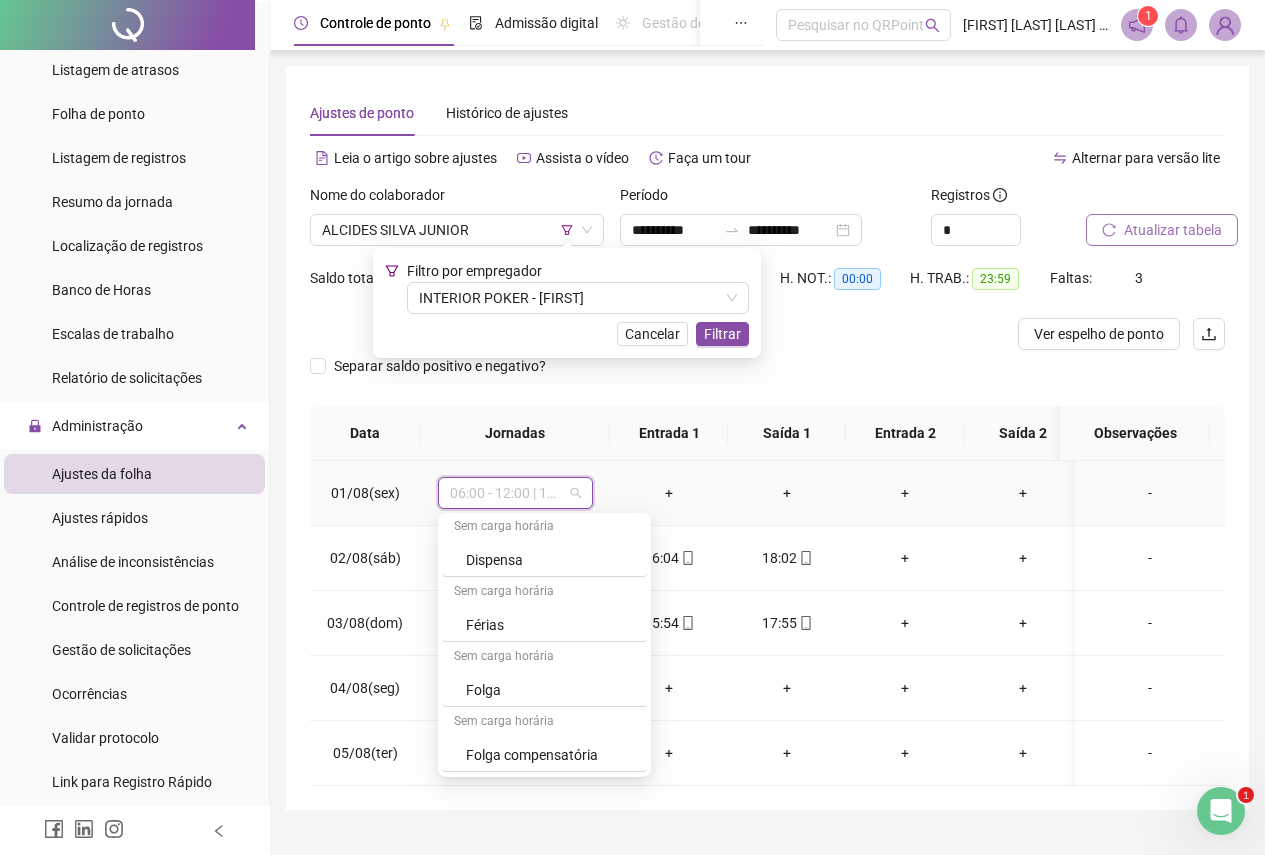 scroll, scrollTop: 3904, scrollLeft: 0, axis: vertical 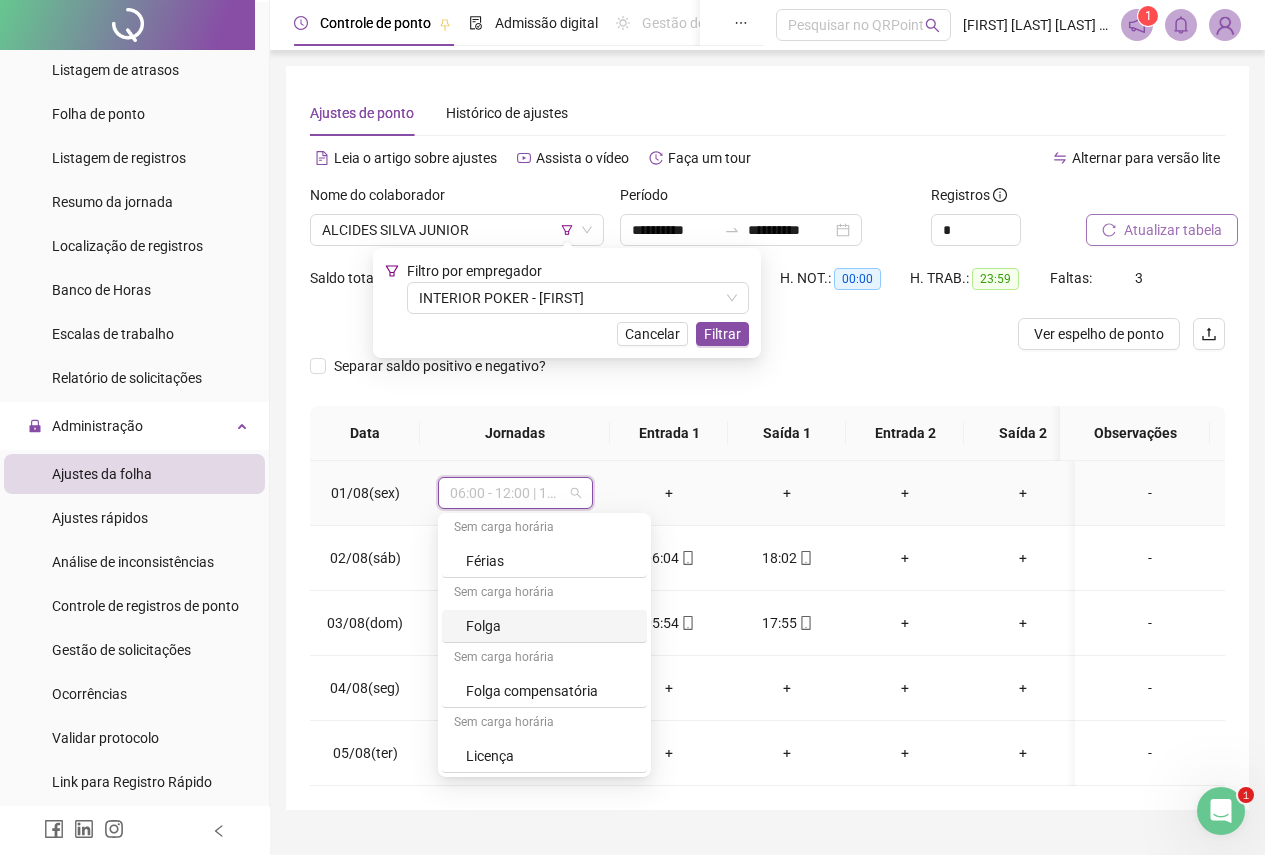 click on "Folga" at bounding box center (550, 626) 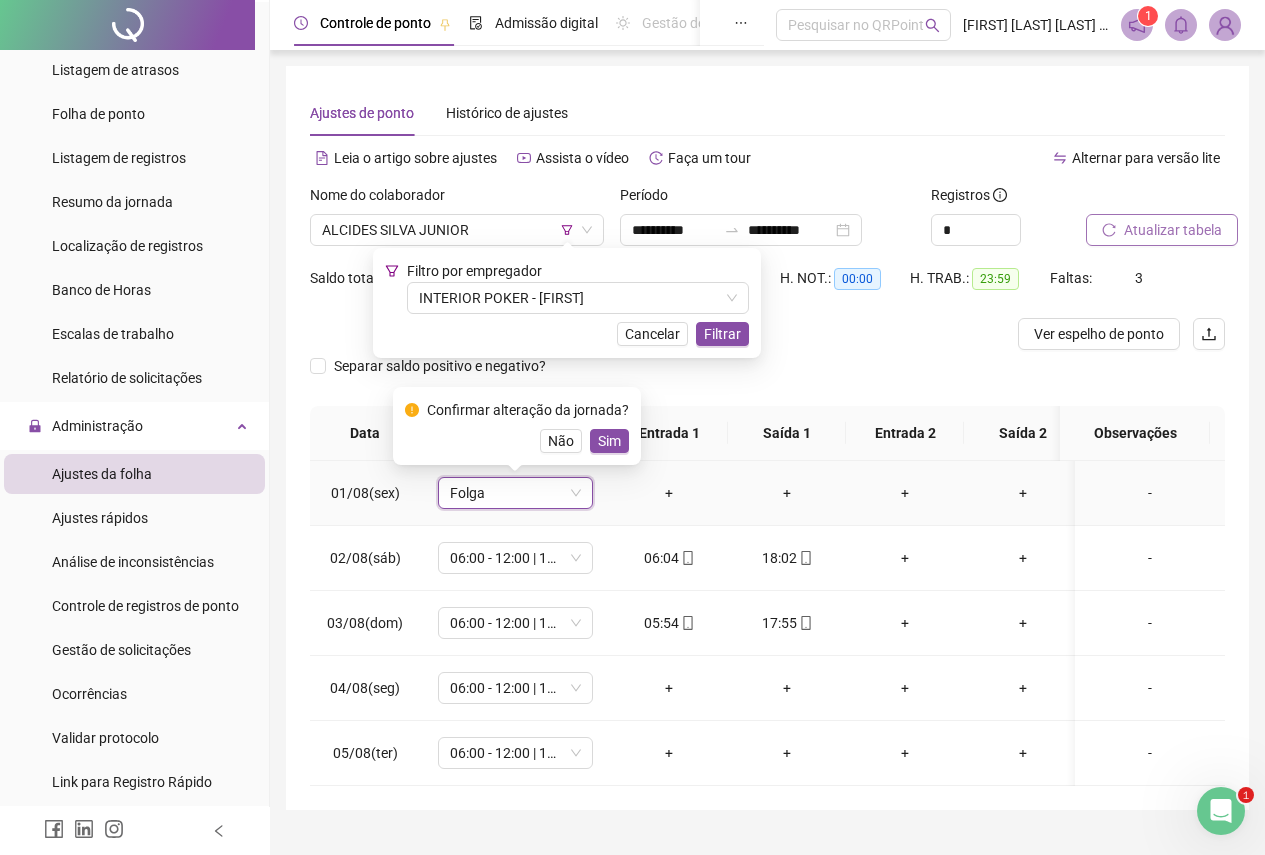 click on "Sim" at bounding box center (609, 441) 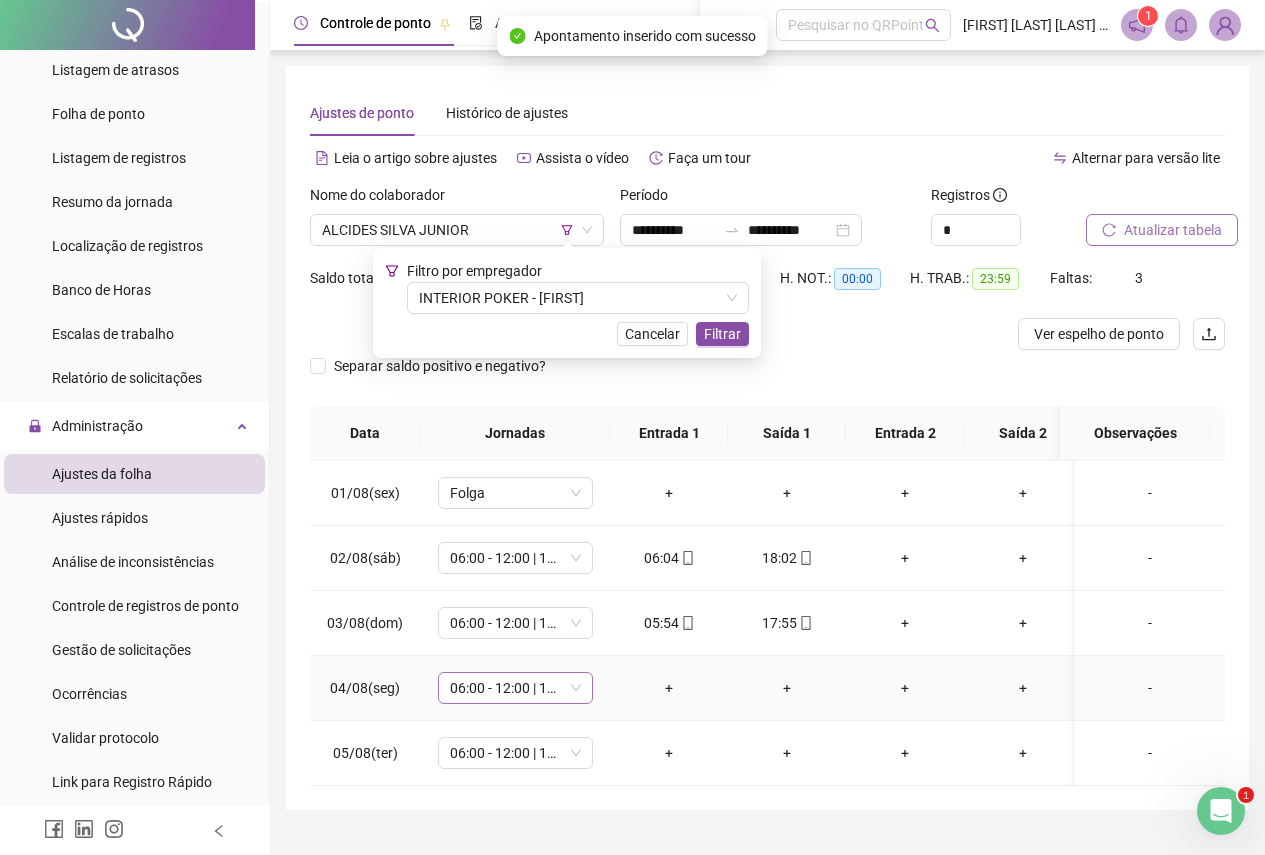 click on "06:00 - 12:00 | 13:00 - 18:00" at bounding box center (515, 688) 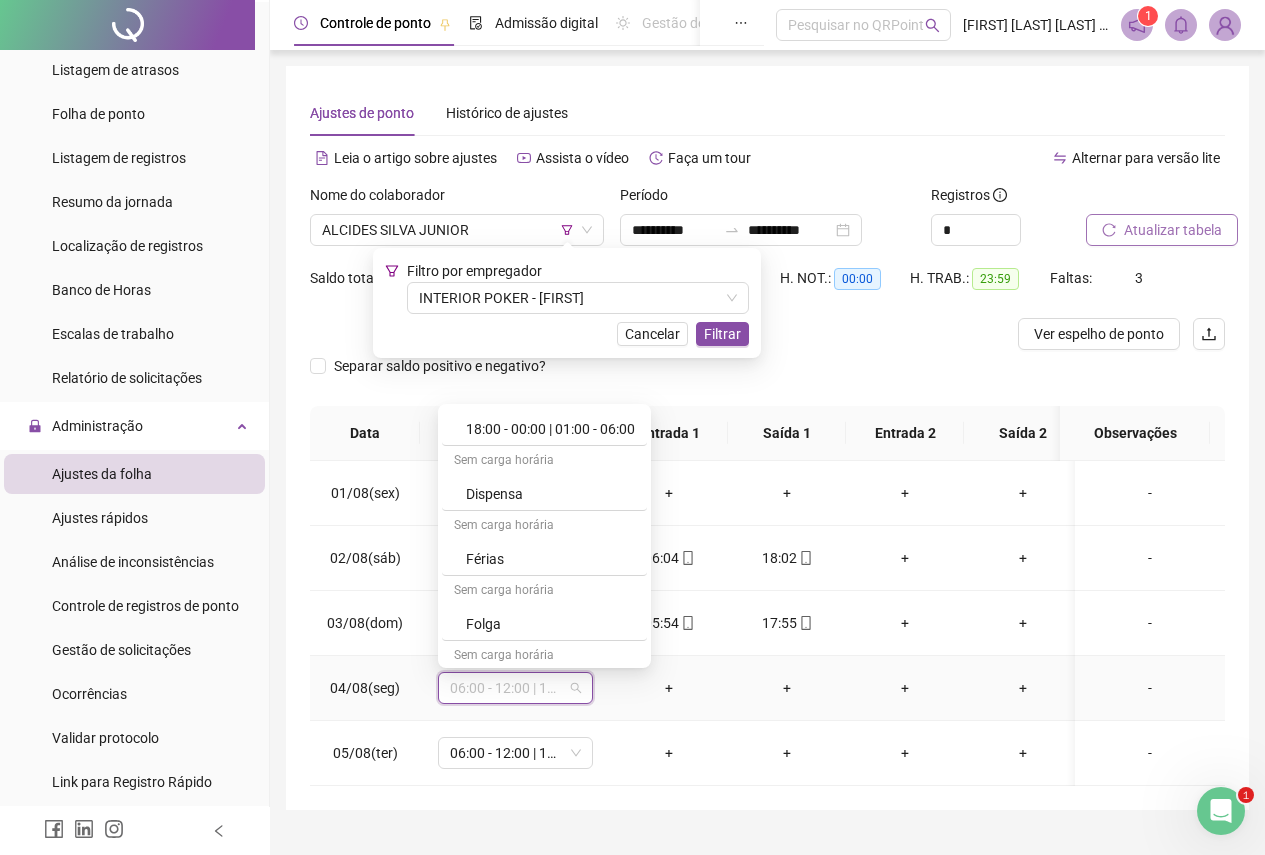scroll, scrollTop: 3904, scrollLeft: 0, axis: vertical 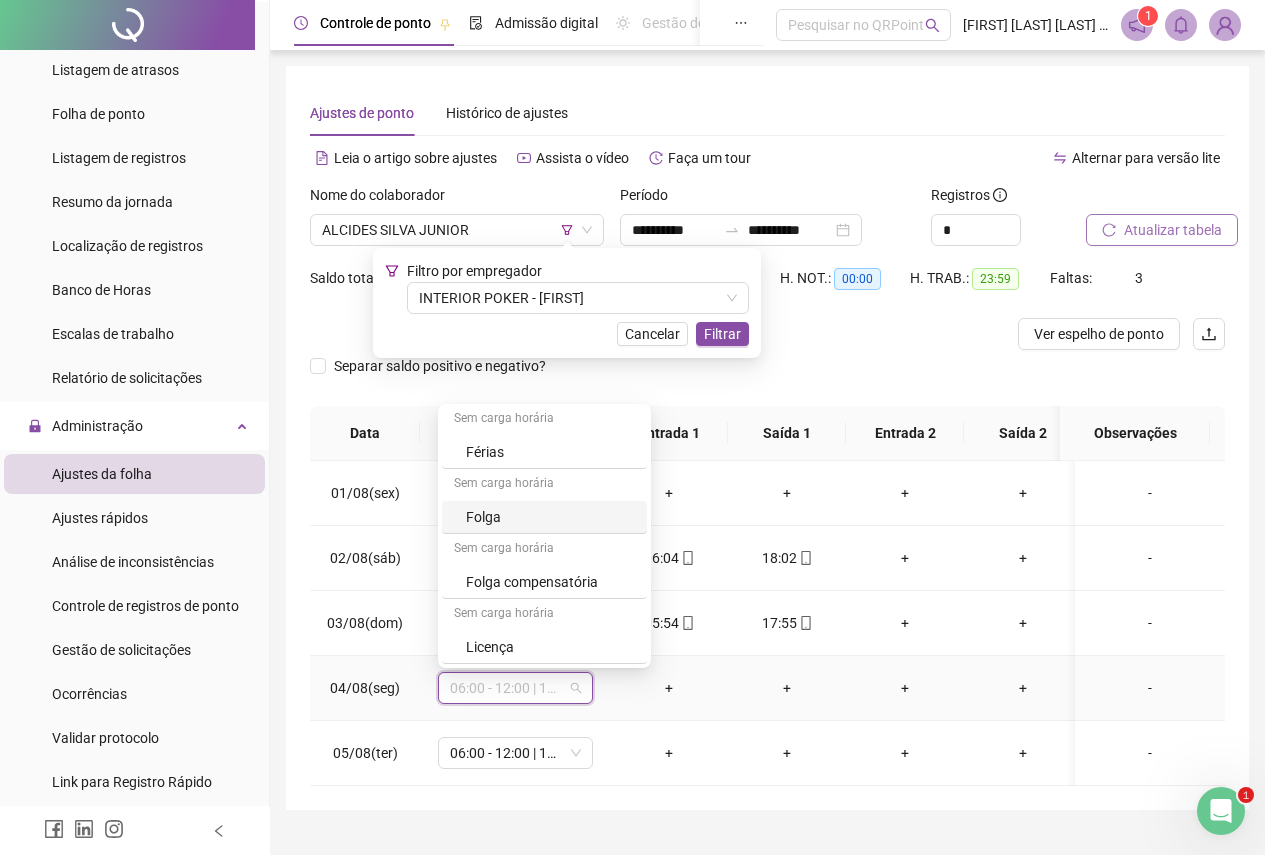 click on "Folga" at bounding box center (550, 517) 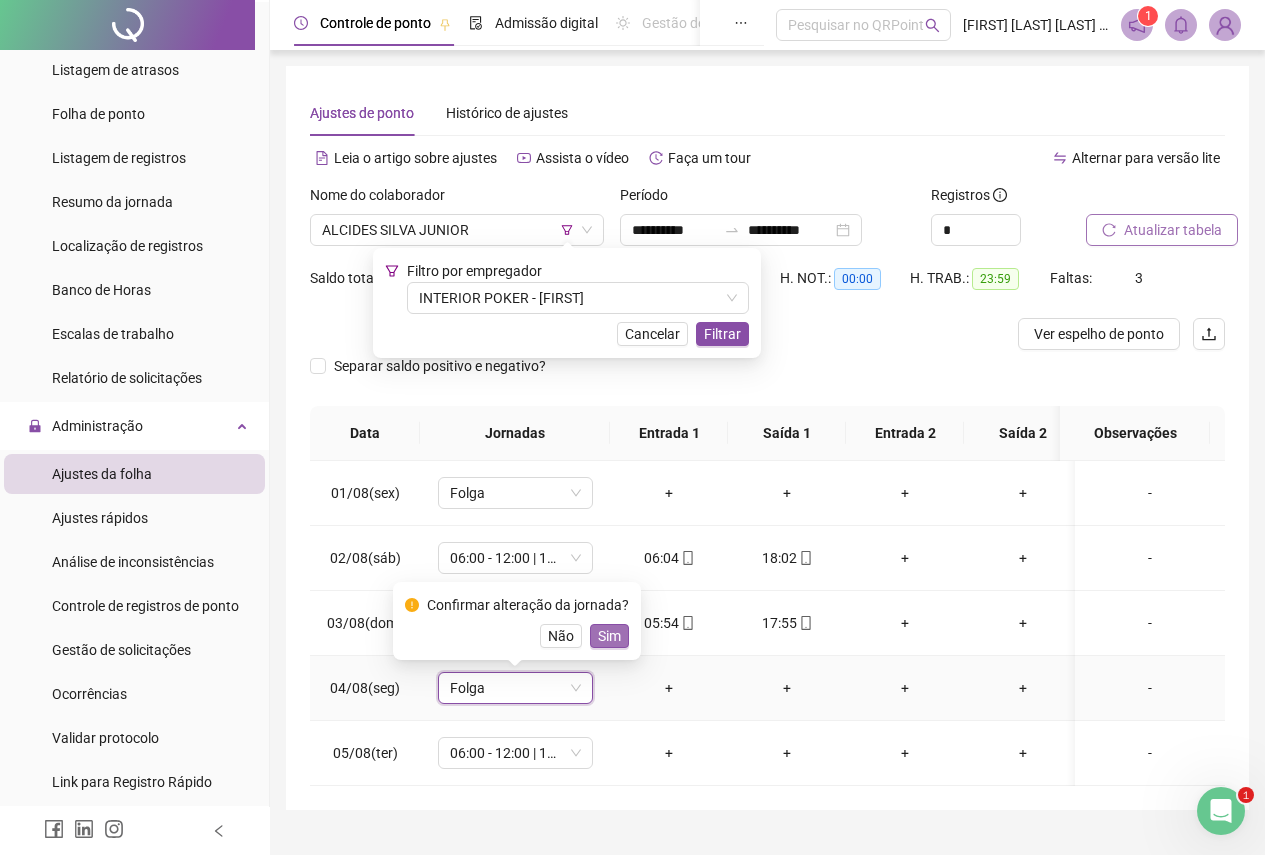 click on "Sim" at bounding box center [609, 636] 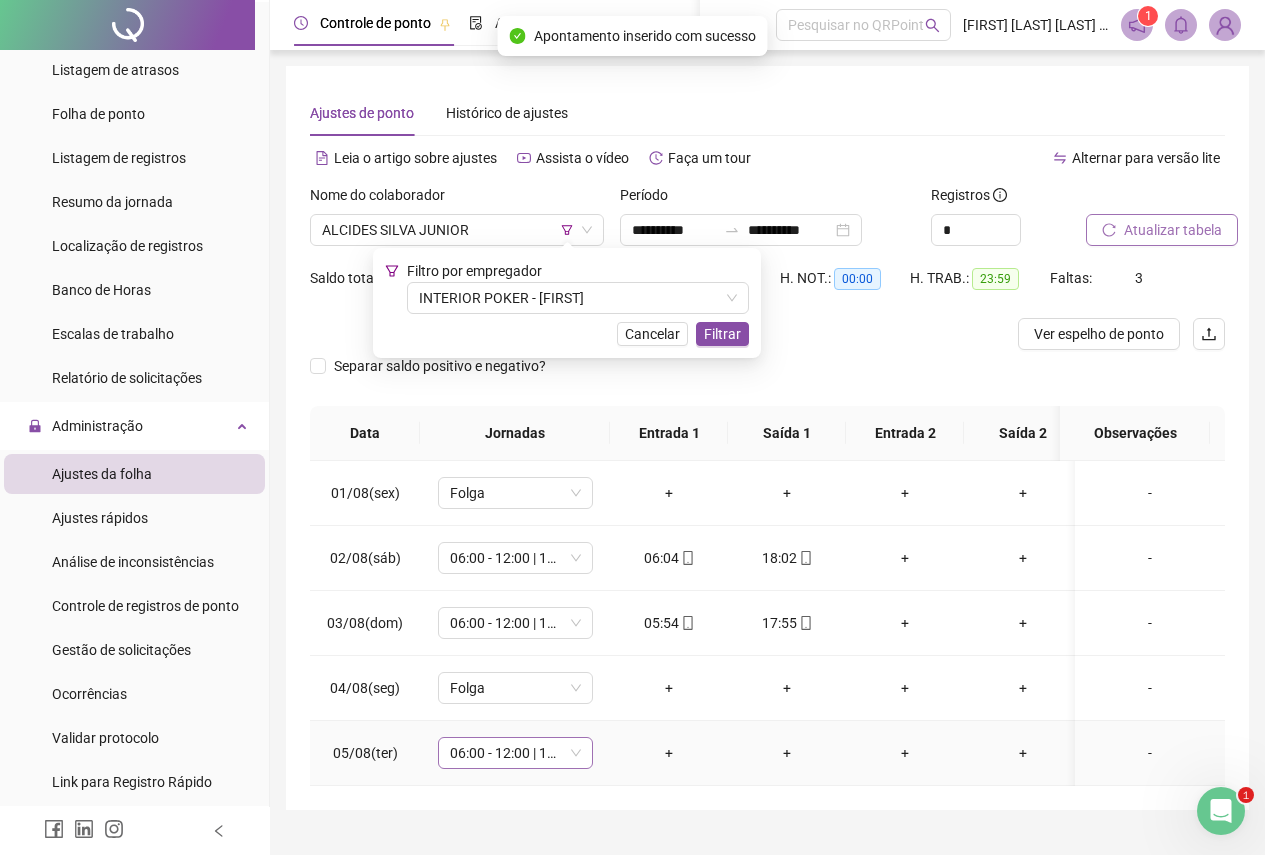 click on "06:00 - 12:00 | 13:00 - 18:00" at bounding box center (515, 753) 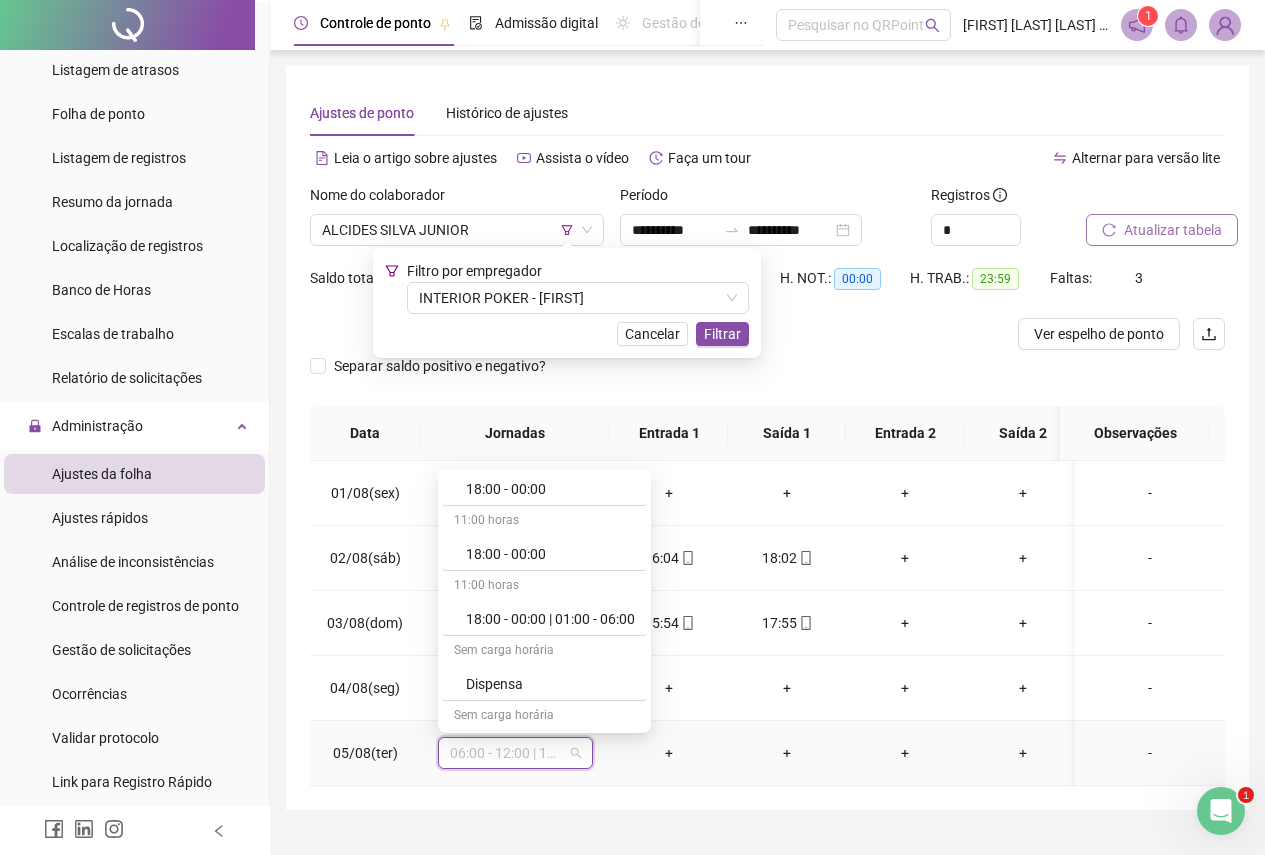 scroll, scrollTop: 3904, scrollLeft: 0, axis: vertical 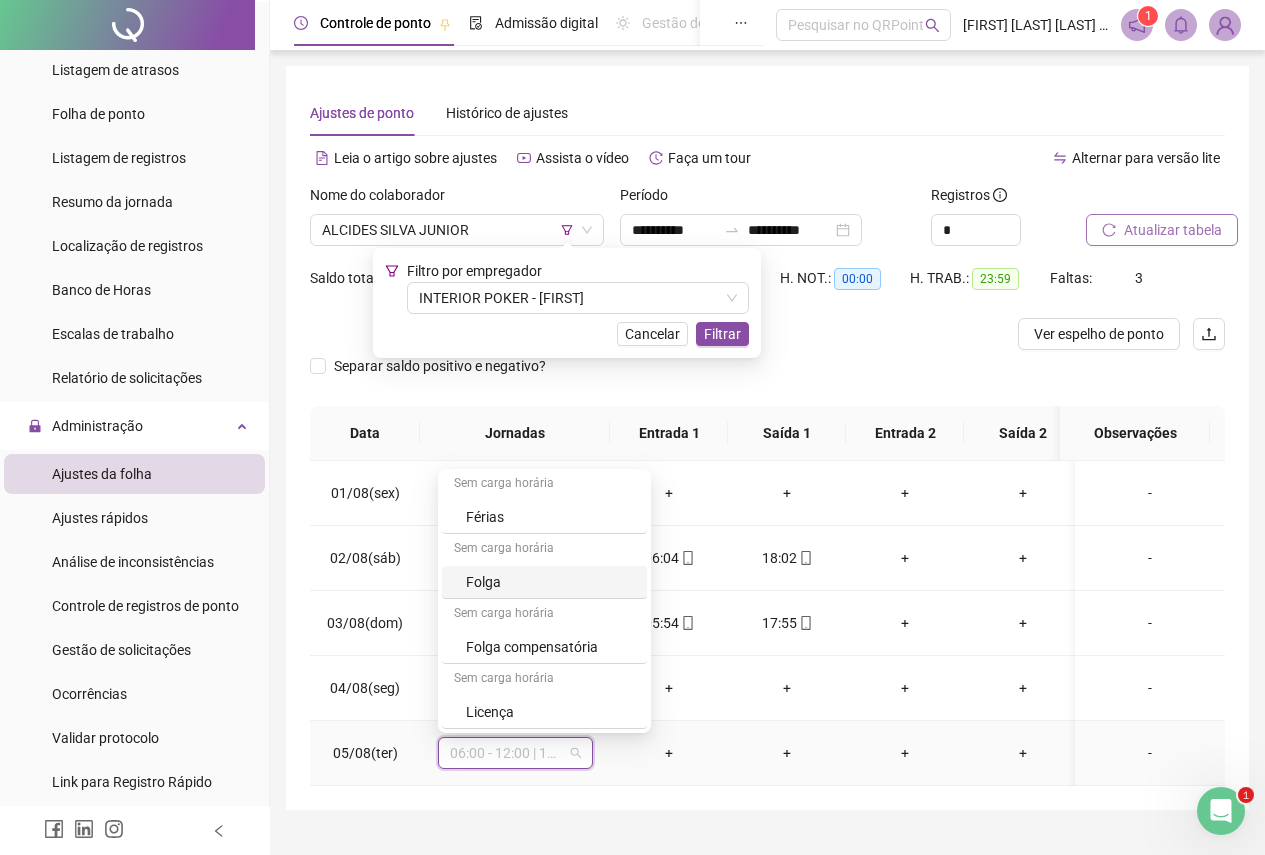 click on "Folga" at bounding box center [550, 582] 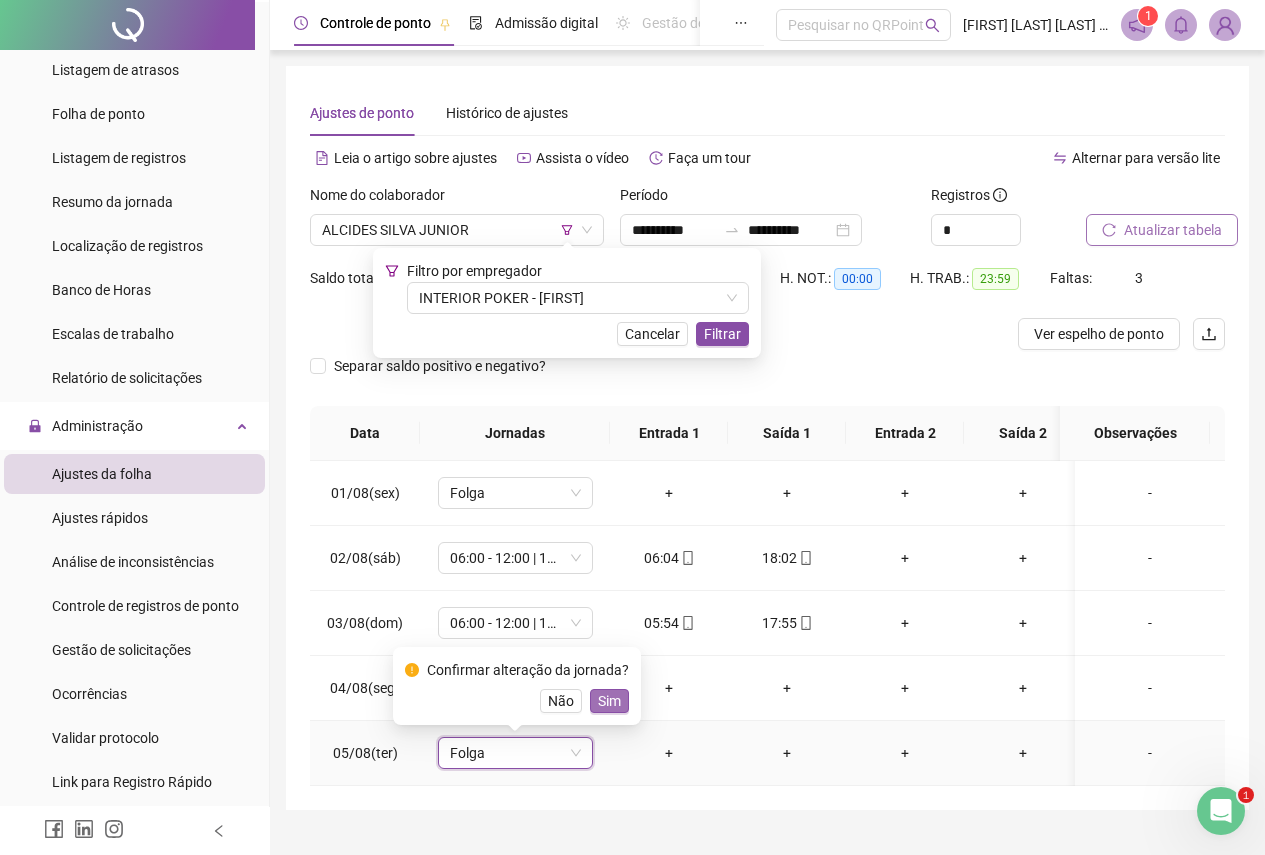 click on "Sim" at bounding box center [609, 701] 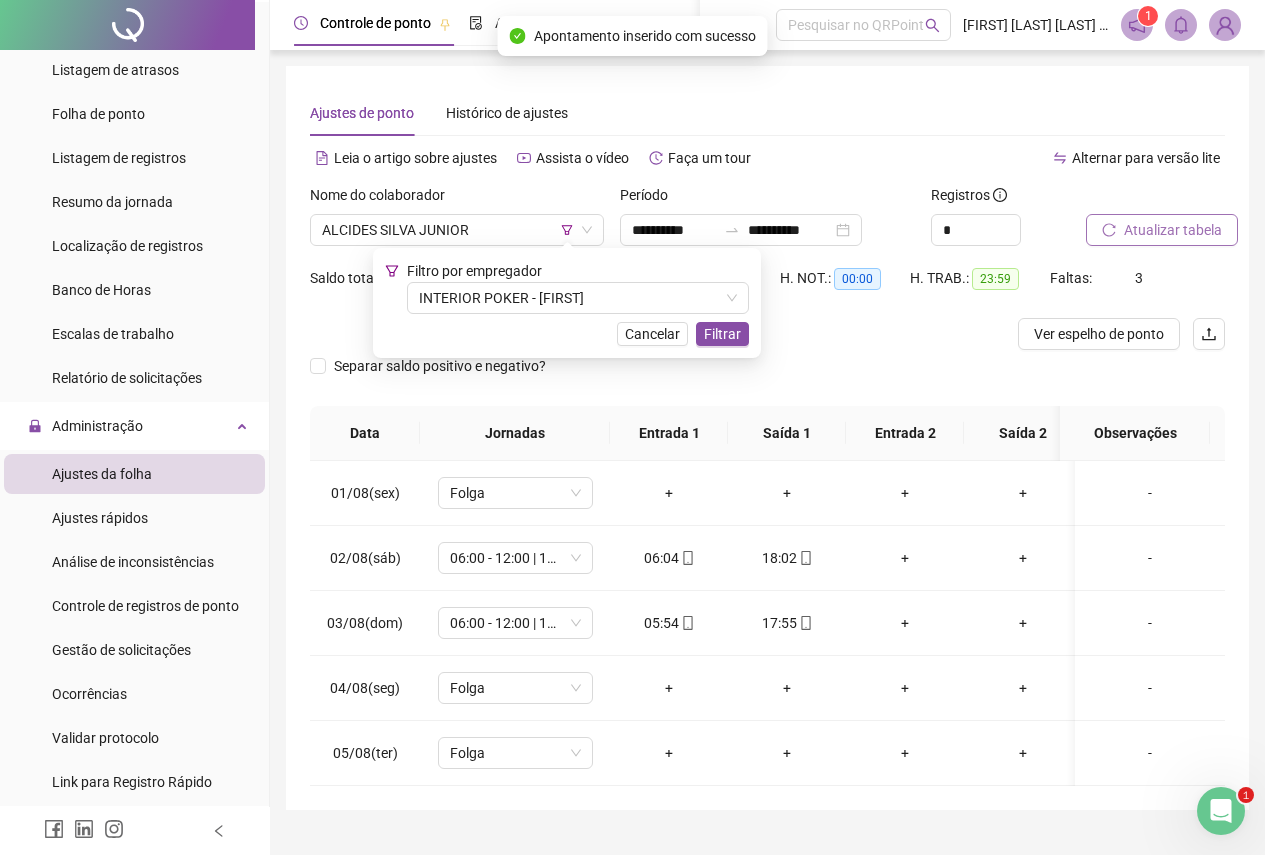 click on "Atualizar tabela" at bounding box center [1173, 230] 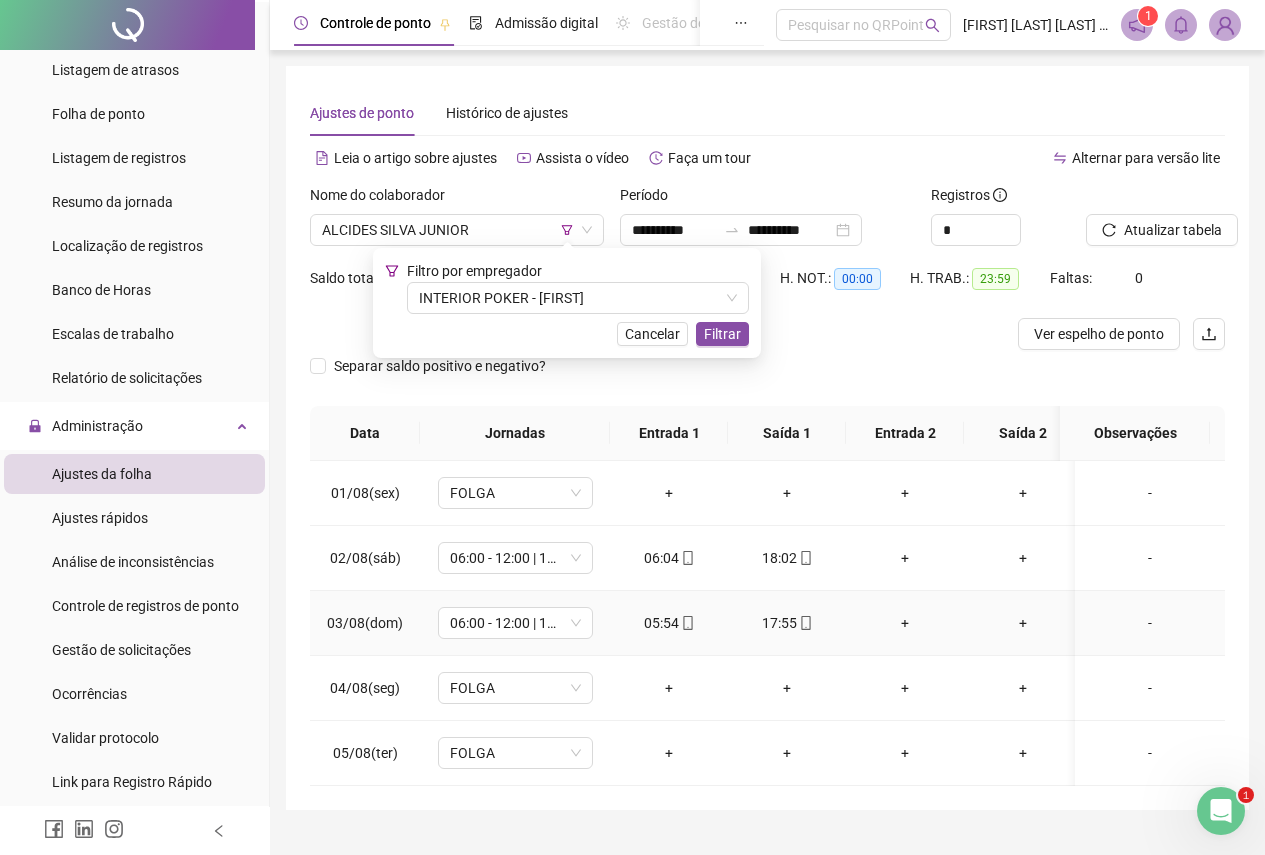 scroll, scrollTop: 56, scrollLeft: 0, axis: vertical 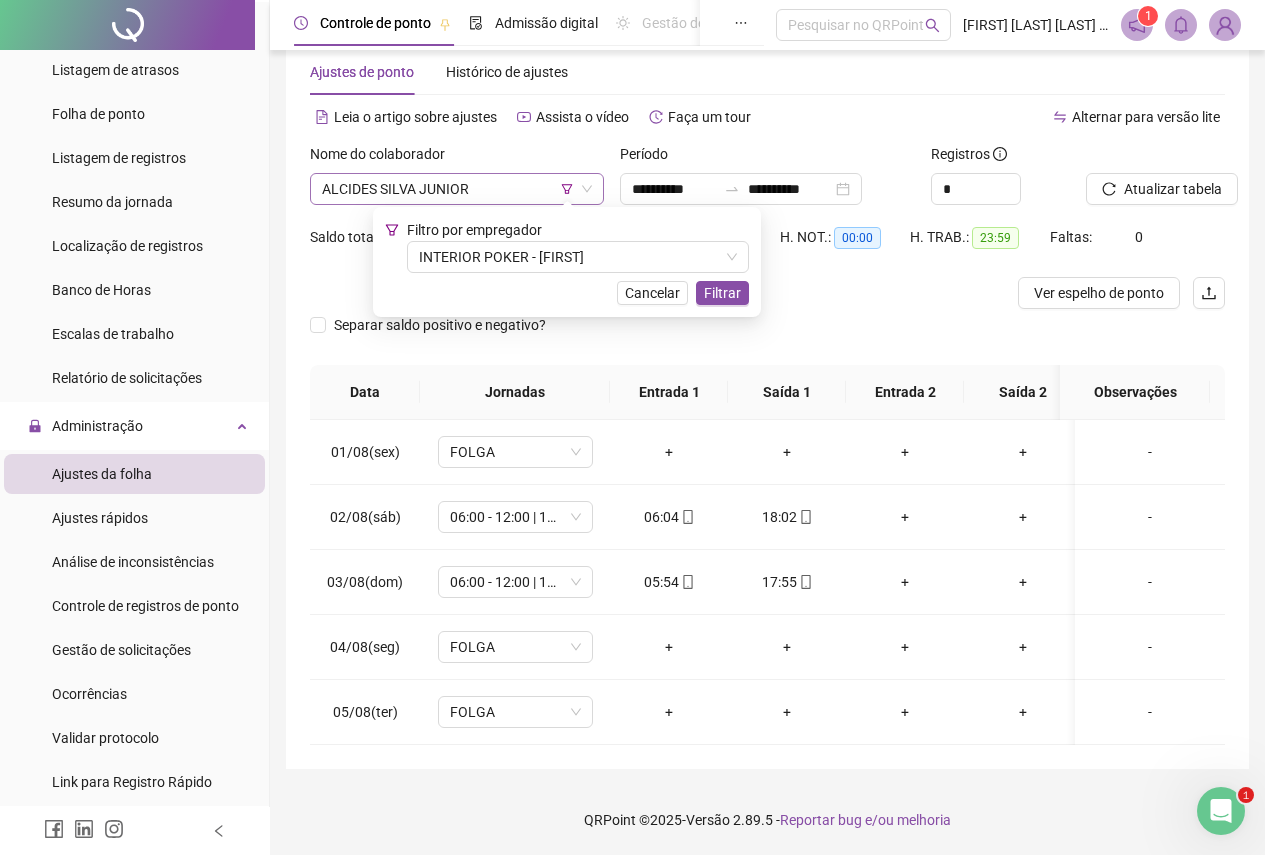 click on "ALCIDES SILVA JUNIOR" at bounding box center [457, 189] 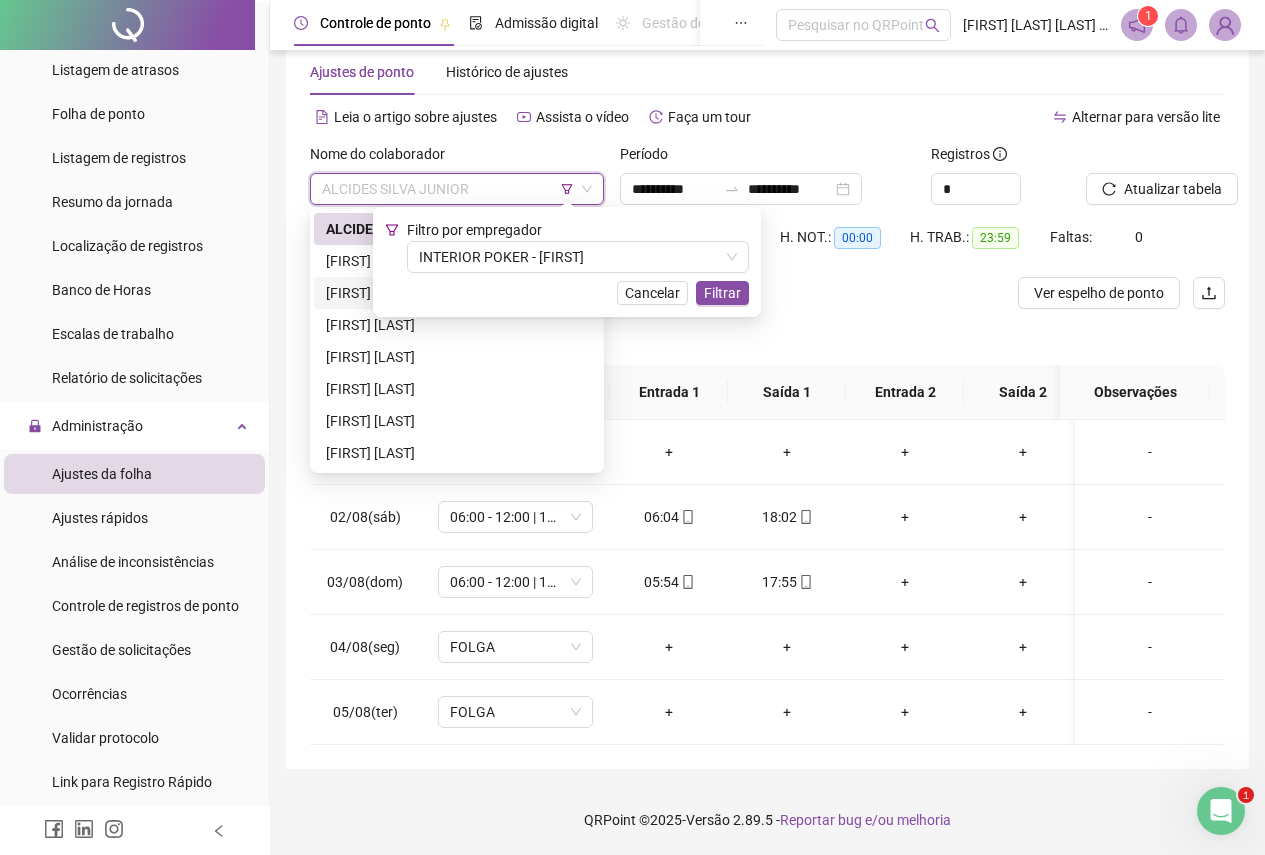 click on "[FIRST] [LAST] [LAST]" at bounding box center (457, 293) 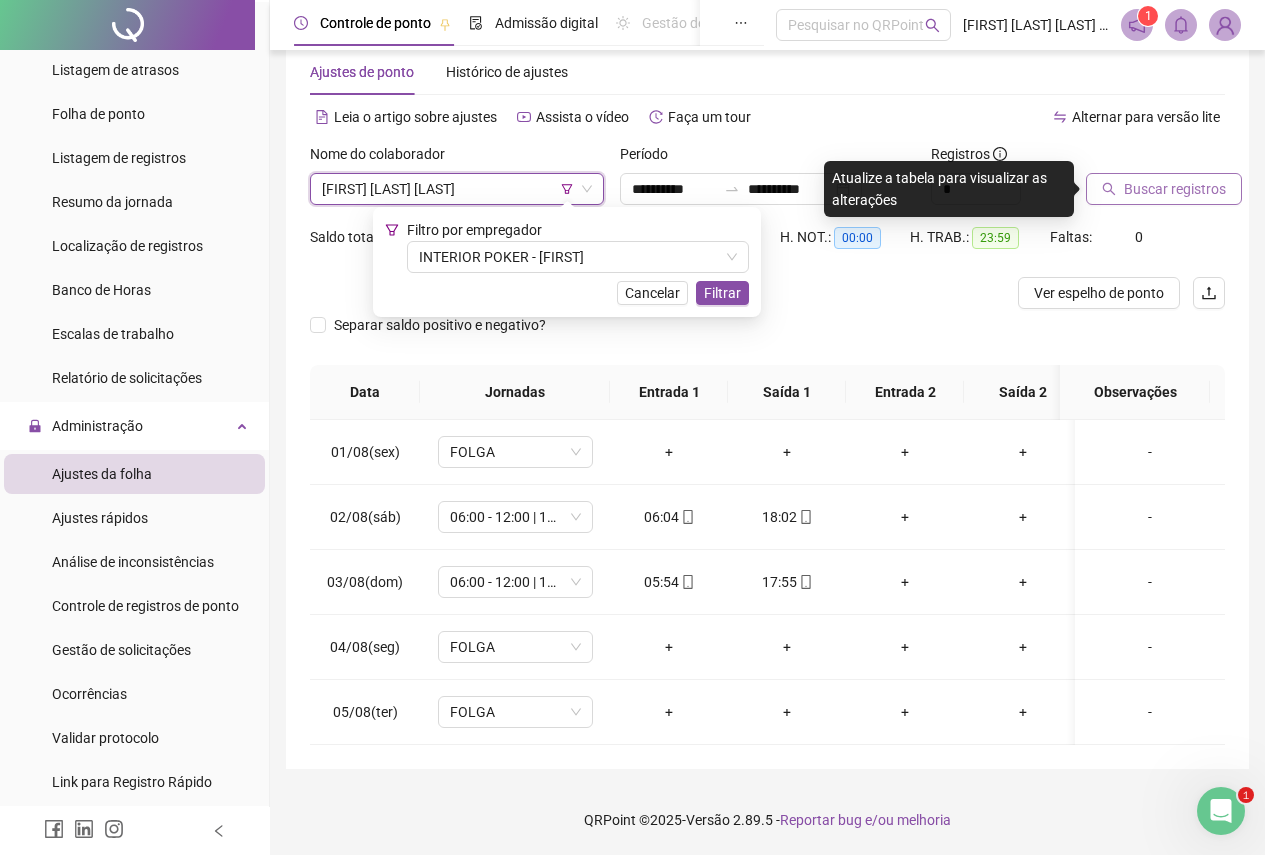 click on "Buscar registros" at bounding box center (1175, 189) 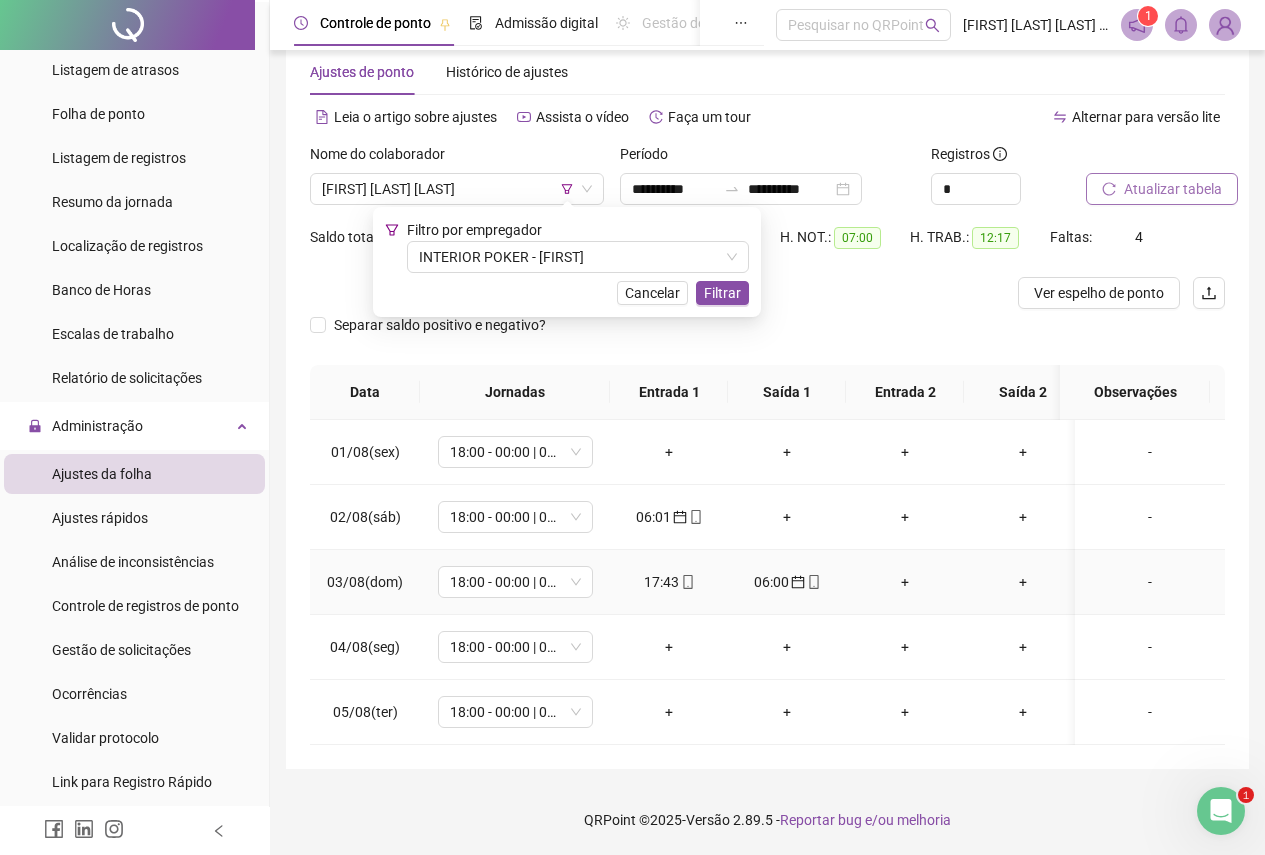 scroll, scrollTop: 0, scrollLeft: 0, axis: both 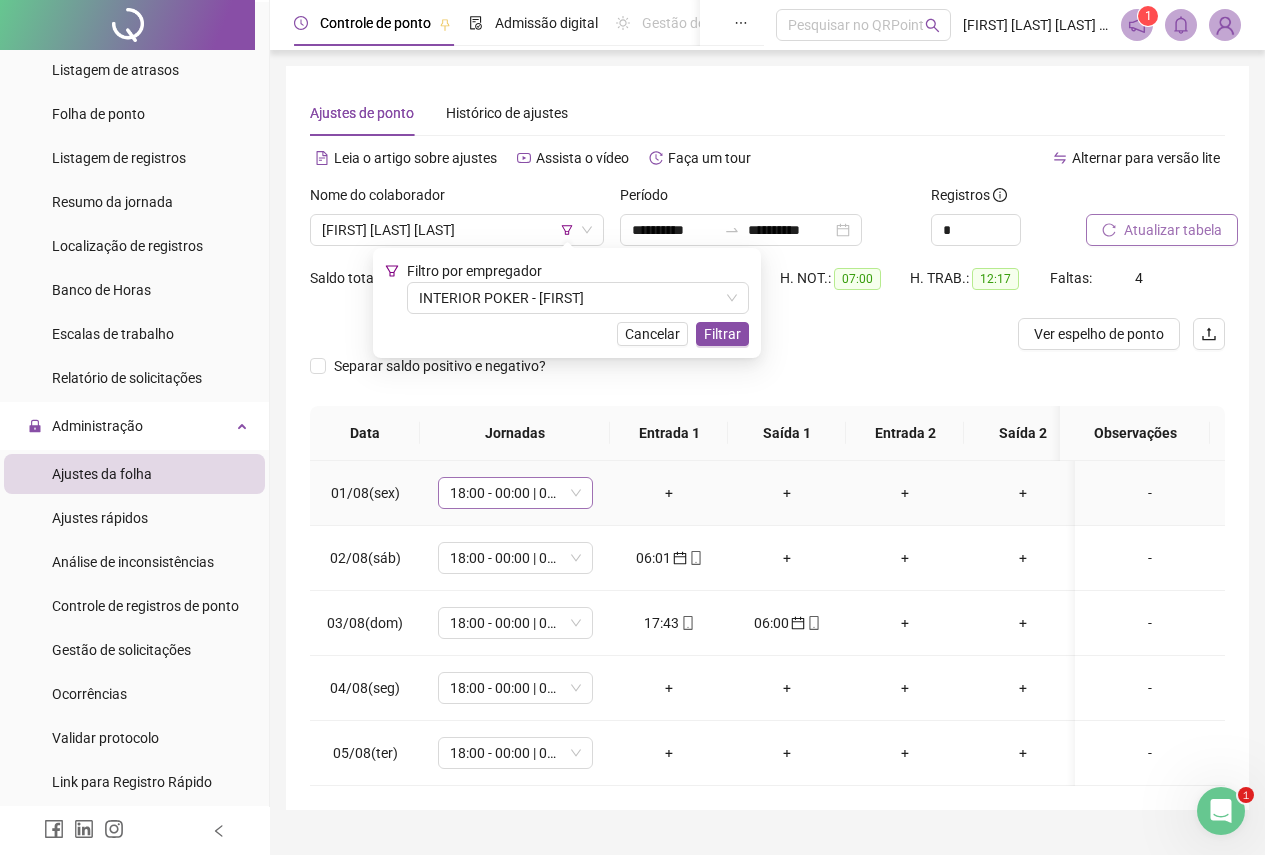 click on "18:00 - 00:00 | 01:00 - 06:00" at bounding box center (515, 493) 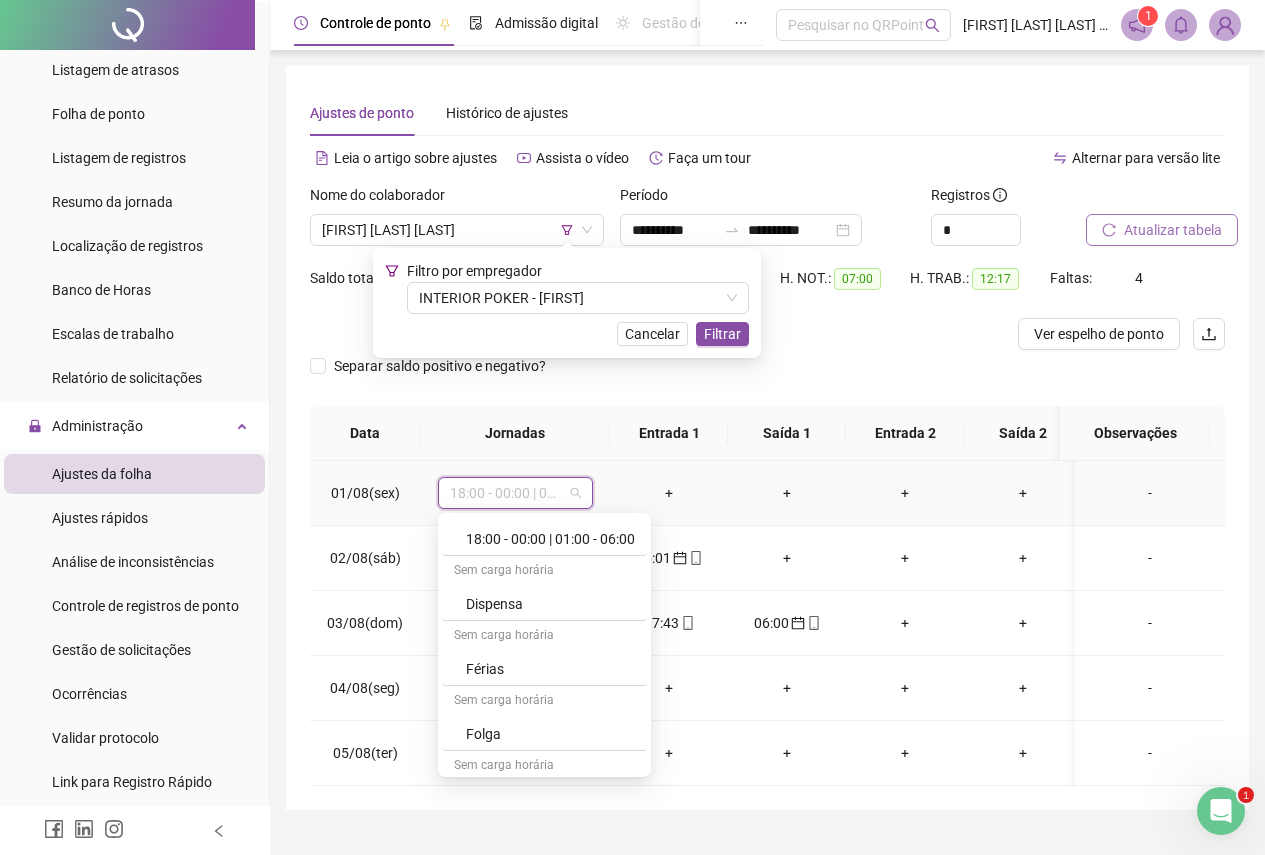 scroll, scrollTop: 3800, scrollLeft: 0, axis: vertical 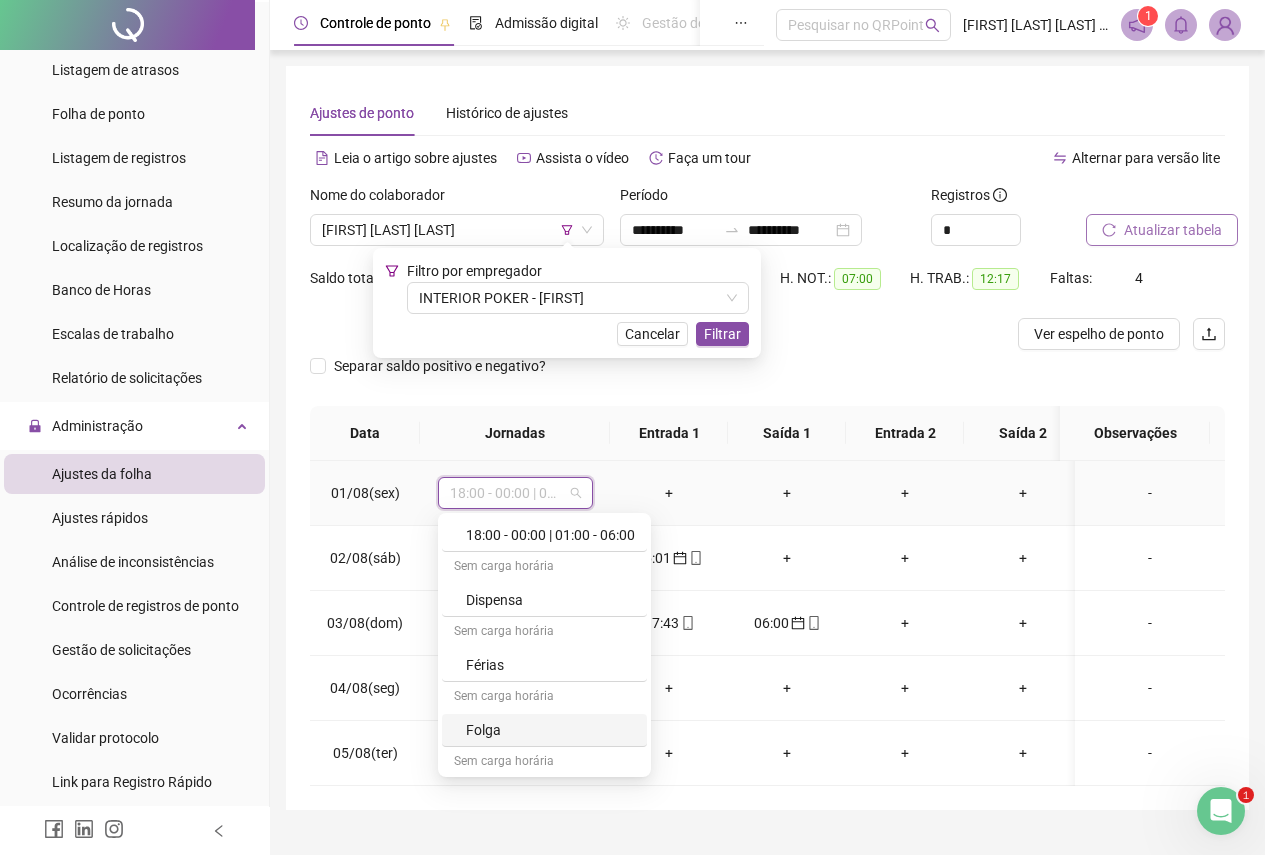 click on "Folga" at bounding box center (550, 730) 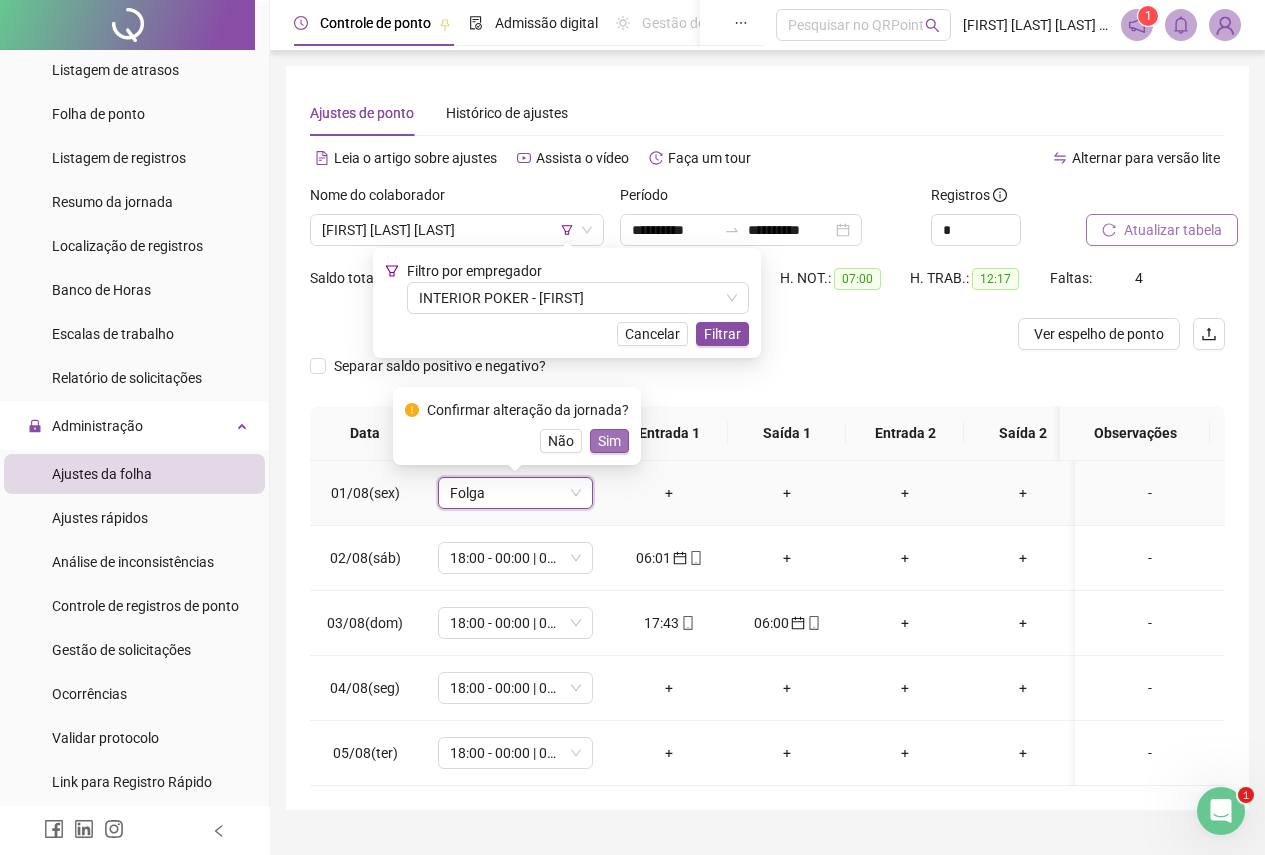 click on "Sim" at bounding box center (609, 441) 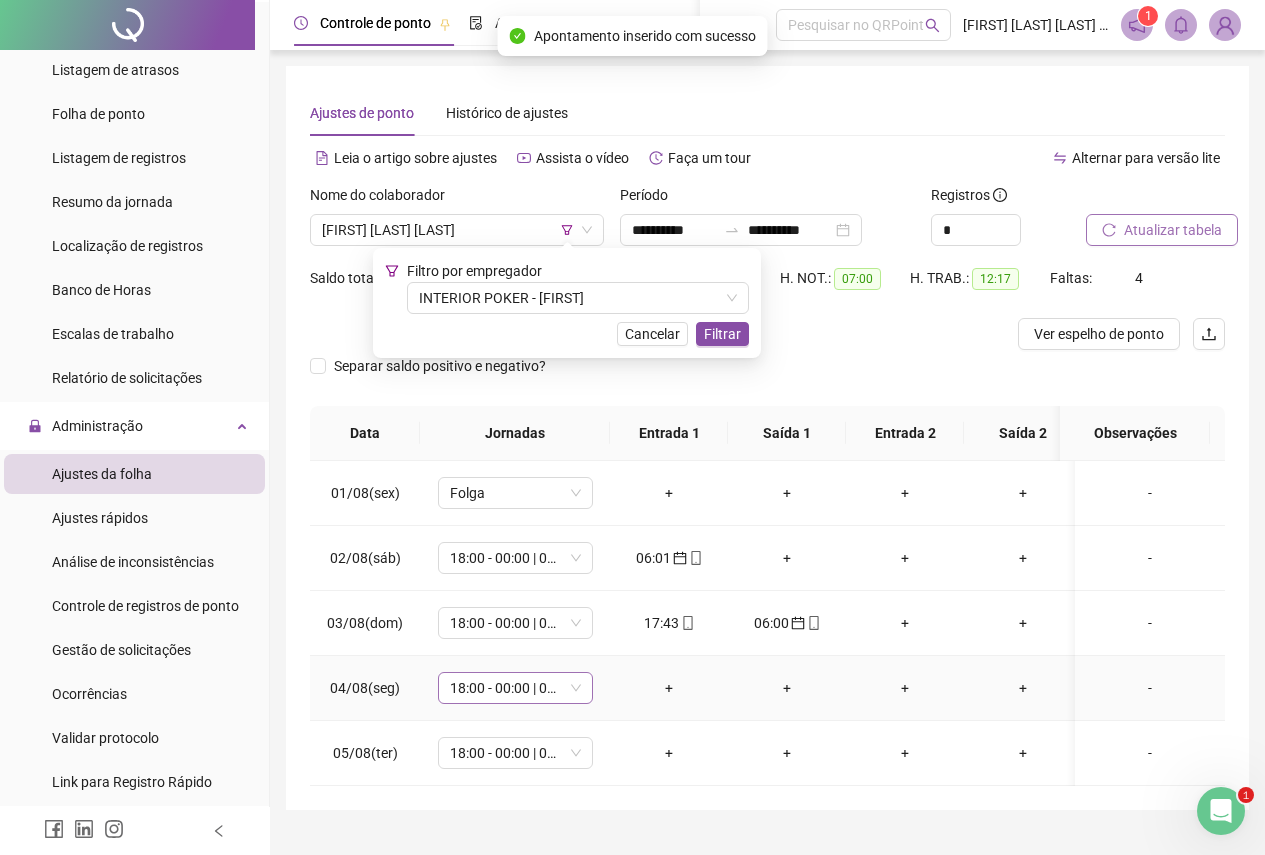 click on "18:00 - 00:00 | 01:00 - 06:00" at bounding box center (515, 688) 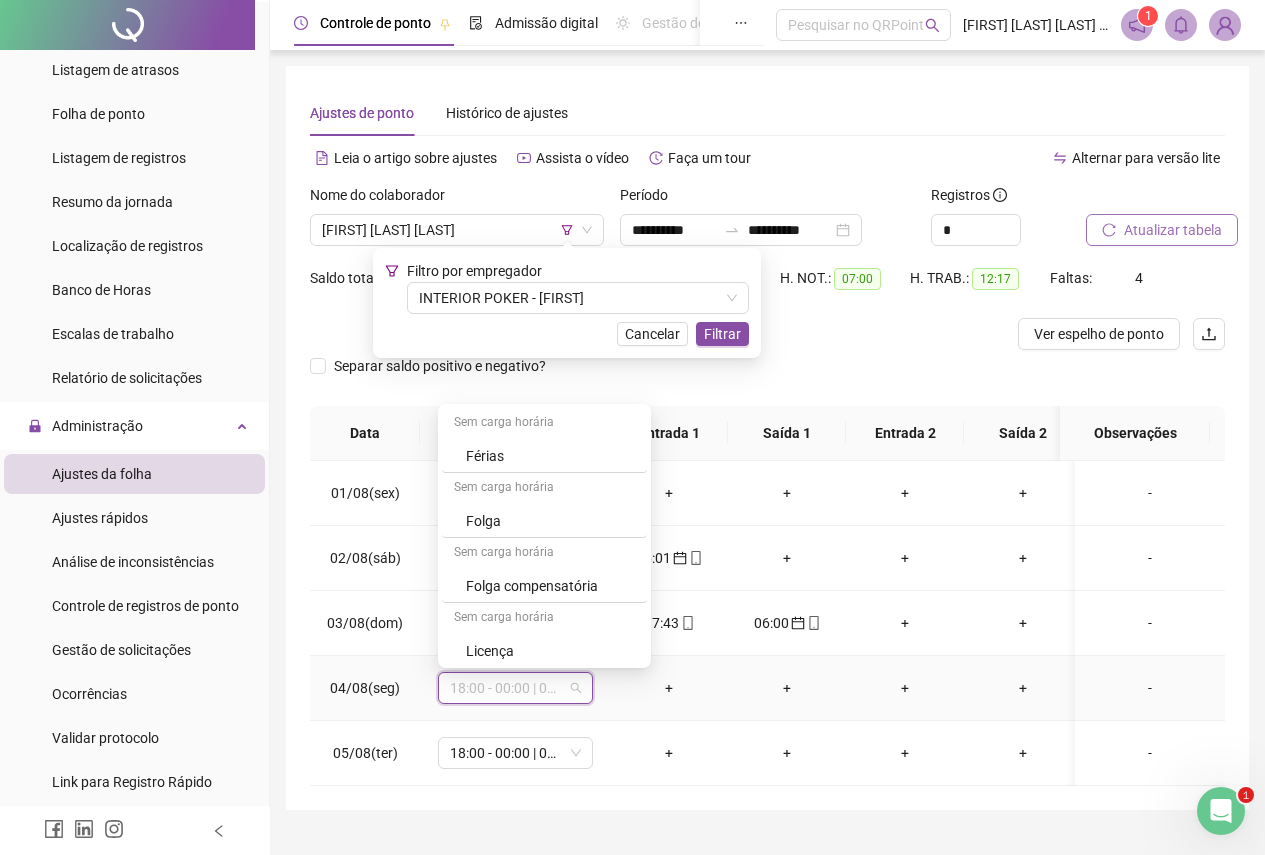 scroll, scrollTop: 3904, scrollLeft: 0, axis: vertical 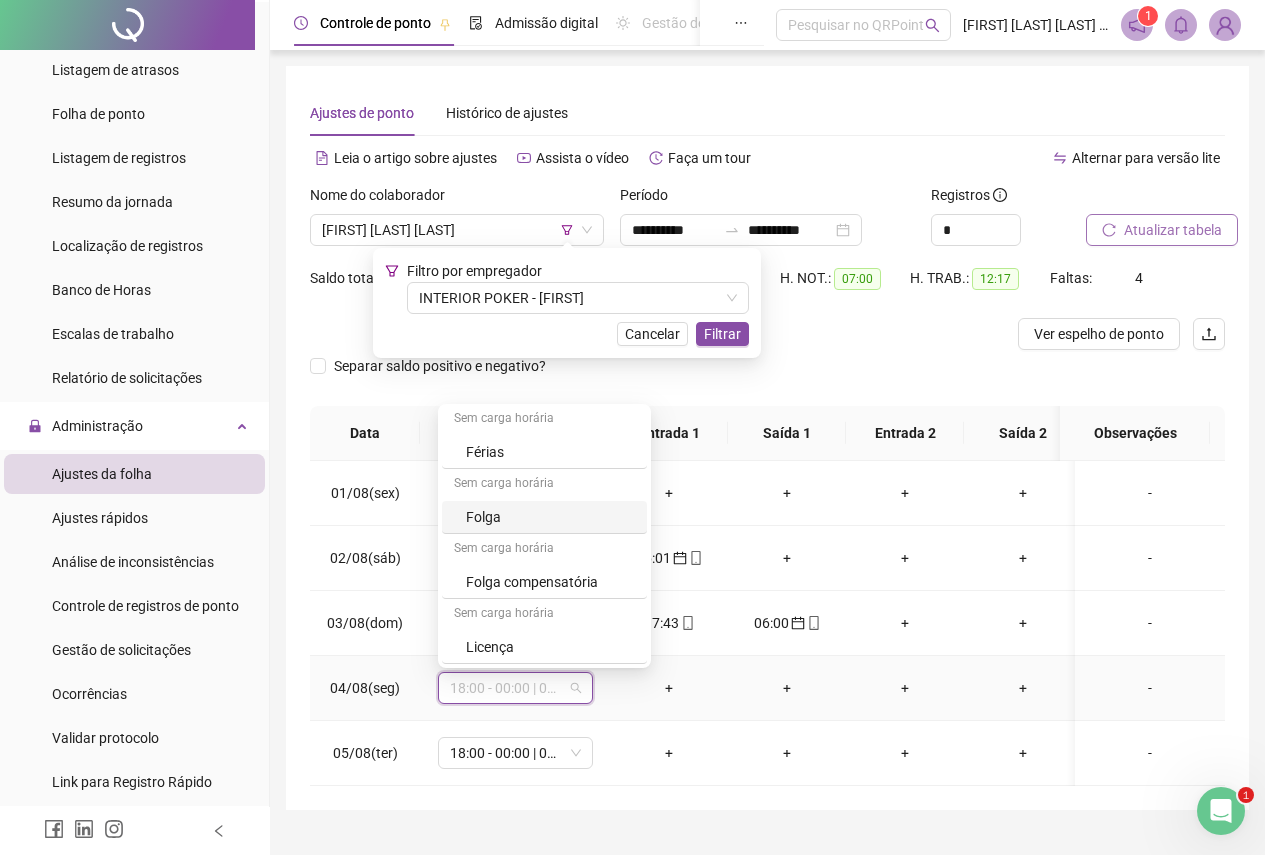 click on "Folga" at bounding box center (550, 517) 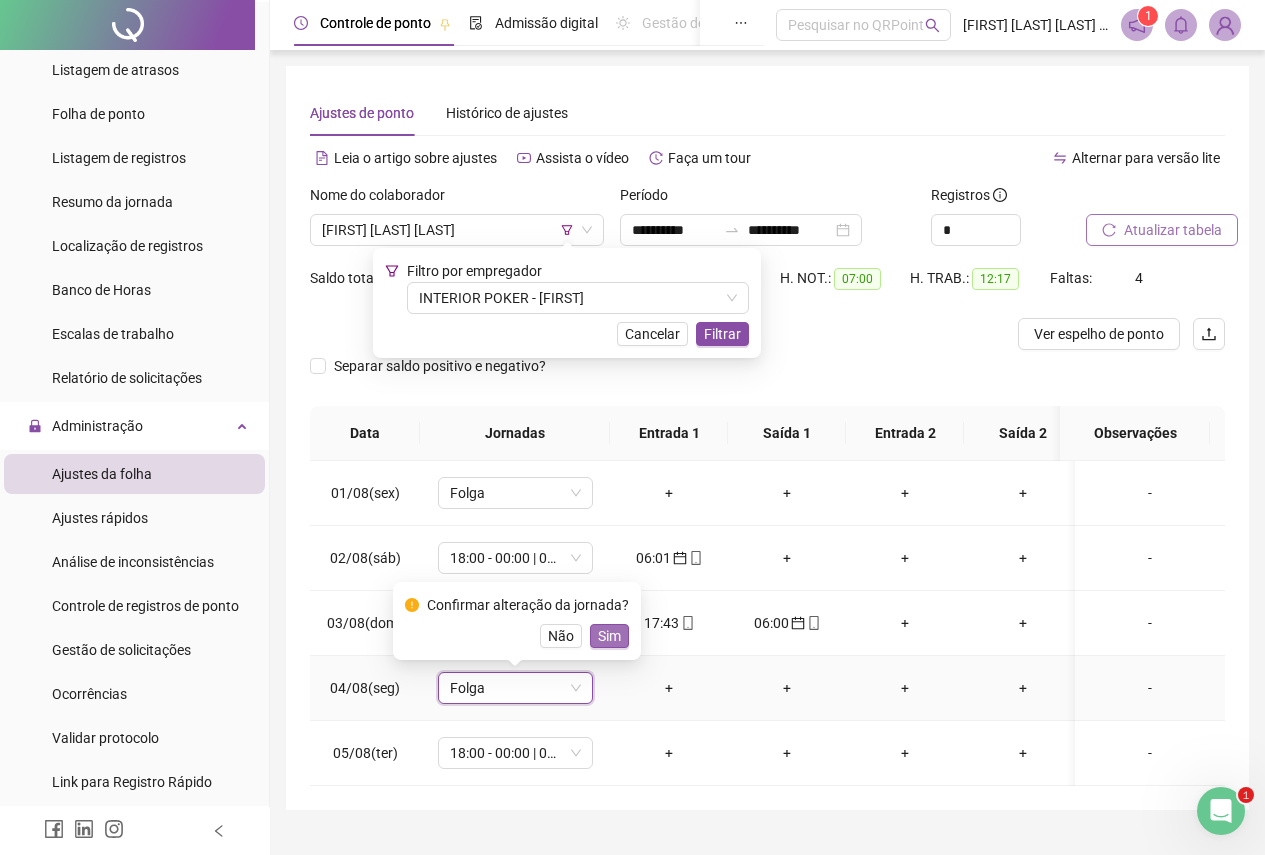 click on "Sim" at bounding box center (609, 636) 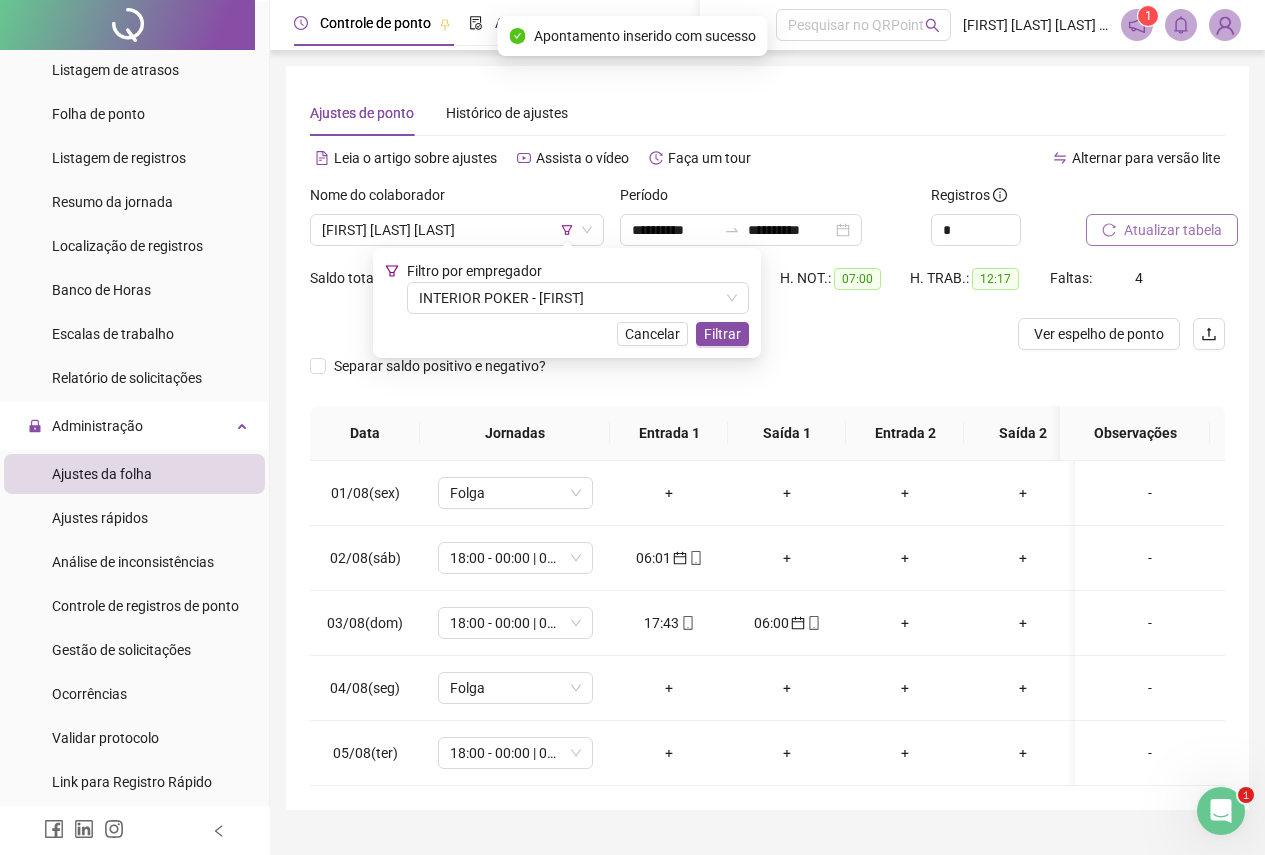 click on "Atualizar tabela" at bounding box center (1173, 230) 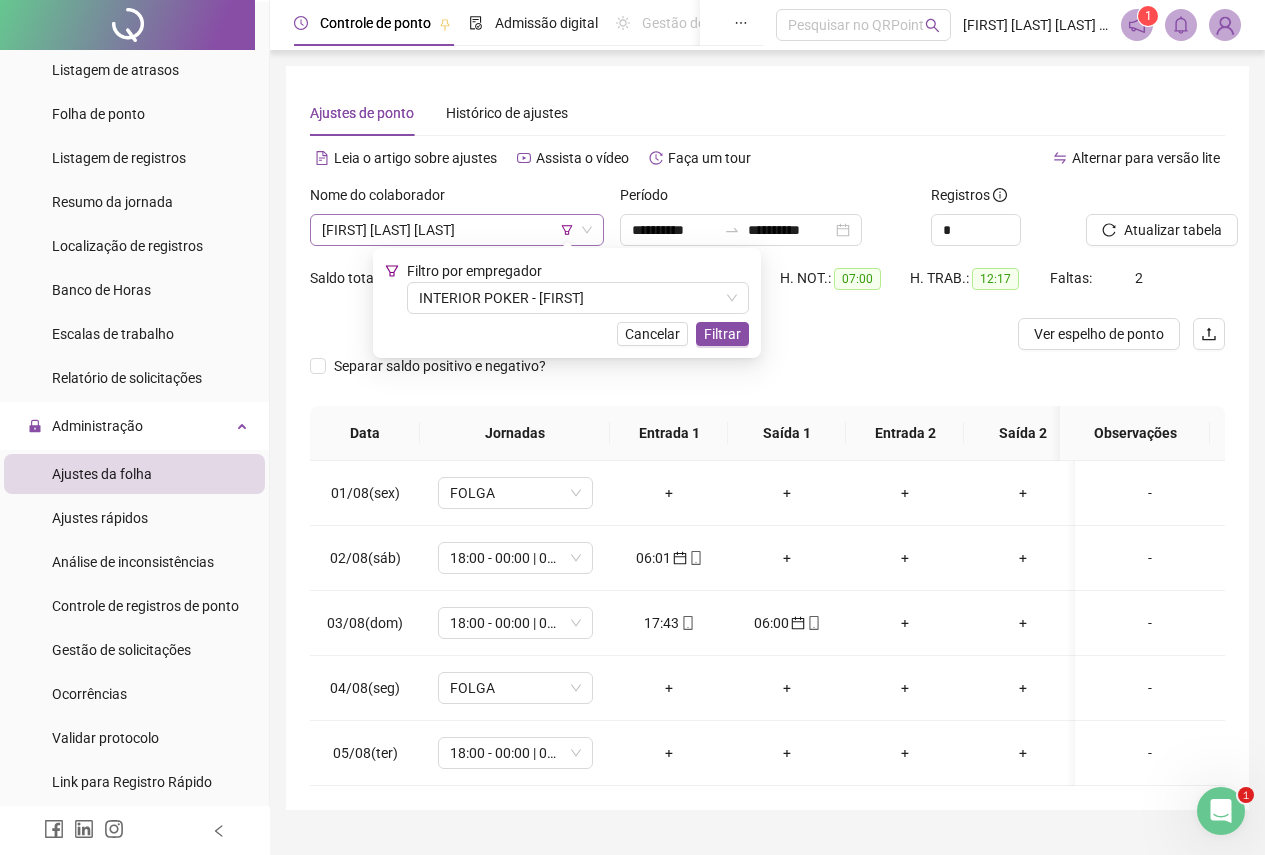 click on "[FIRST] [LAST] [LAST]" at bounding box center (457, 230) 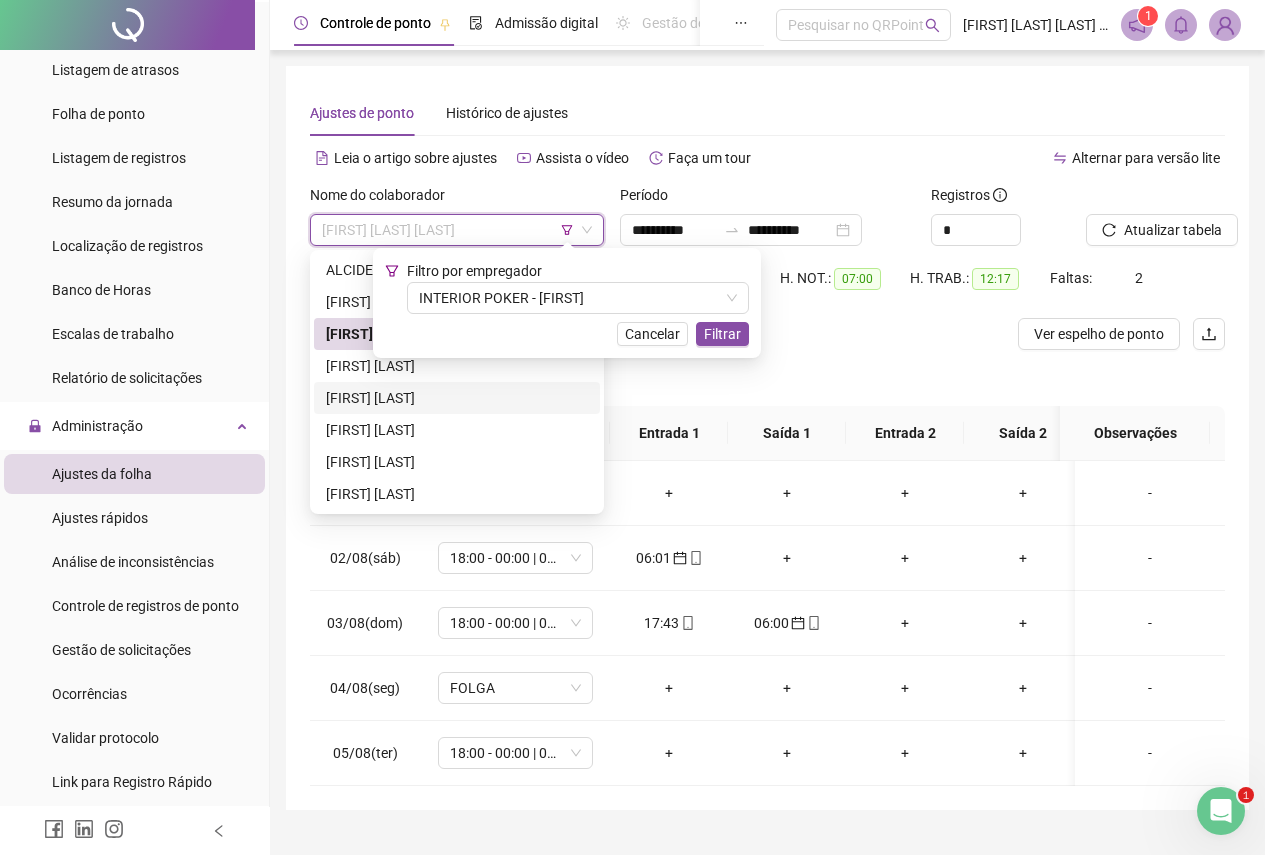 click on "[FIRST] [LAST]" at bounding box center (457, 398) 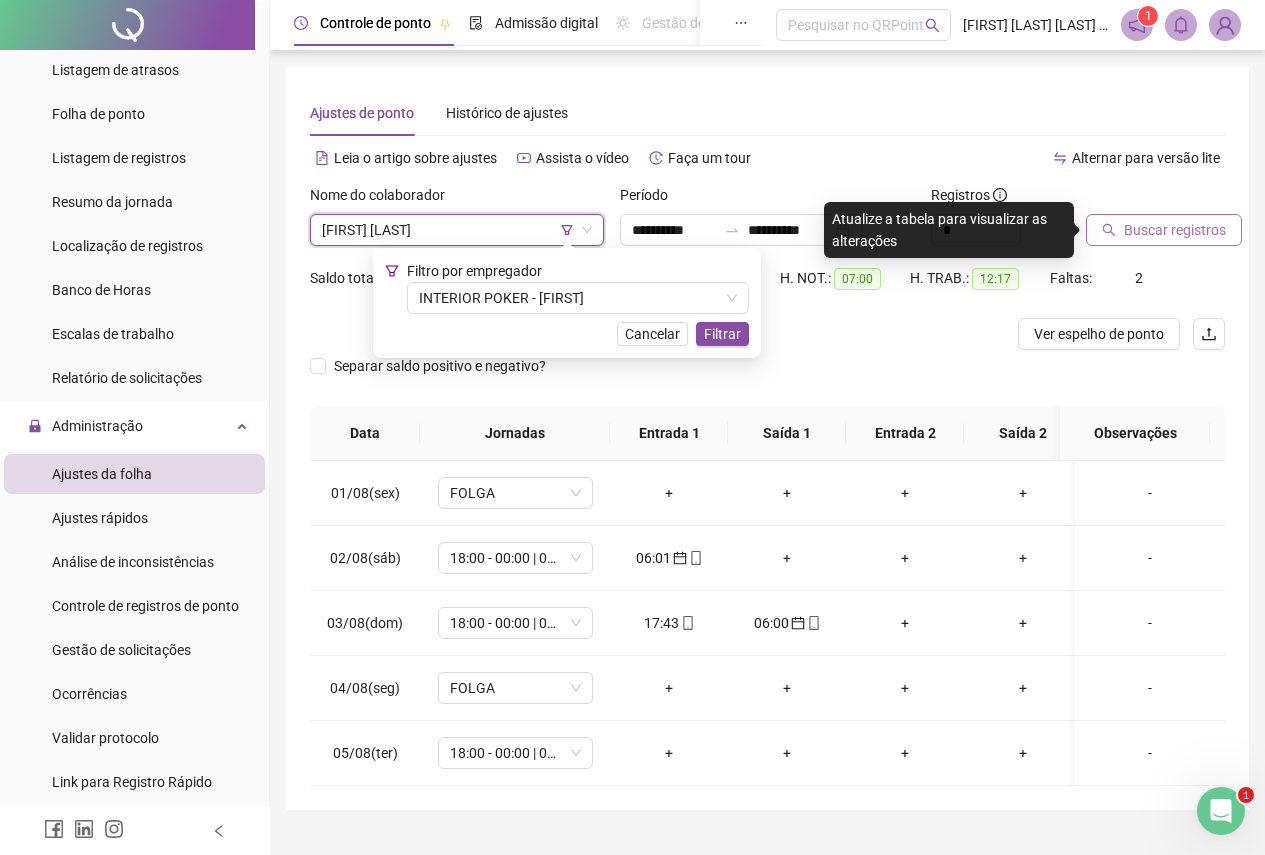click on "Buscar registros" at bounding box center [1175, 230] 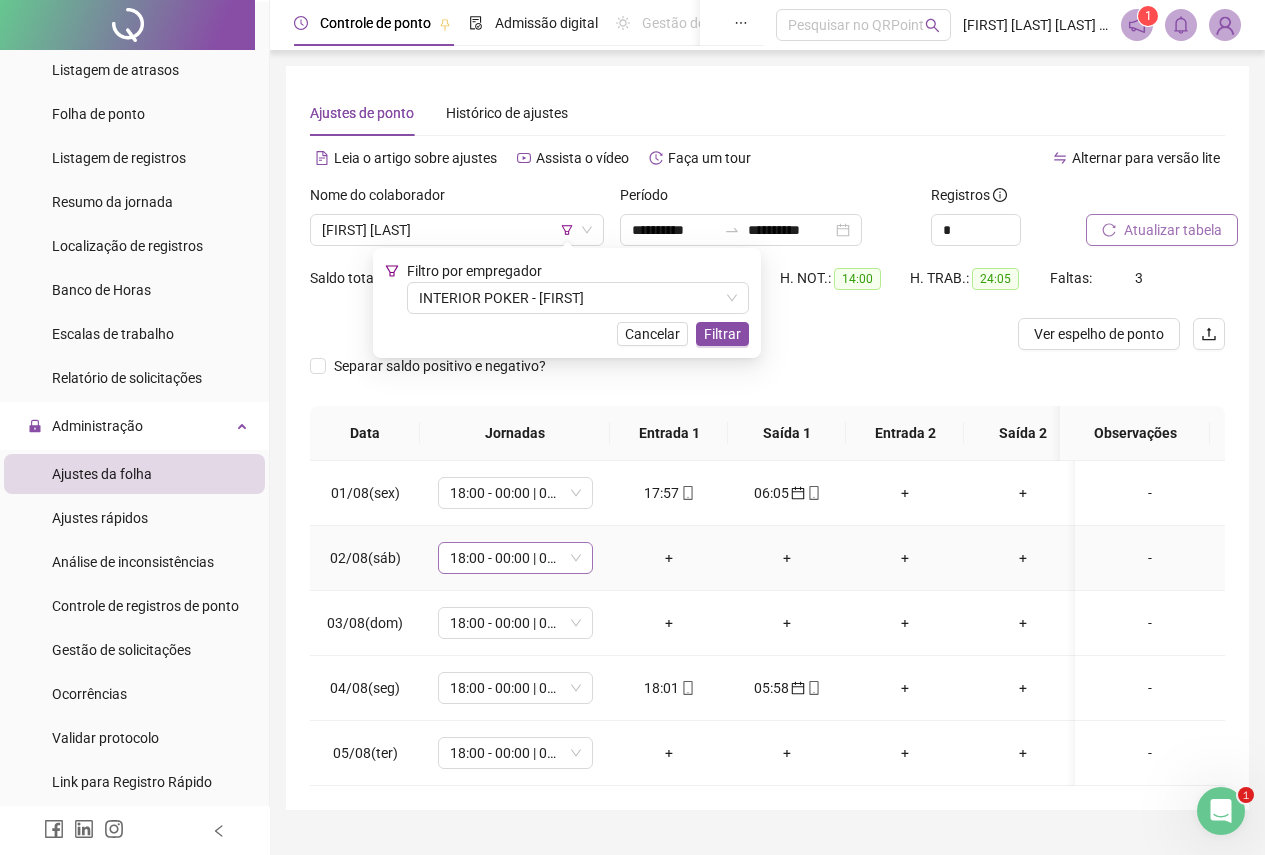 click on "18:00 - 00:00 | 01:00 - 06:00" at bounding box center (515, 558) 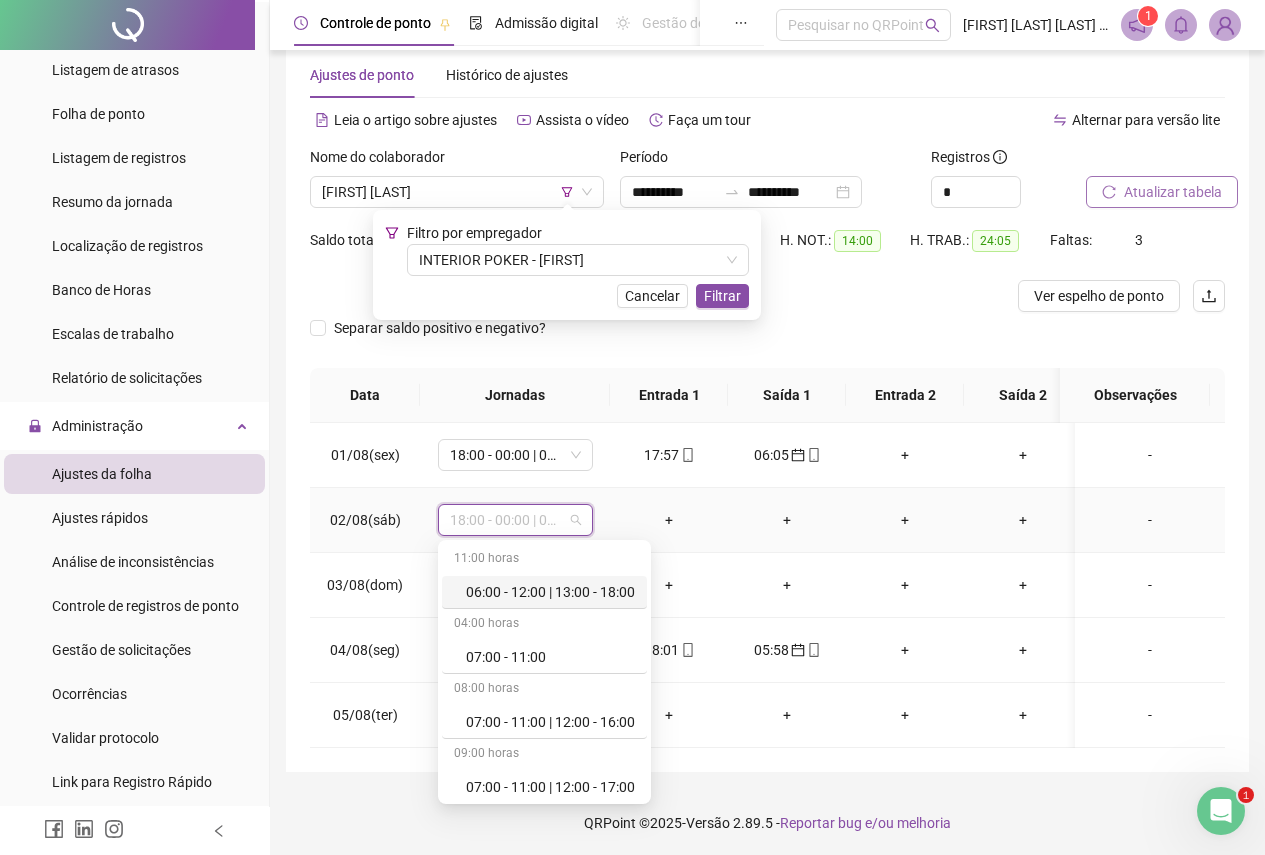 scroll, scrollTop: 56, scrollLeft: 0, axis: vertical 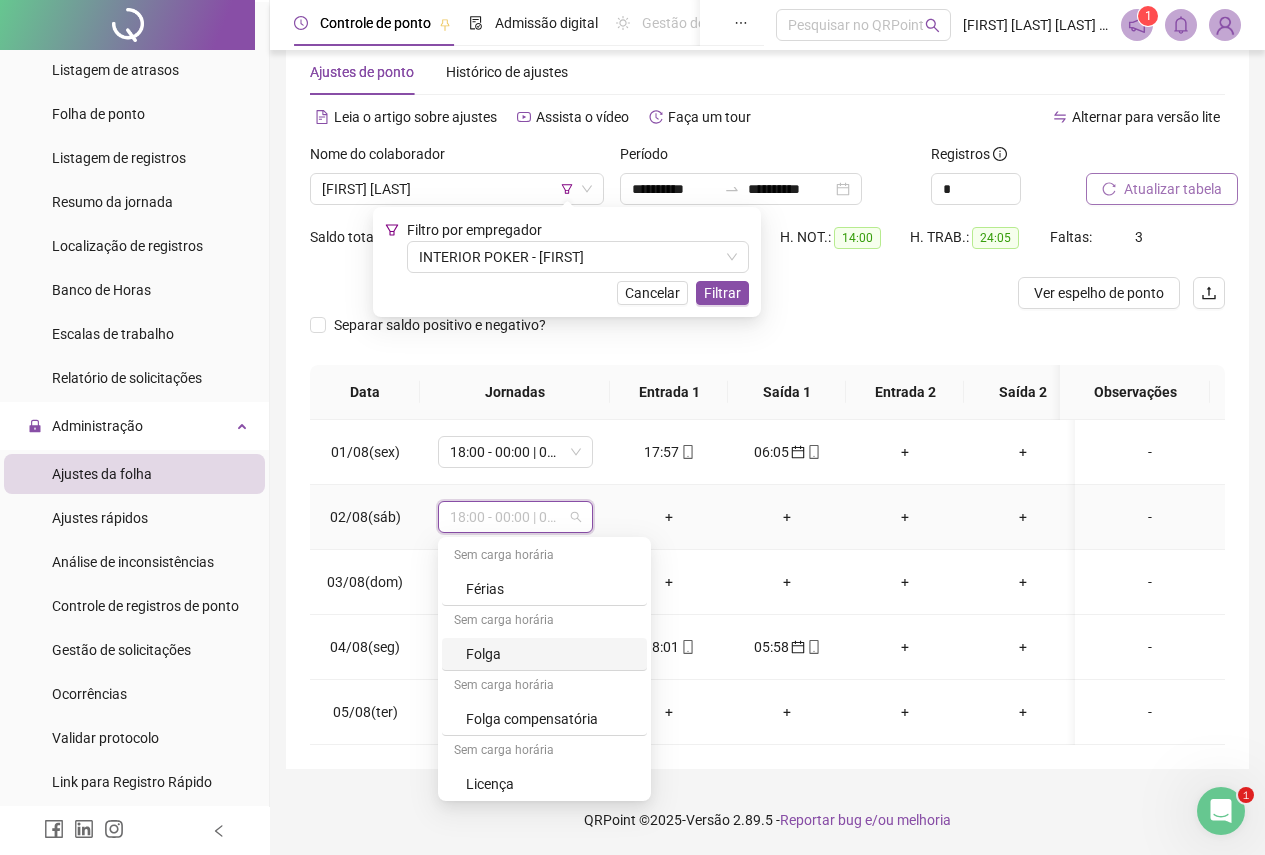 click on "Folga" at bounding box center (550, 654) 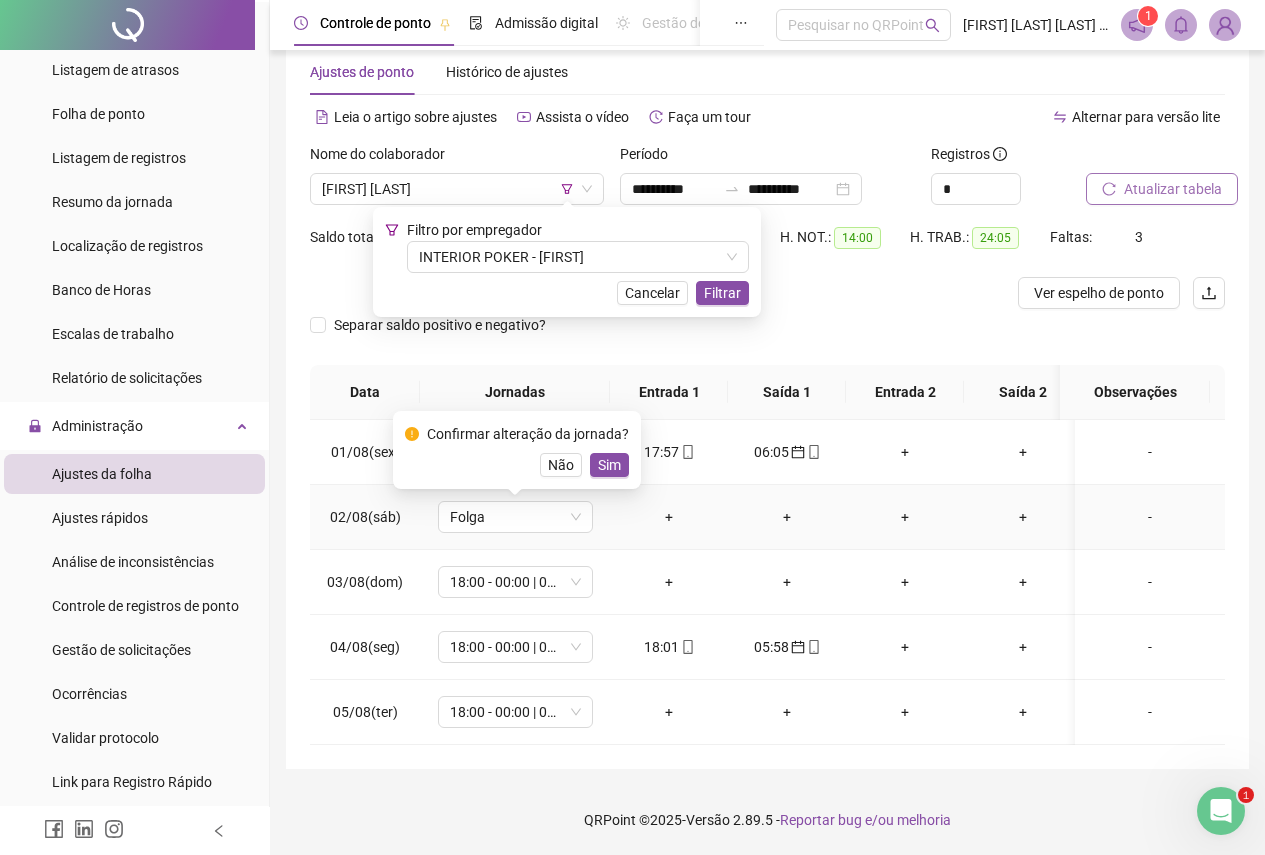 click on "Confirmar alteração da jornada? Não Sim" at bounding box center (517, 450) 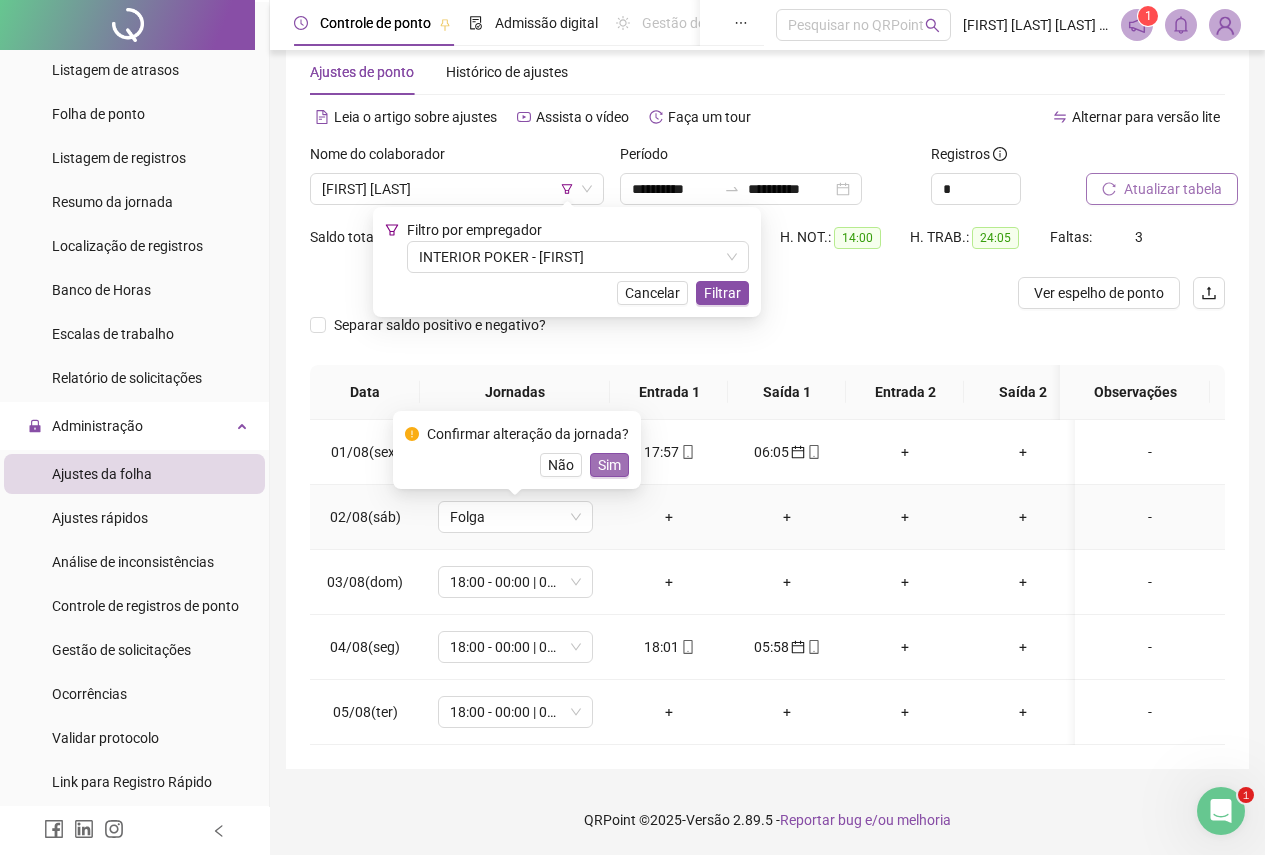 click on "Sim" at bounding box center (609, 465) 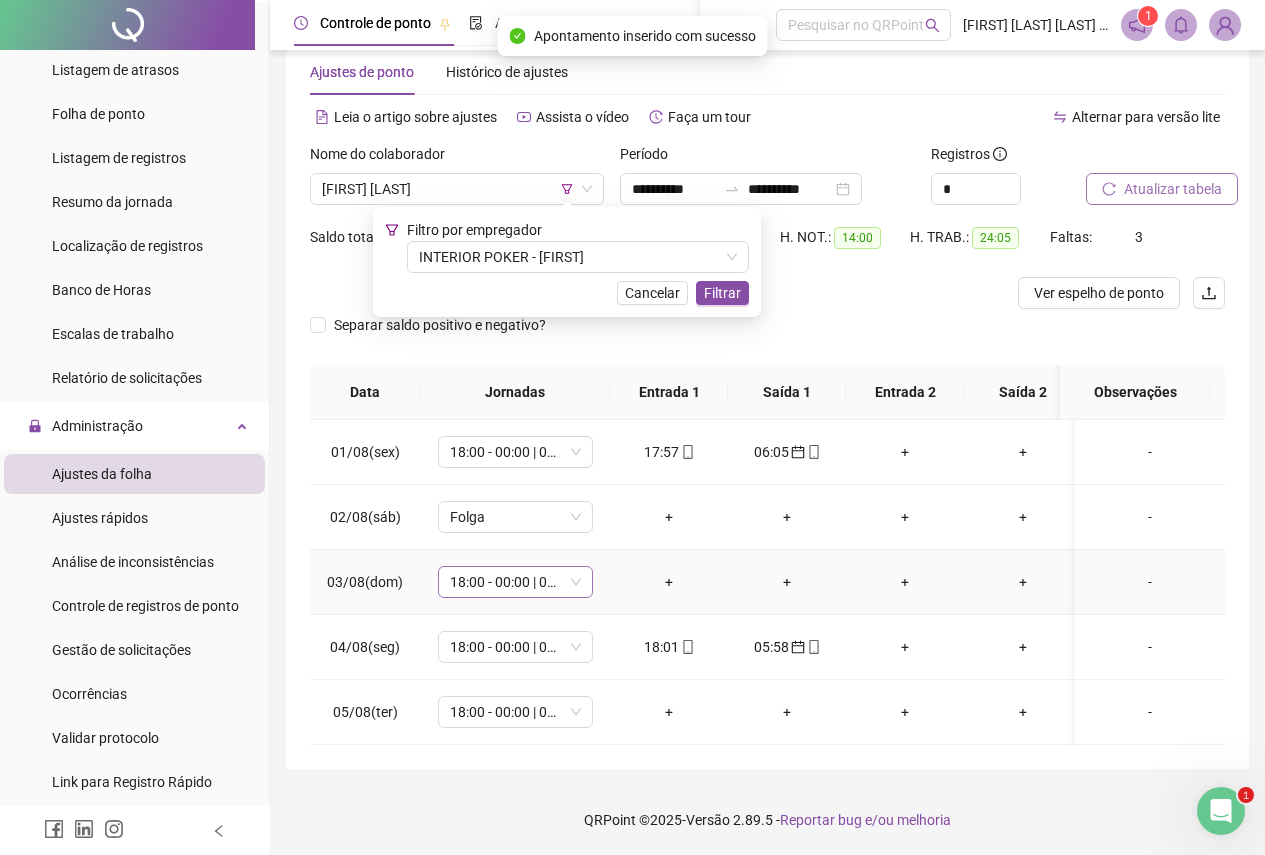 click on "18:00 - 00:00 | 01:00 - 06:00" at bounding box center [515, 582] 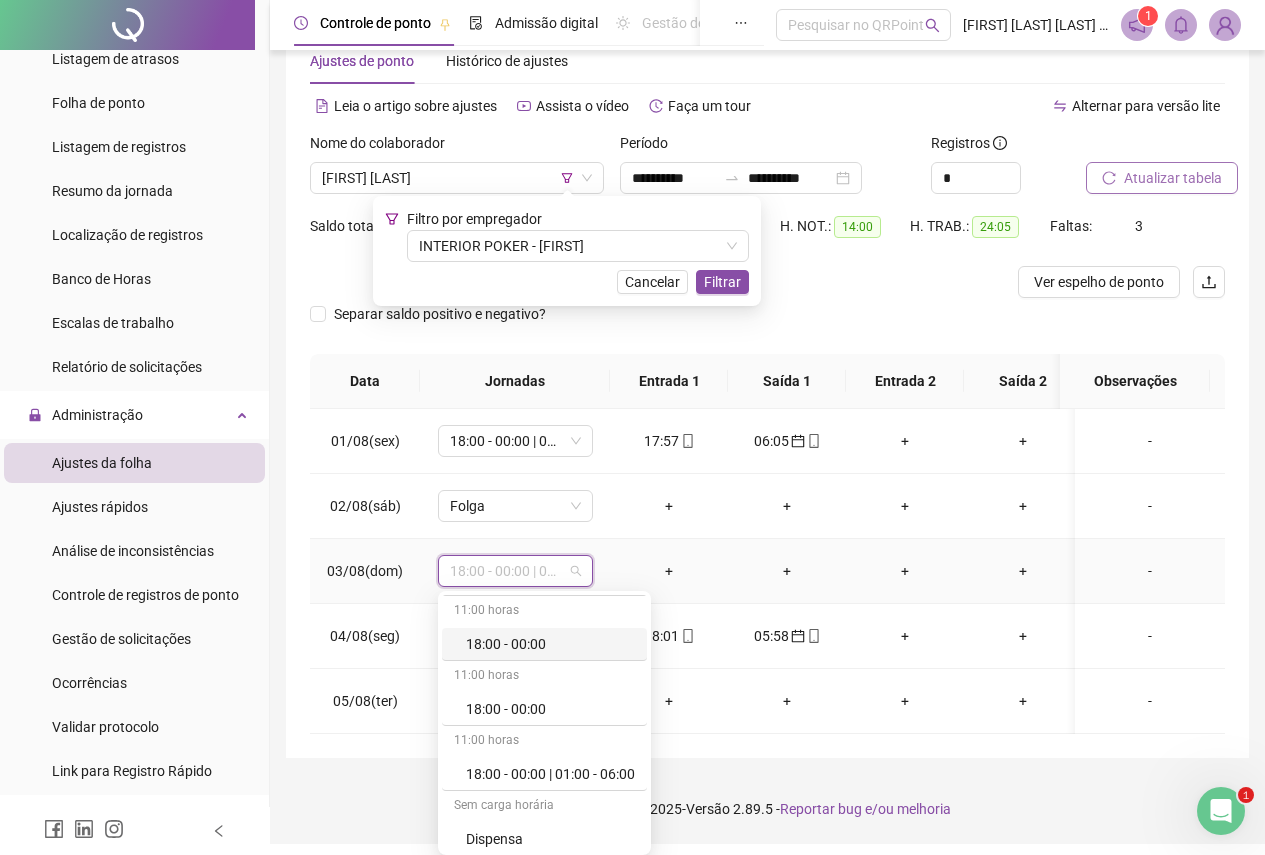 scroll, scrollTop: 3900, scrollLeft: 0, axis: vertical 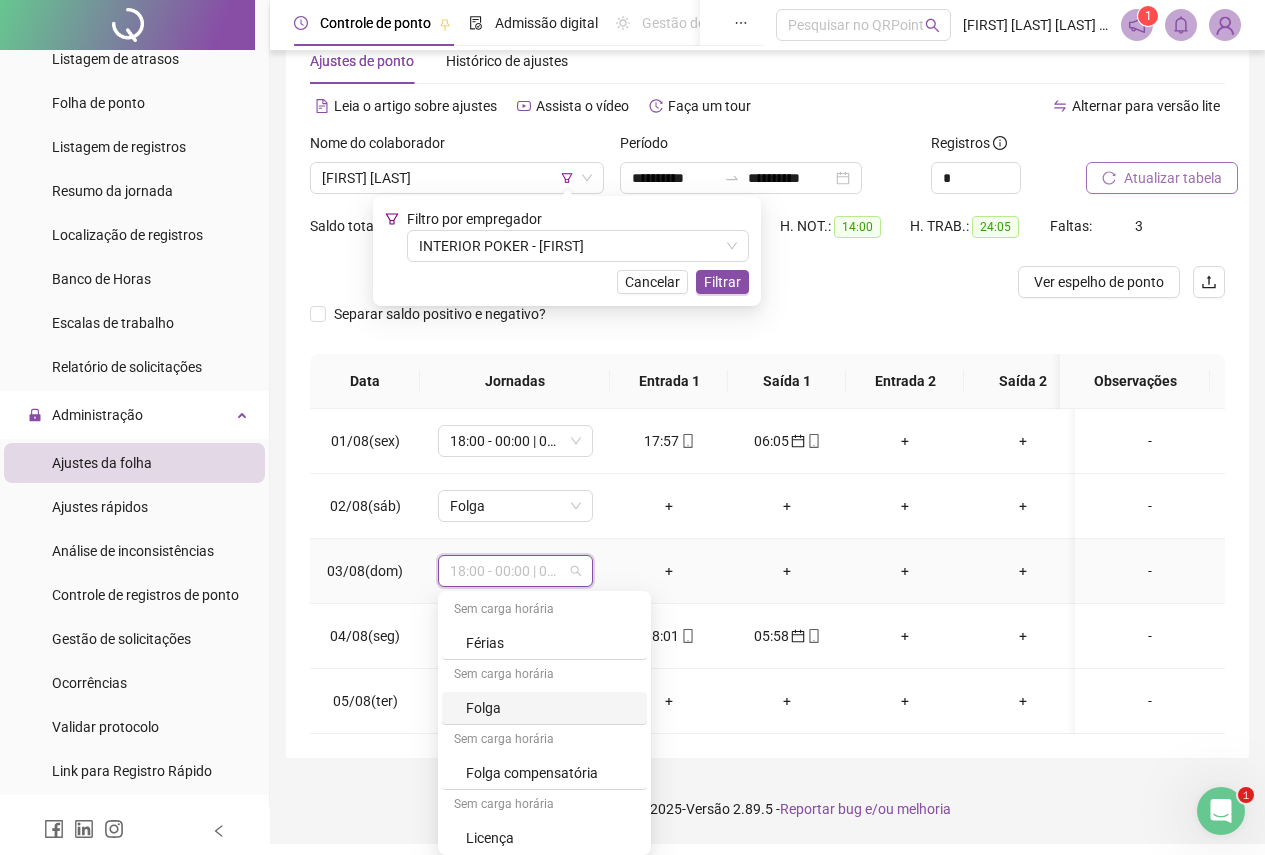 click on "Folga" at bounding box center (550, 708) 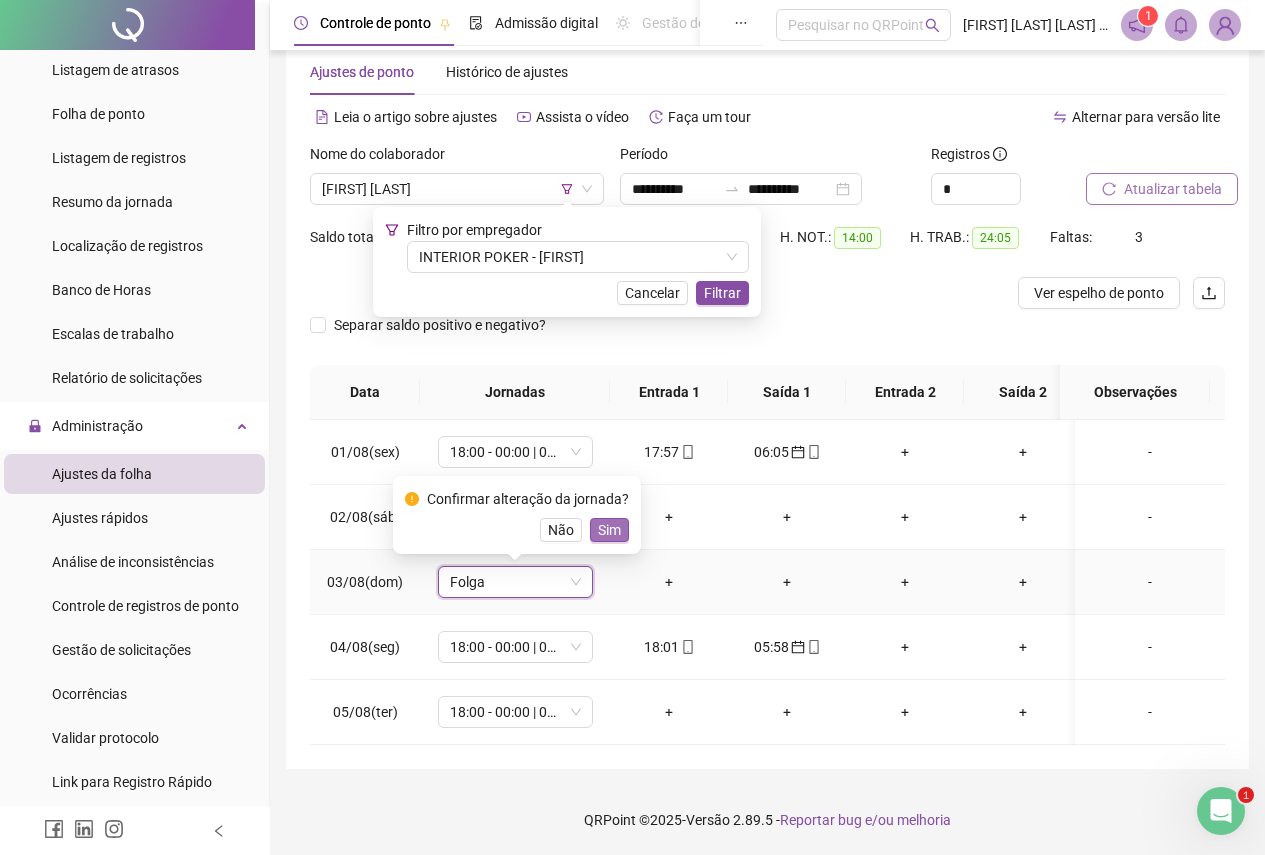 click on "Sim" at bounding box center [609, 530] 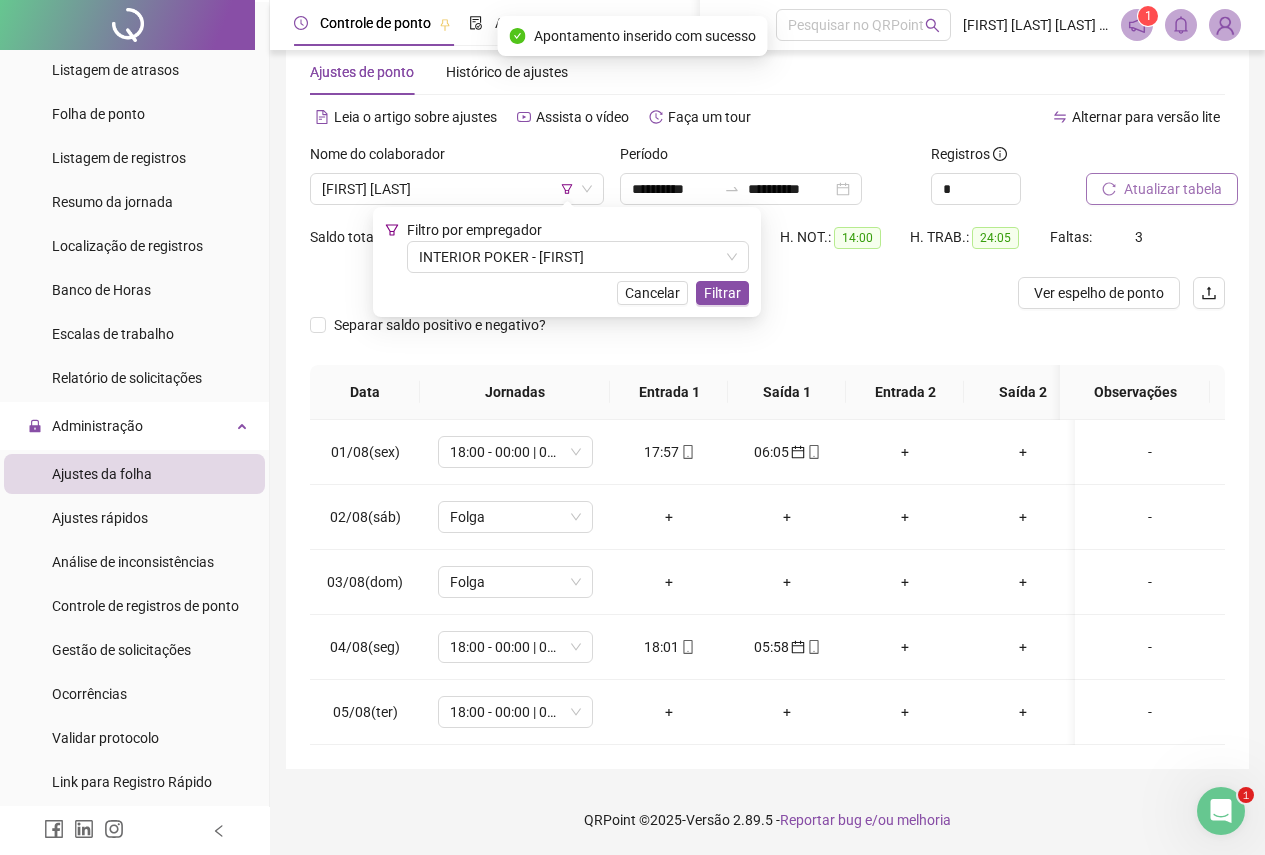 click on "Atualizar tabela" at bounding box center (1173, 189) 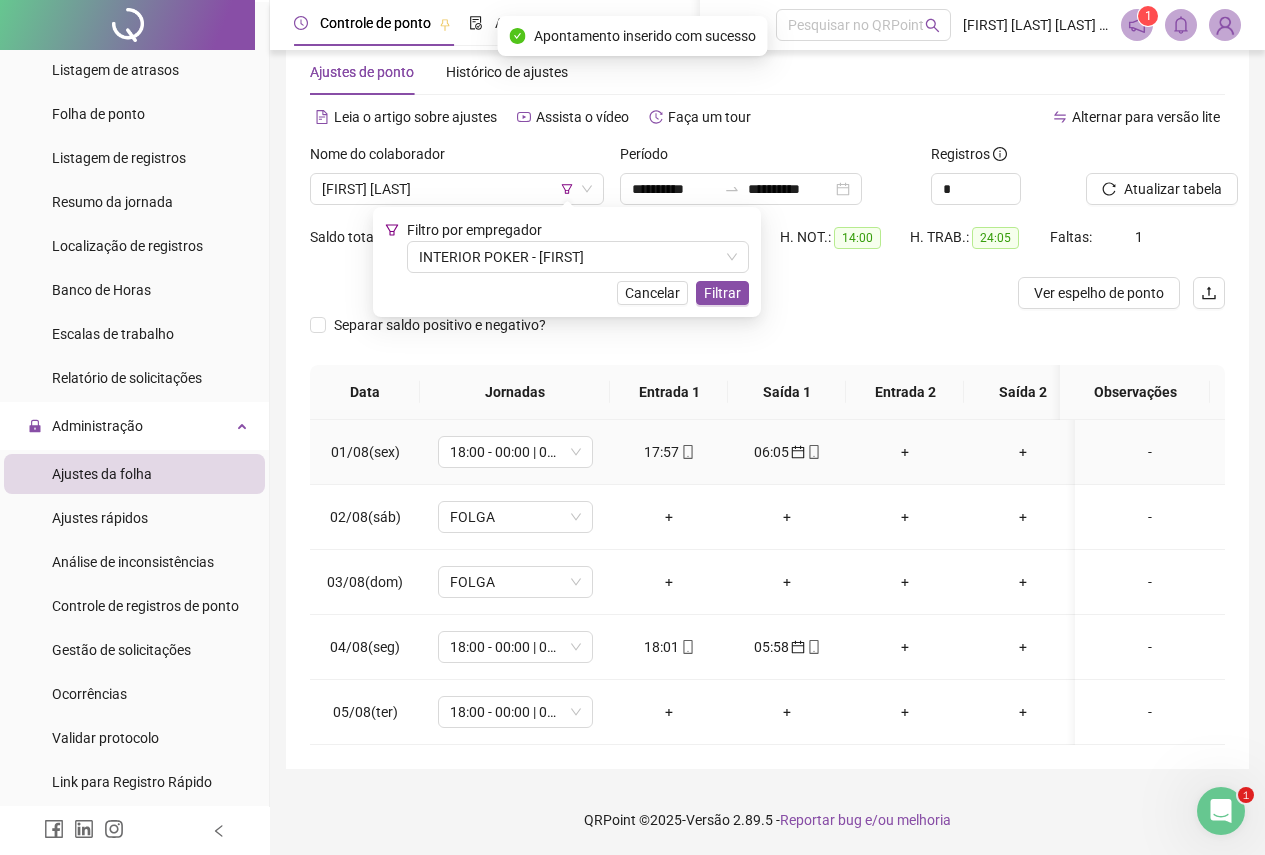 scroll, scrollTop: 0, scrollLeft: 0, axis: both 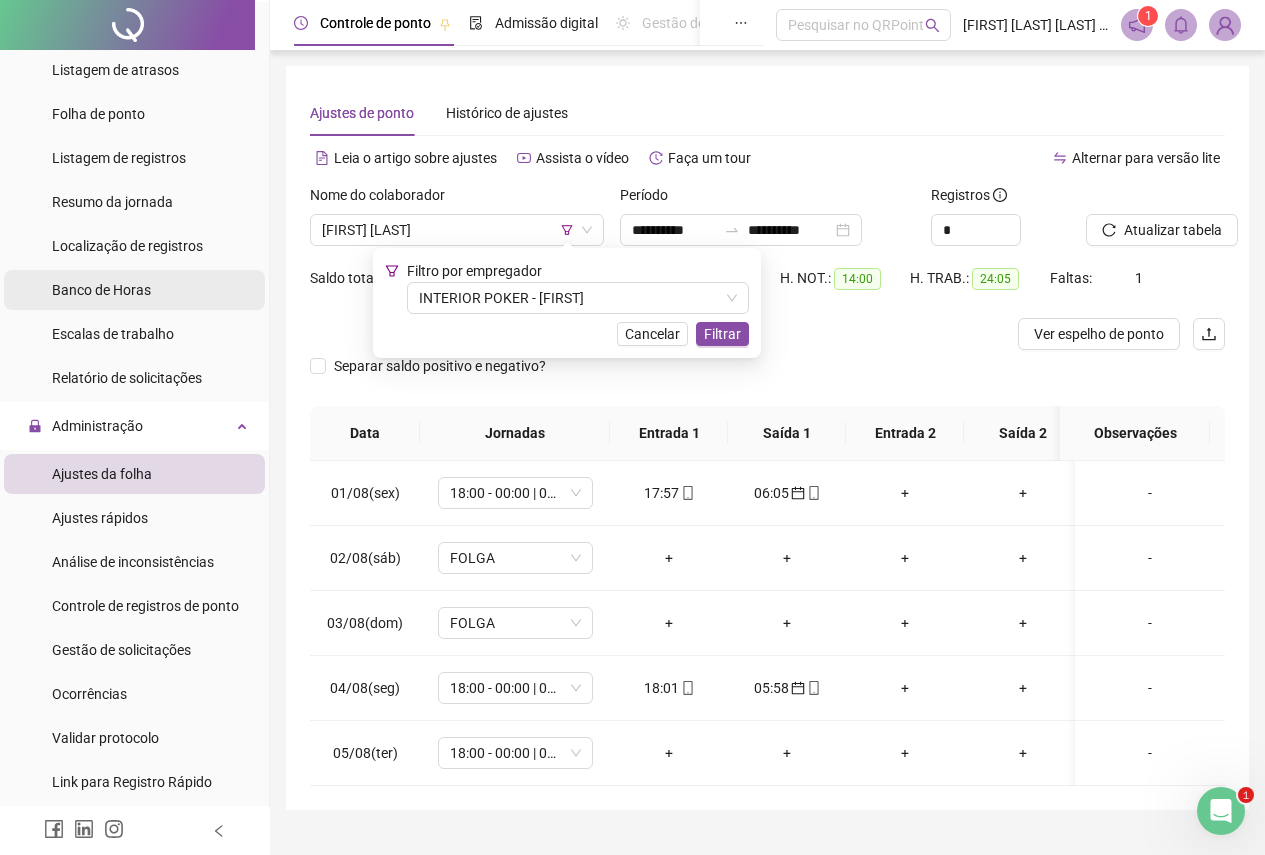 click on "Banco de Horas" at bounding box center (101, 290) 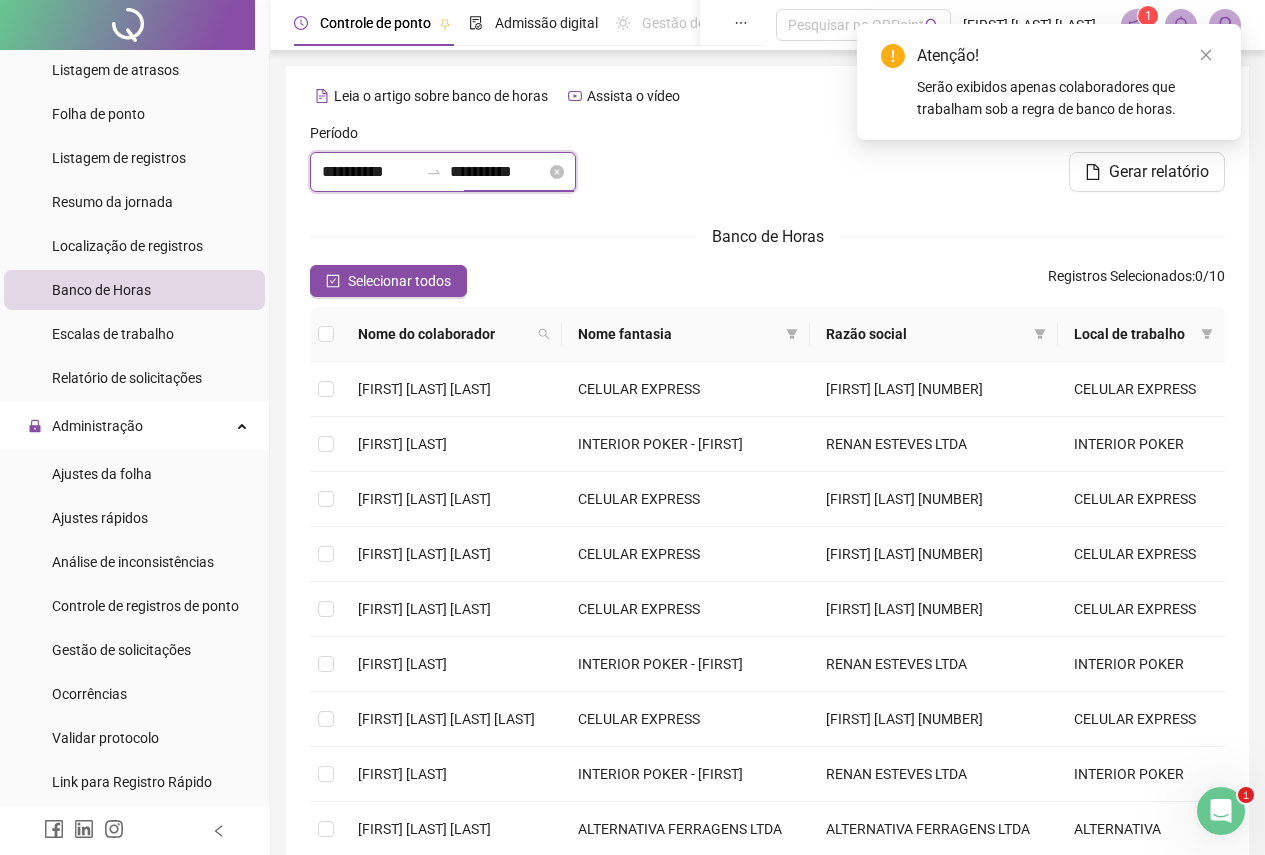 click on "**********" at bounding box center (498, 172) 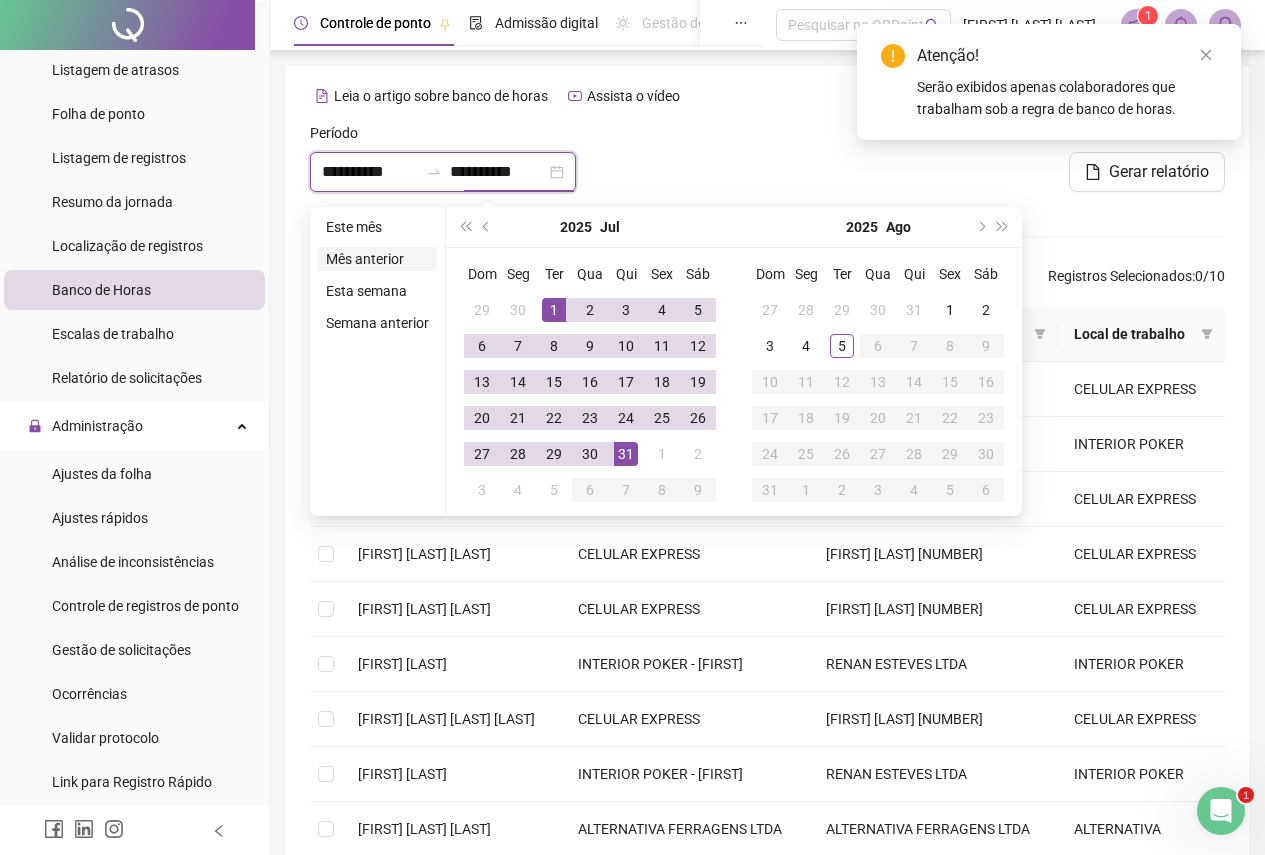 type on "**********" 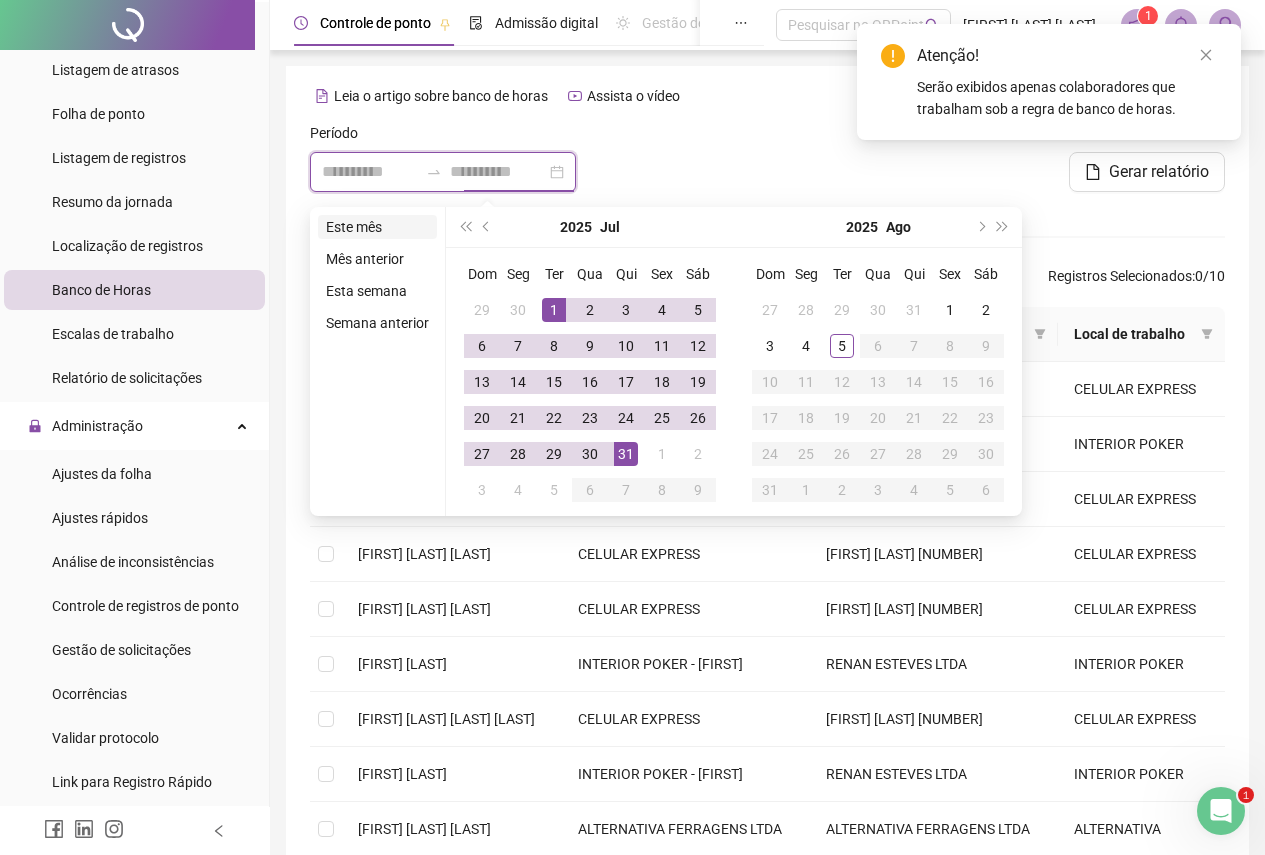 type on "**********" 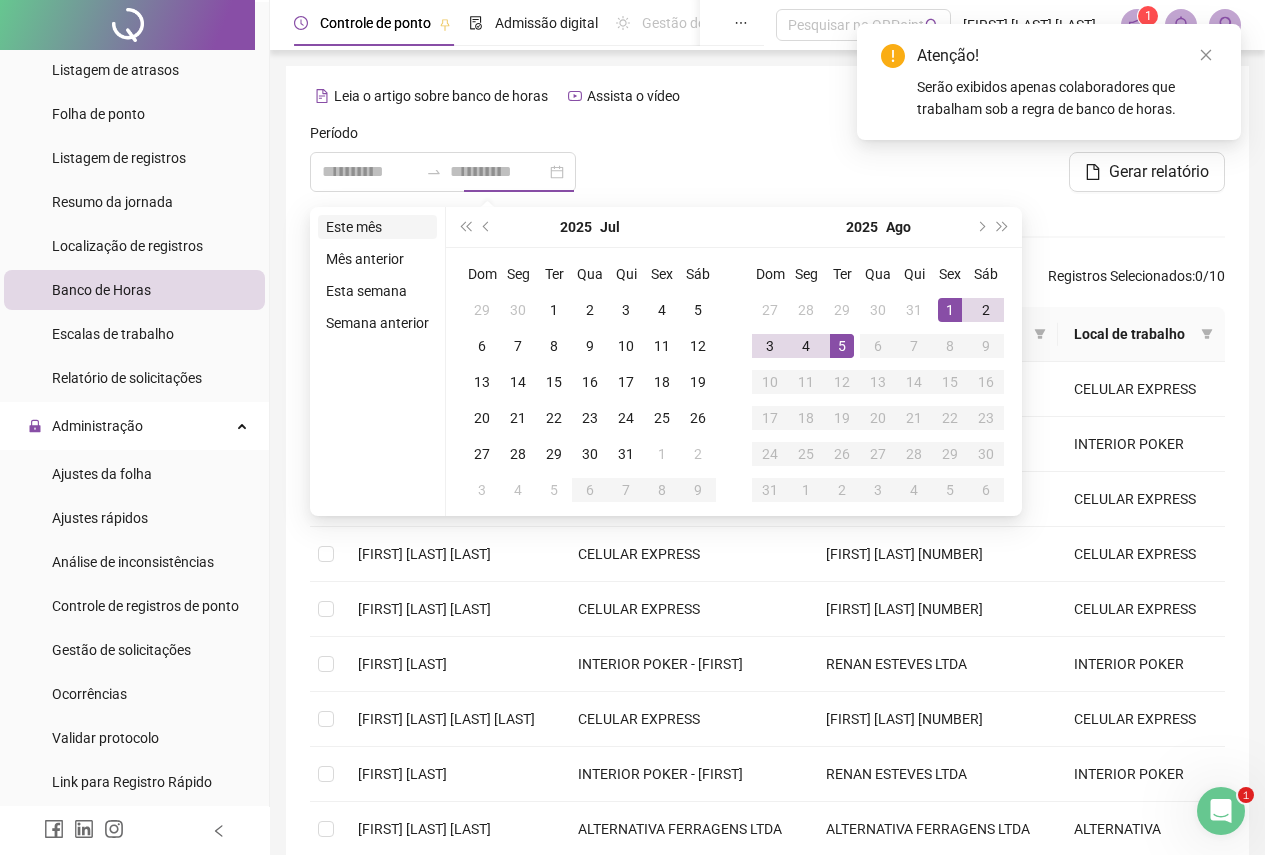 click on "Este mês" at bounding box center (377, 227) 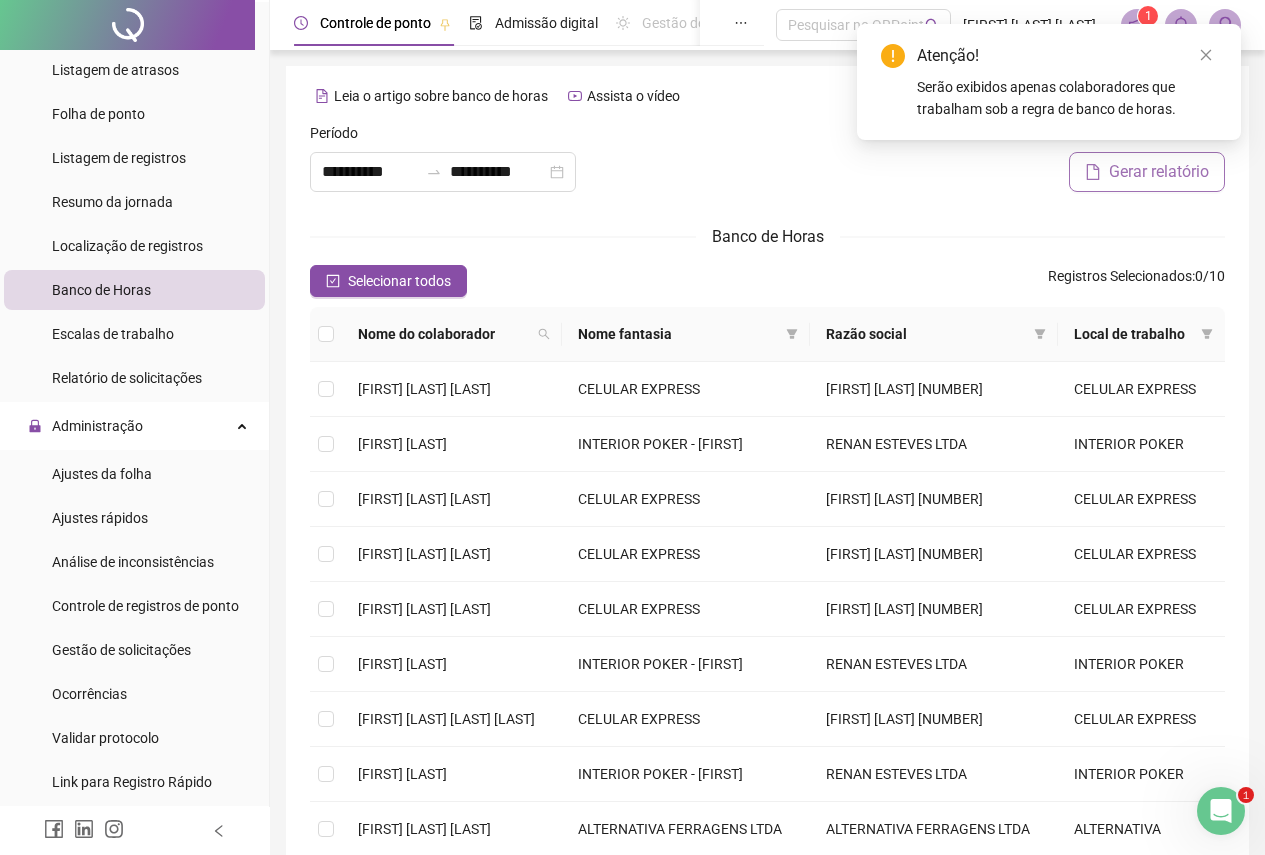 click on "Gerar relatório" at bounding box center (1159, 172) 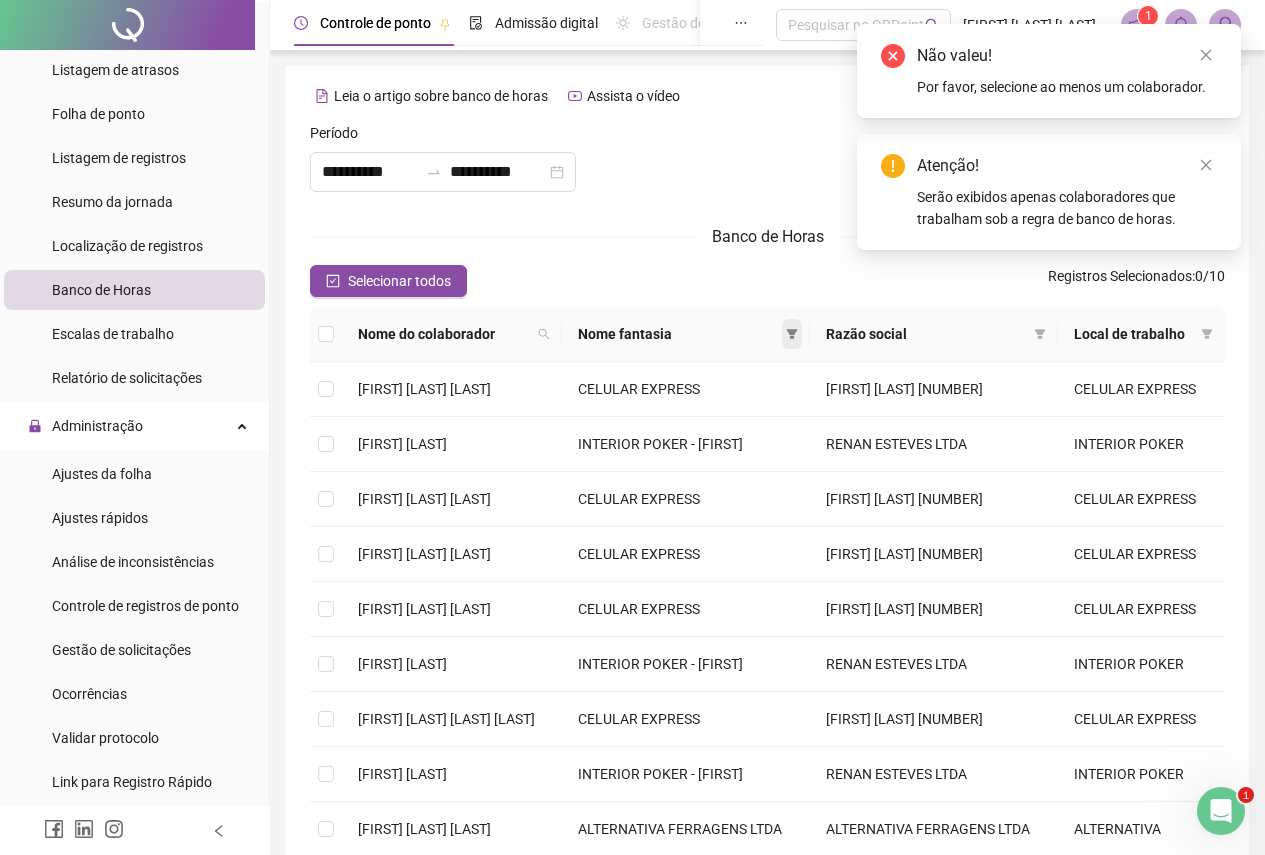click 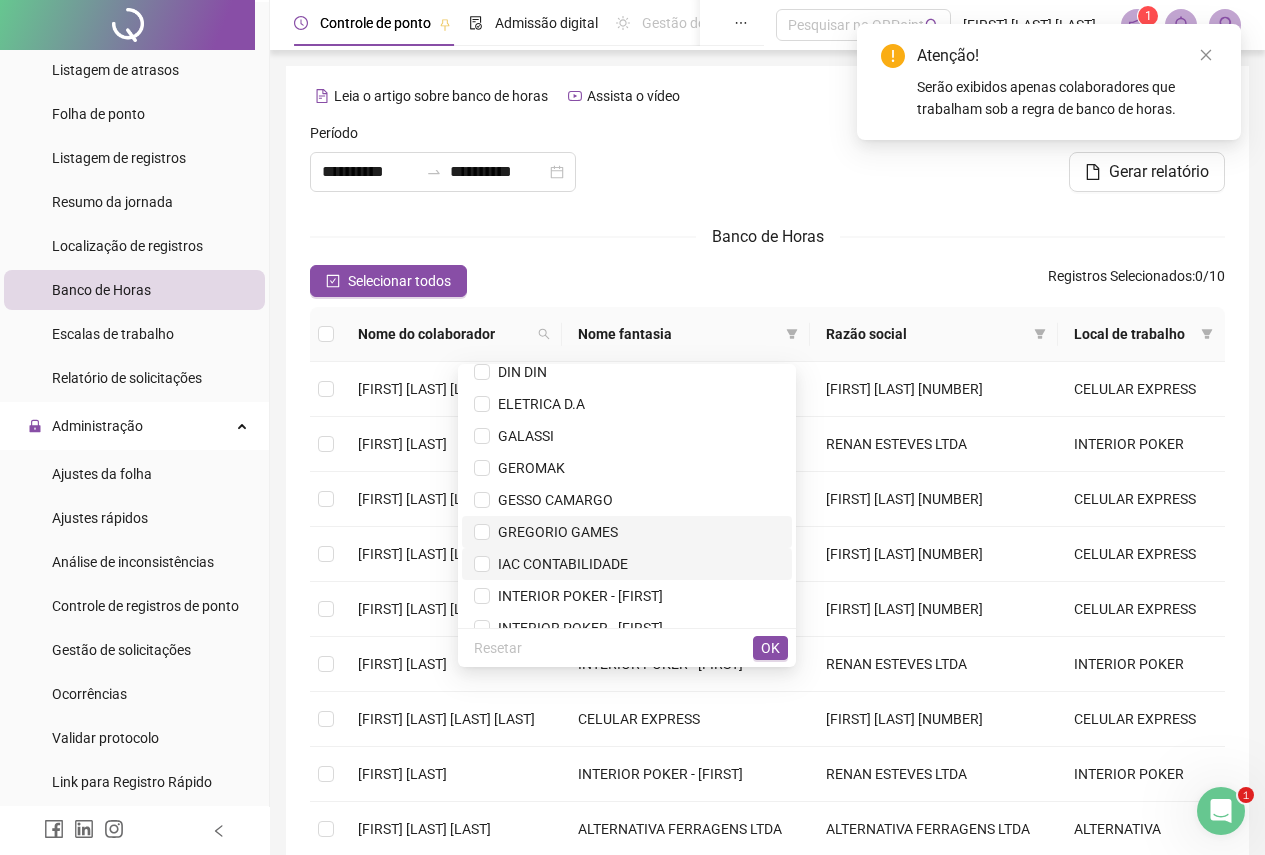 scroll, scrollTop: 400, scrollLeft: 0, axis: vertical 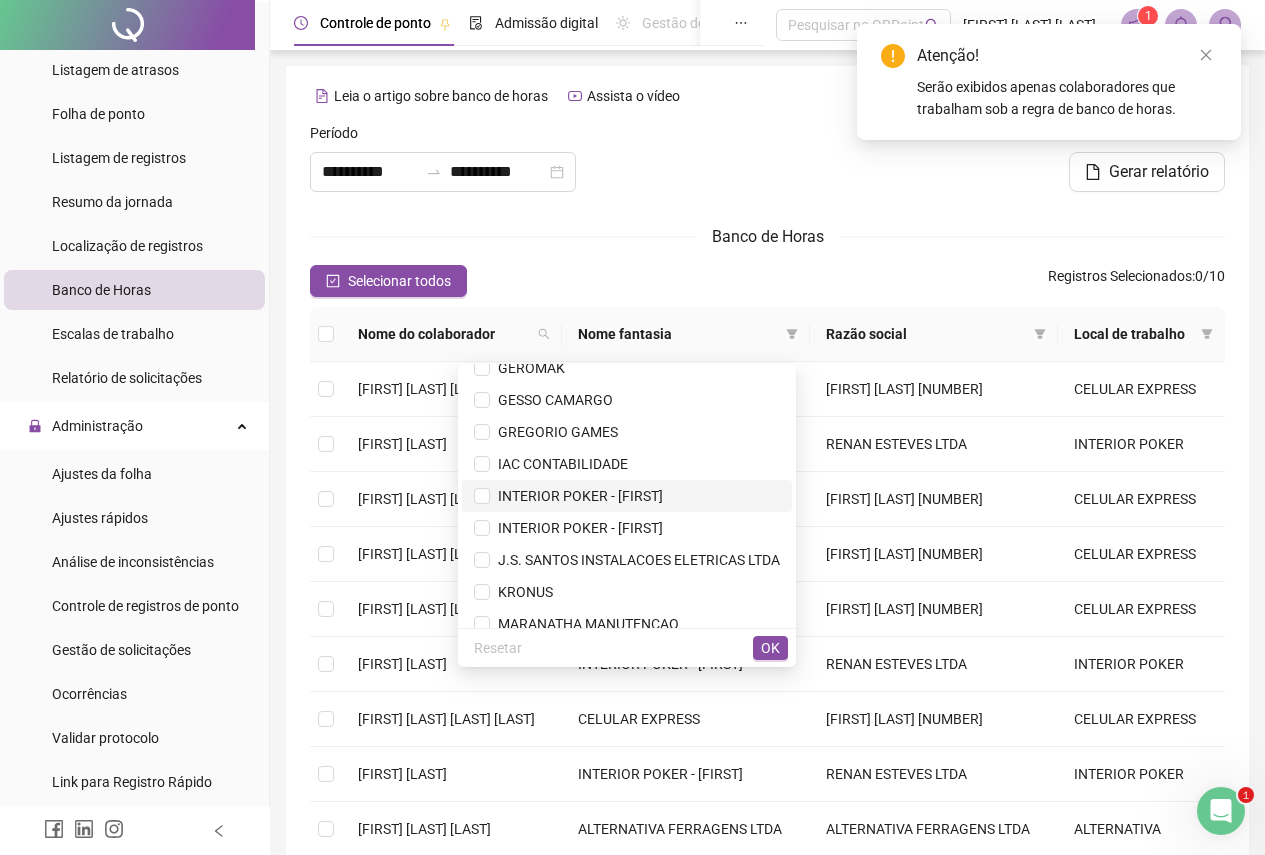 click on "INTERIOR POKER - [FIRST]" at bounding box center [576, 496] 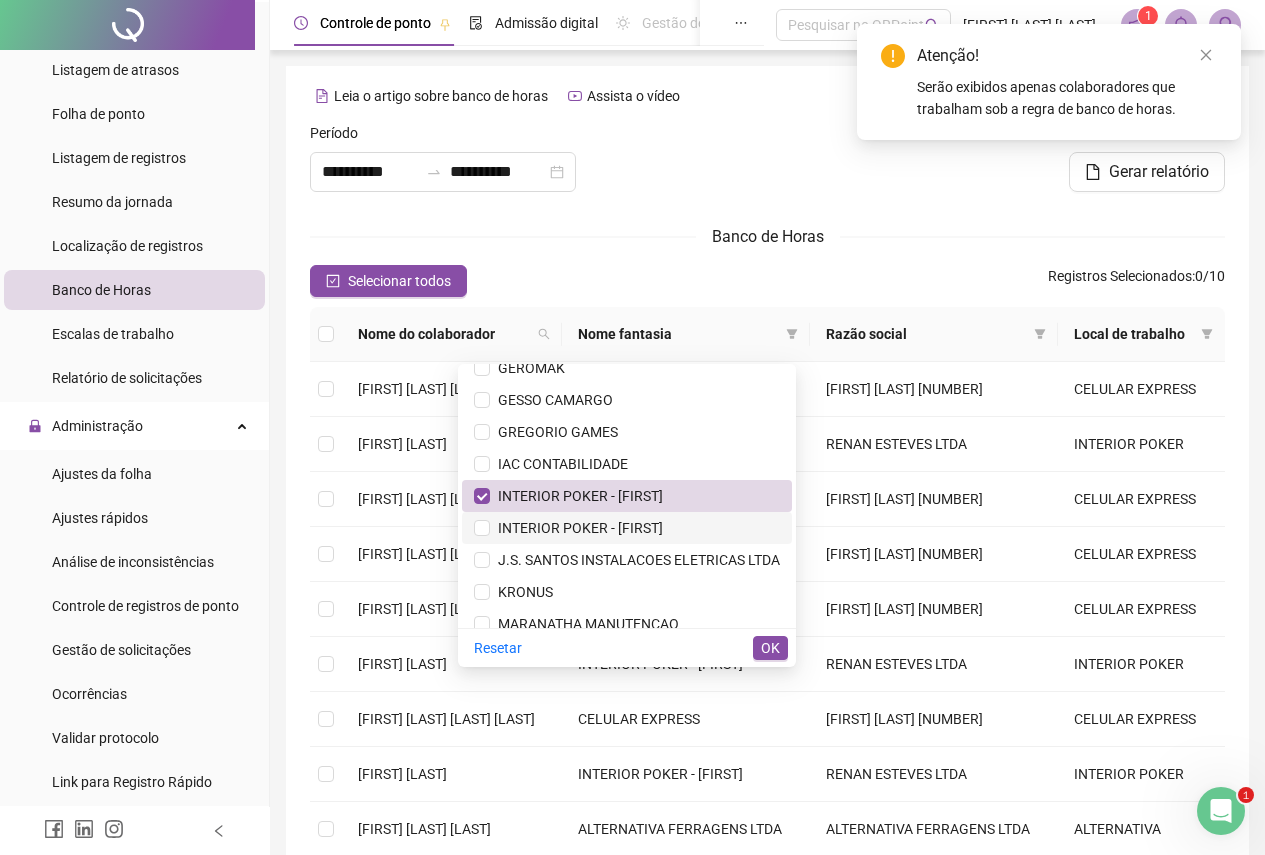 click on "INTERIOR POKER  - [FIRST]" at bounding box center (576, 528) 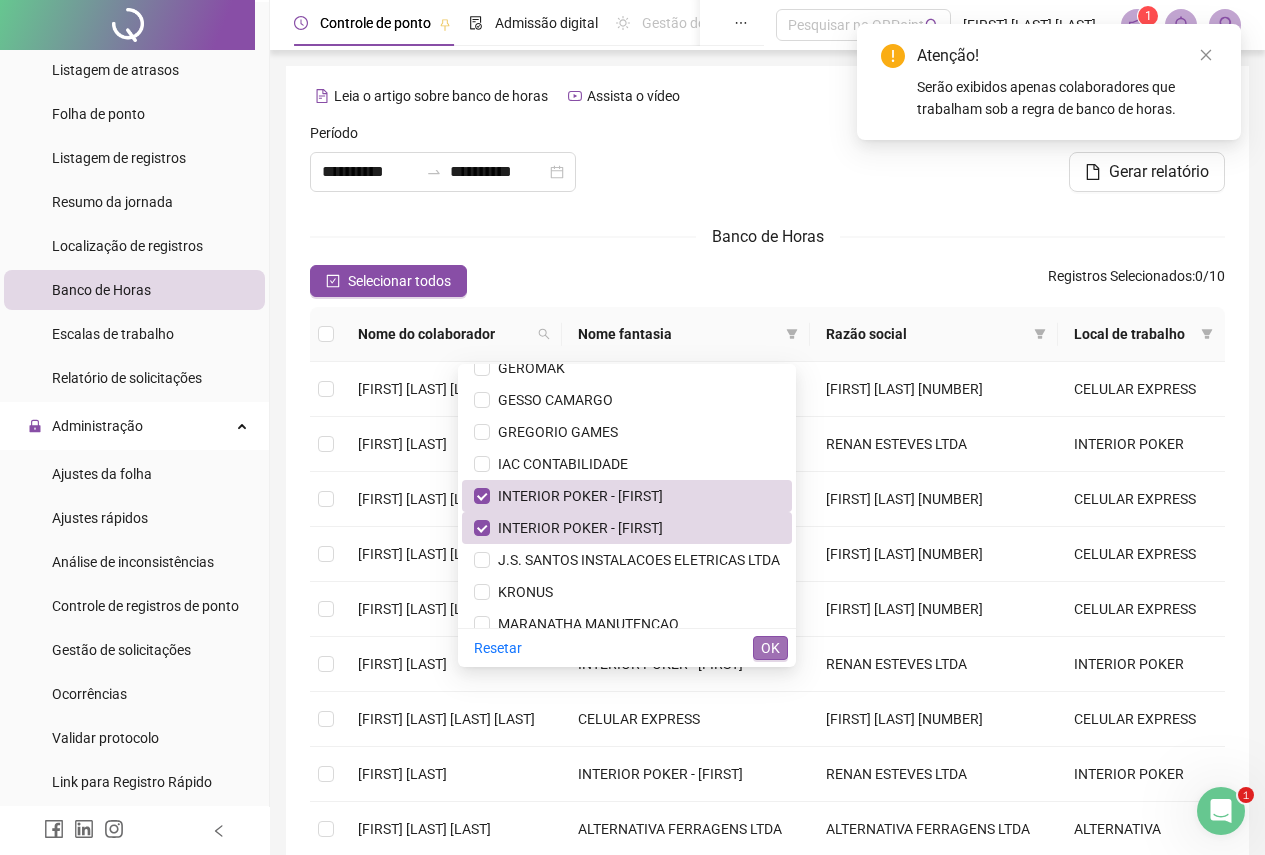 click on "OK" at bounding box center (770, 648) 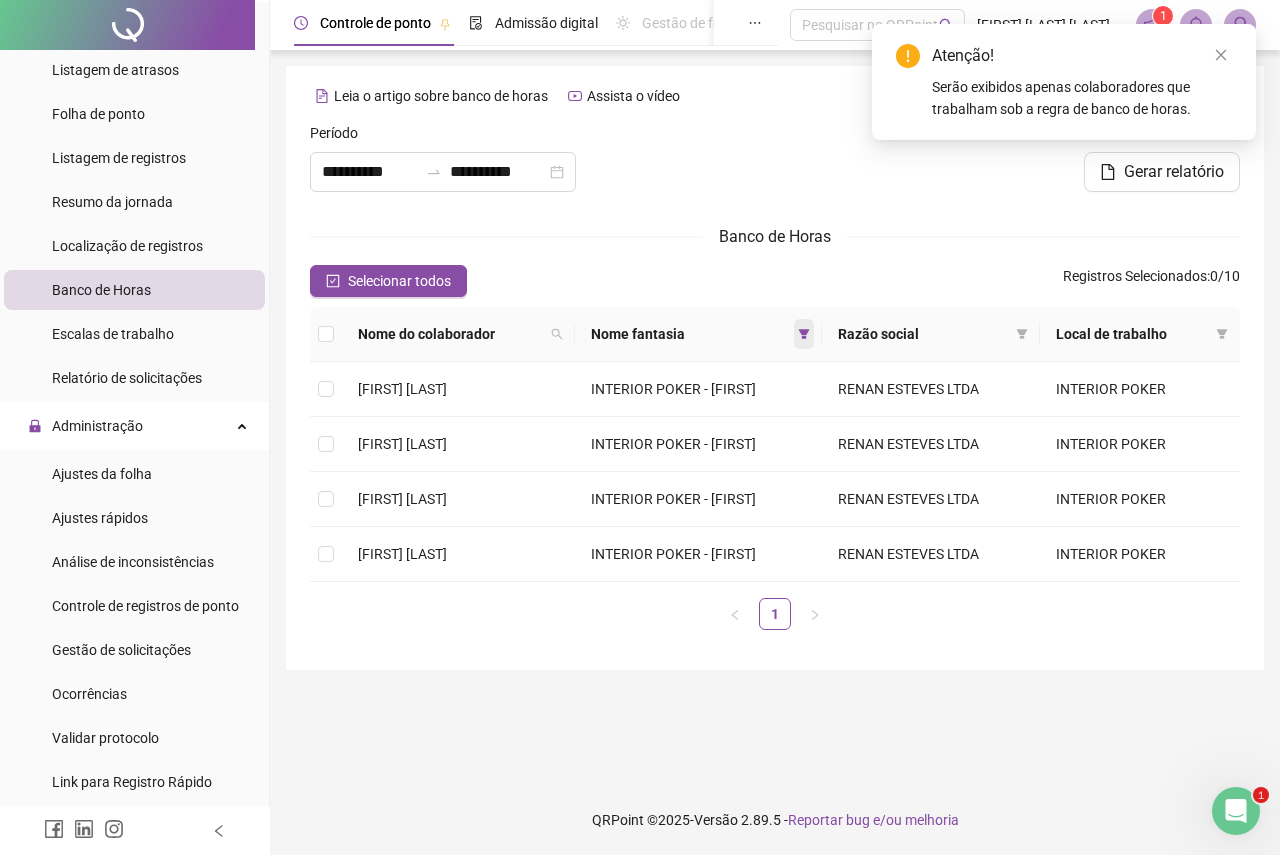 click 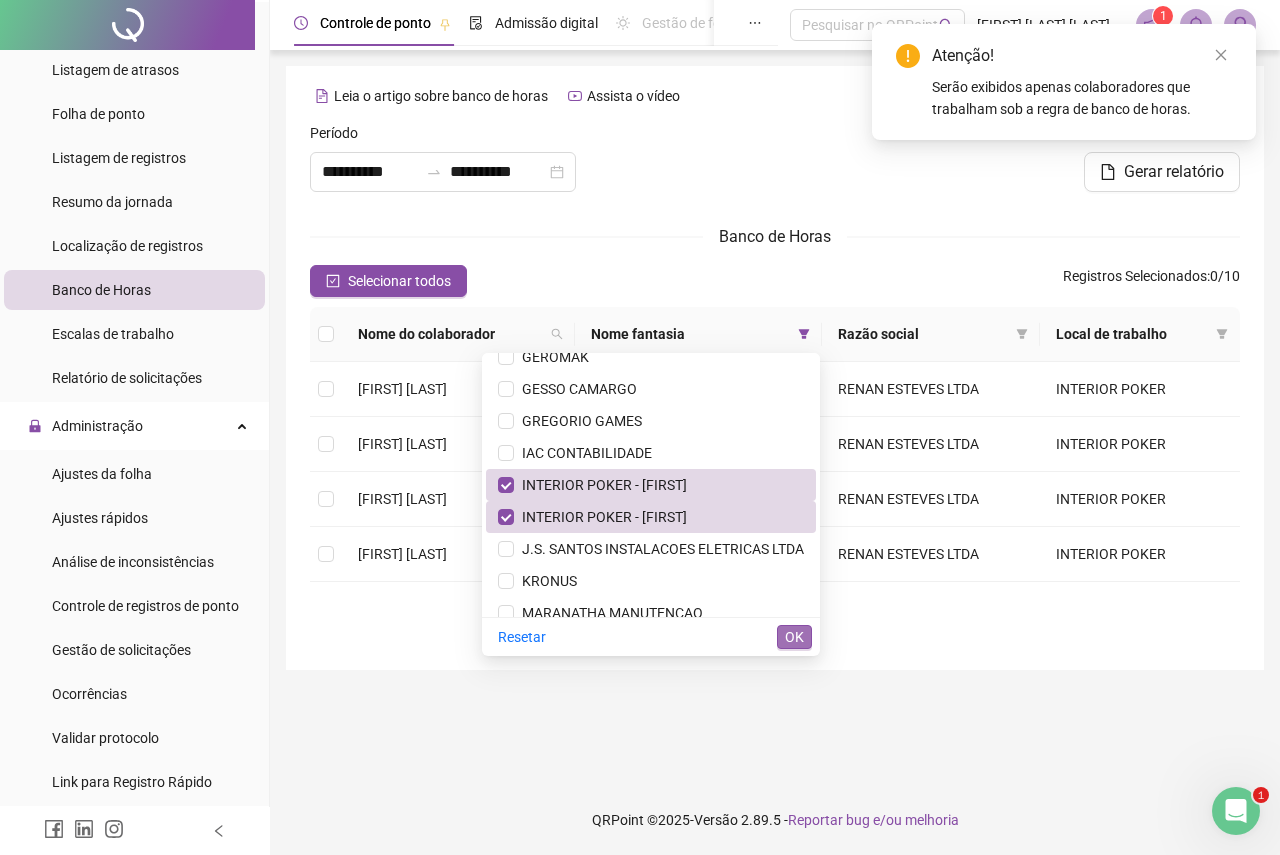 click on "OK" at bounding box center (794, 637) 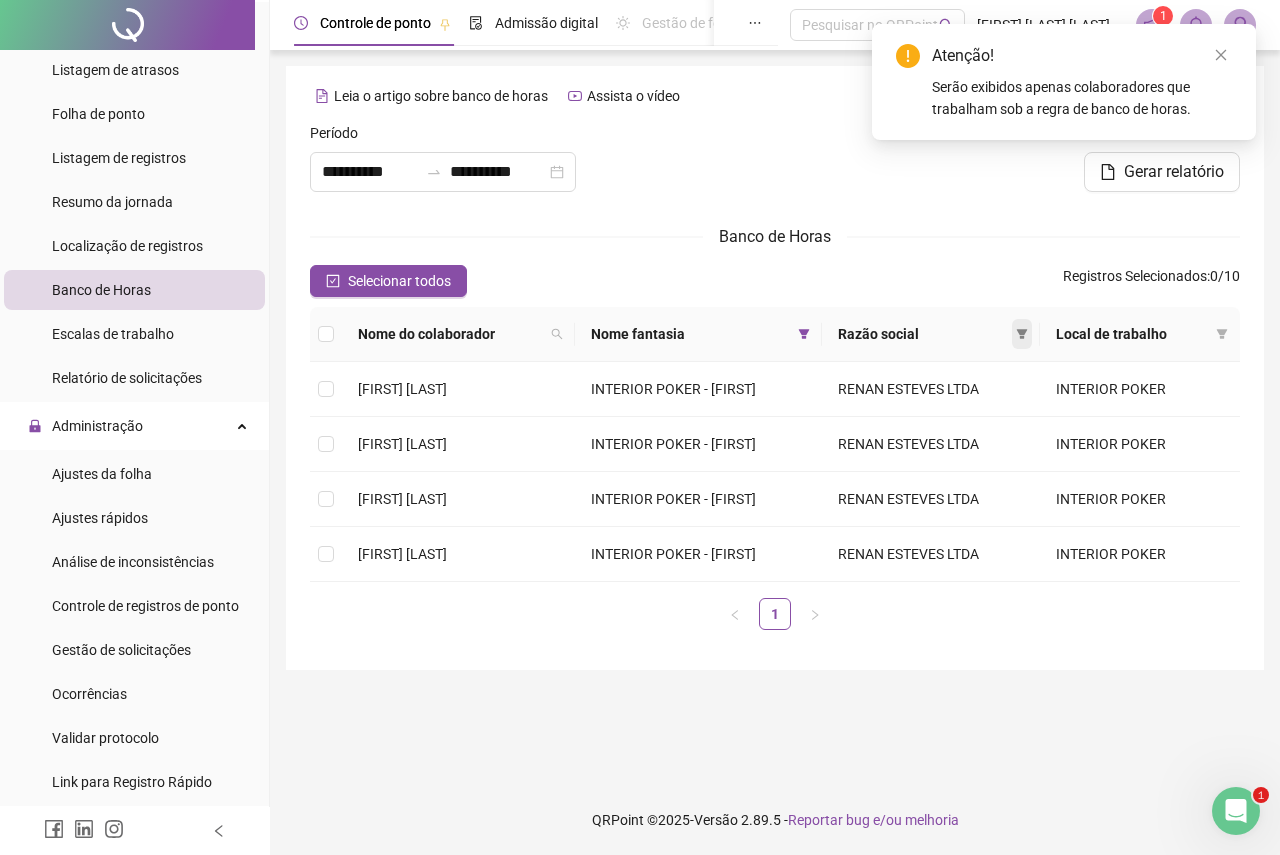 click 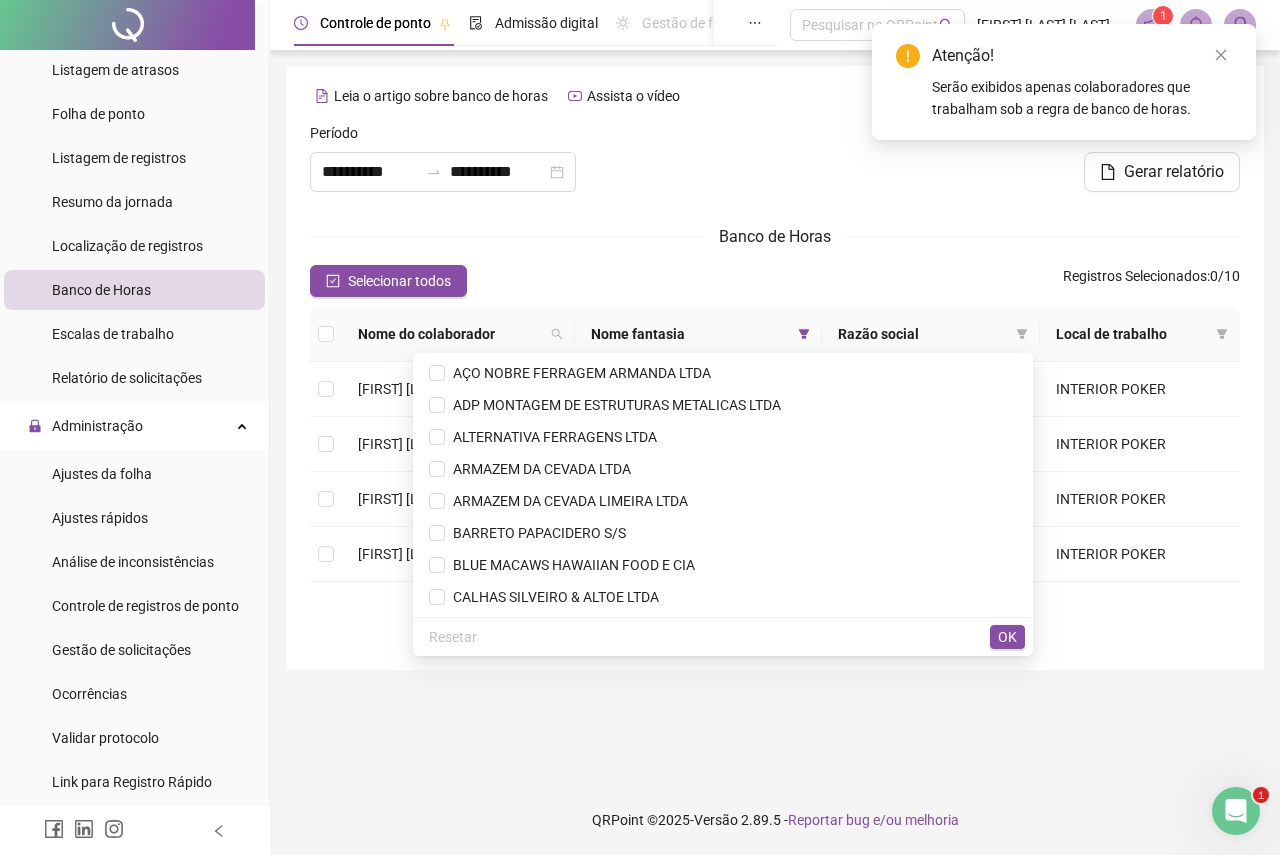 click on "**********" at bounding box center [775, 417] 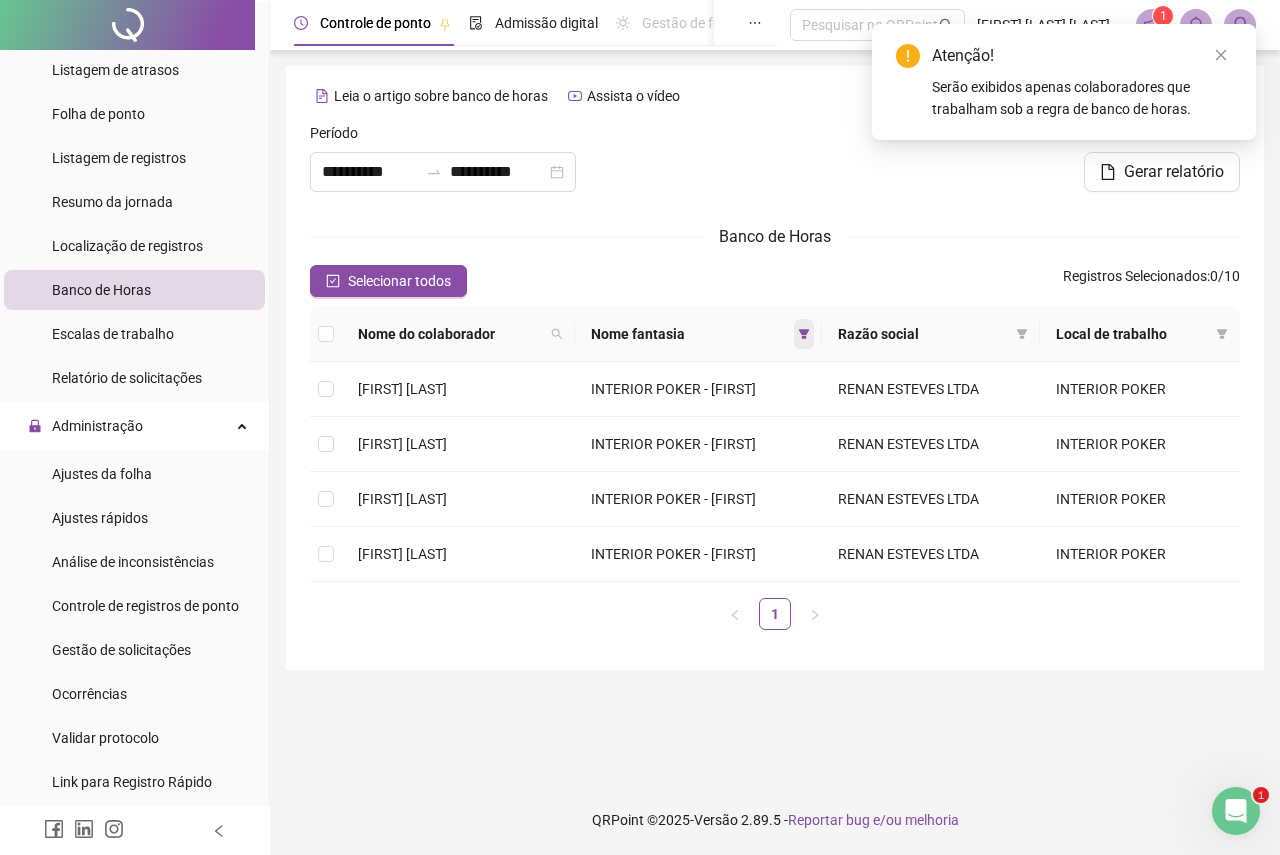 click at bounding box center (804, 334) 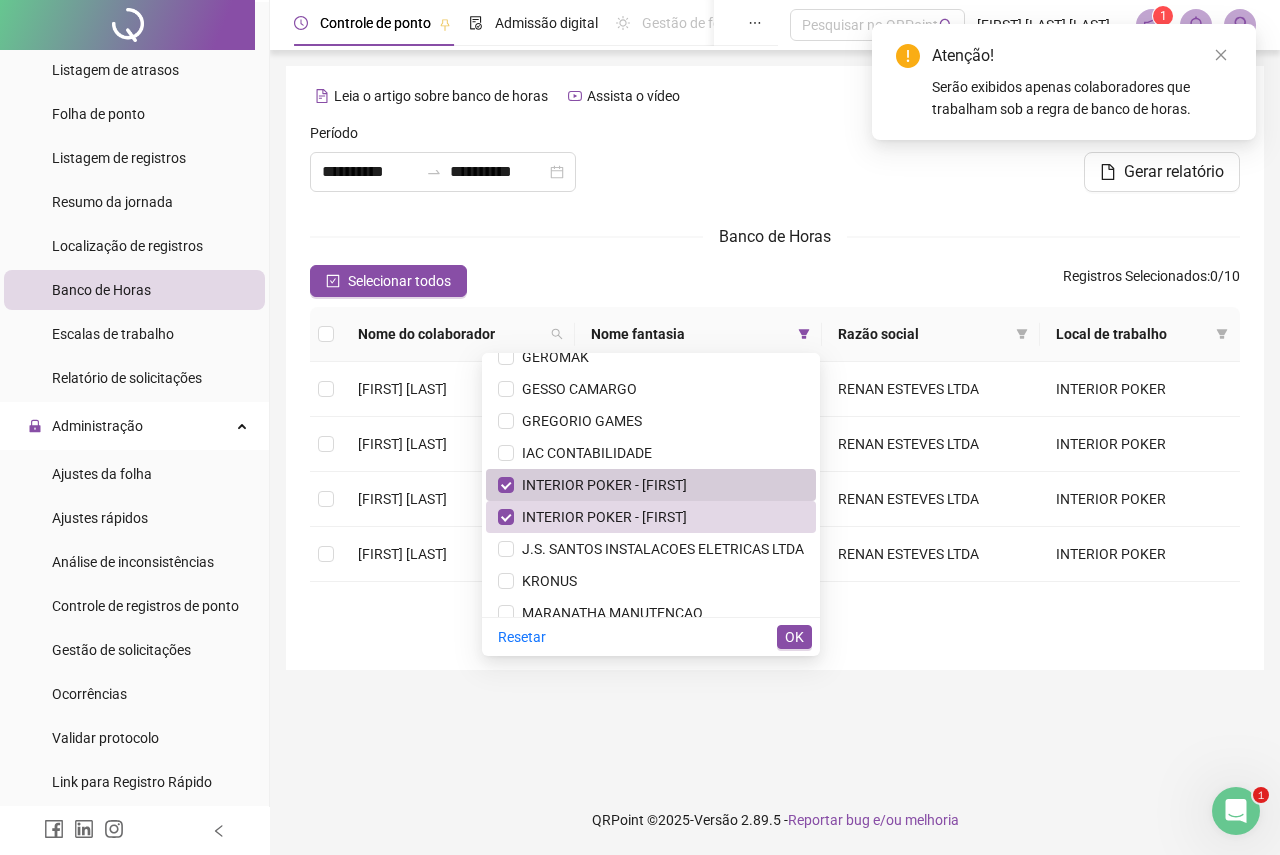 click on "INTERIOR POKER - [FIRST]" at bounding box center [600, 485] 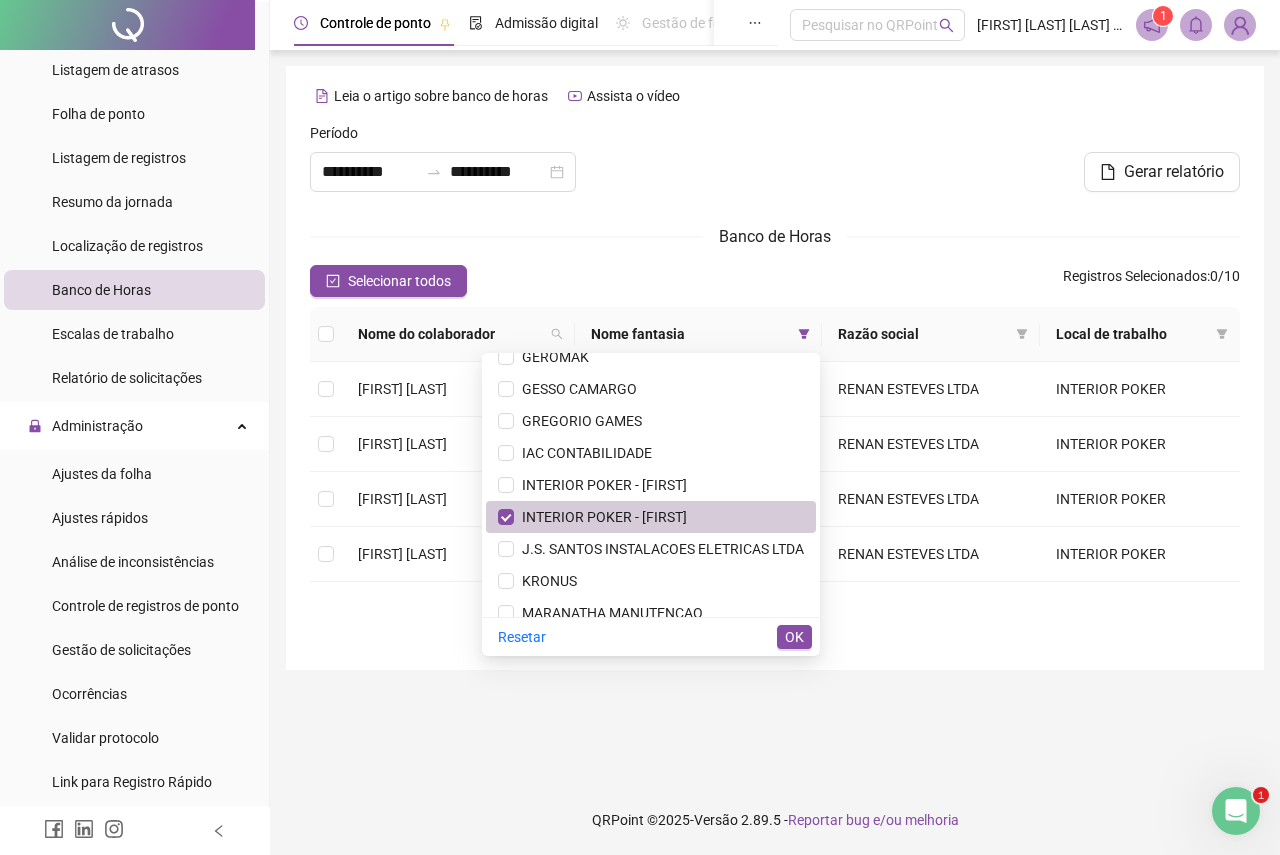 click on "INTERIOR POKER  - [FIRST]" at bounding box center [600, 517] 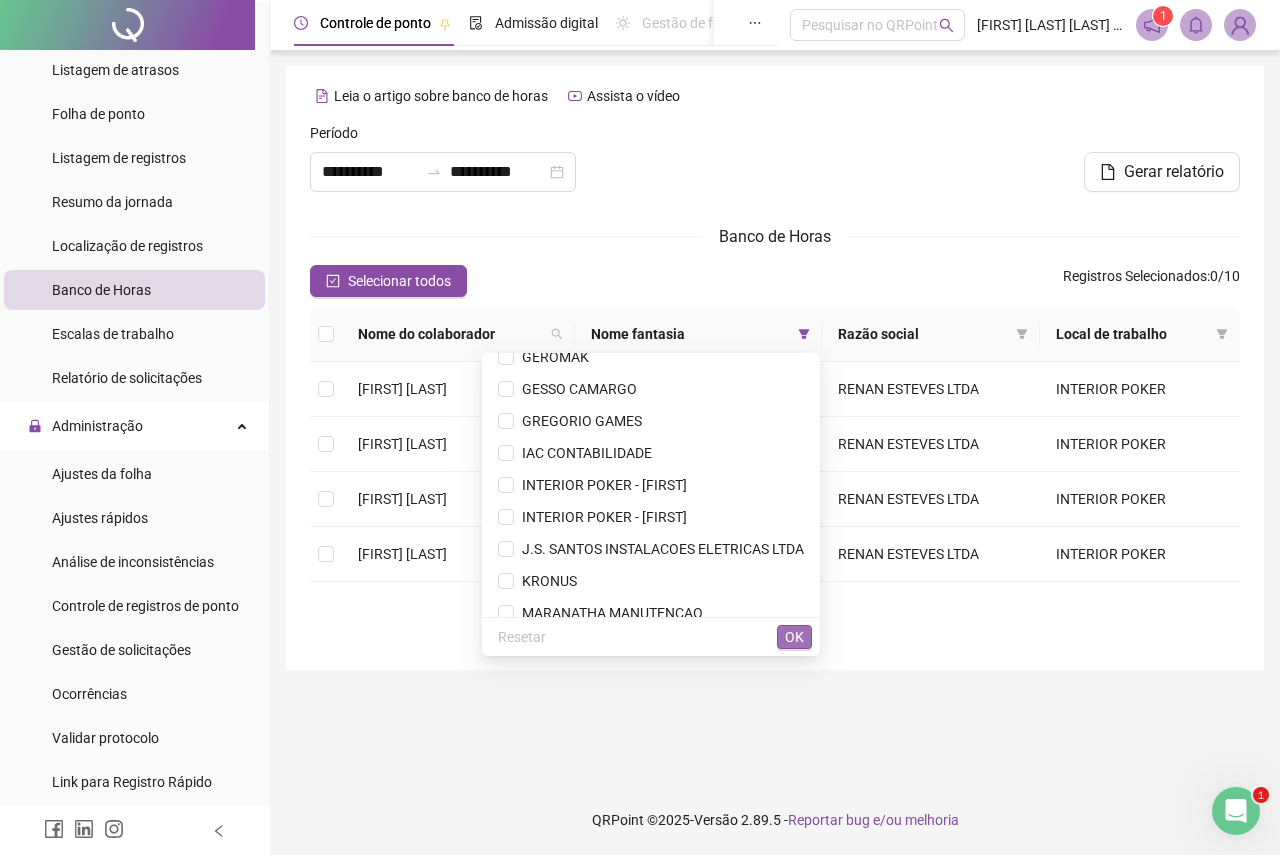 click on "OK" at bounding box center [794, 637] 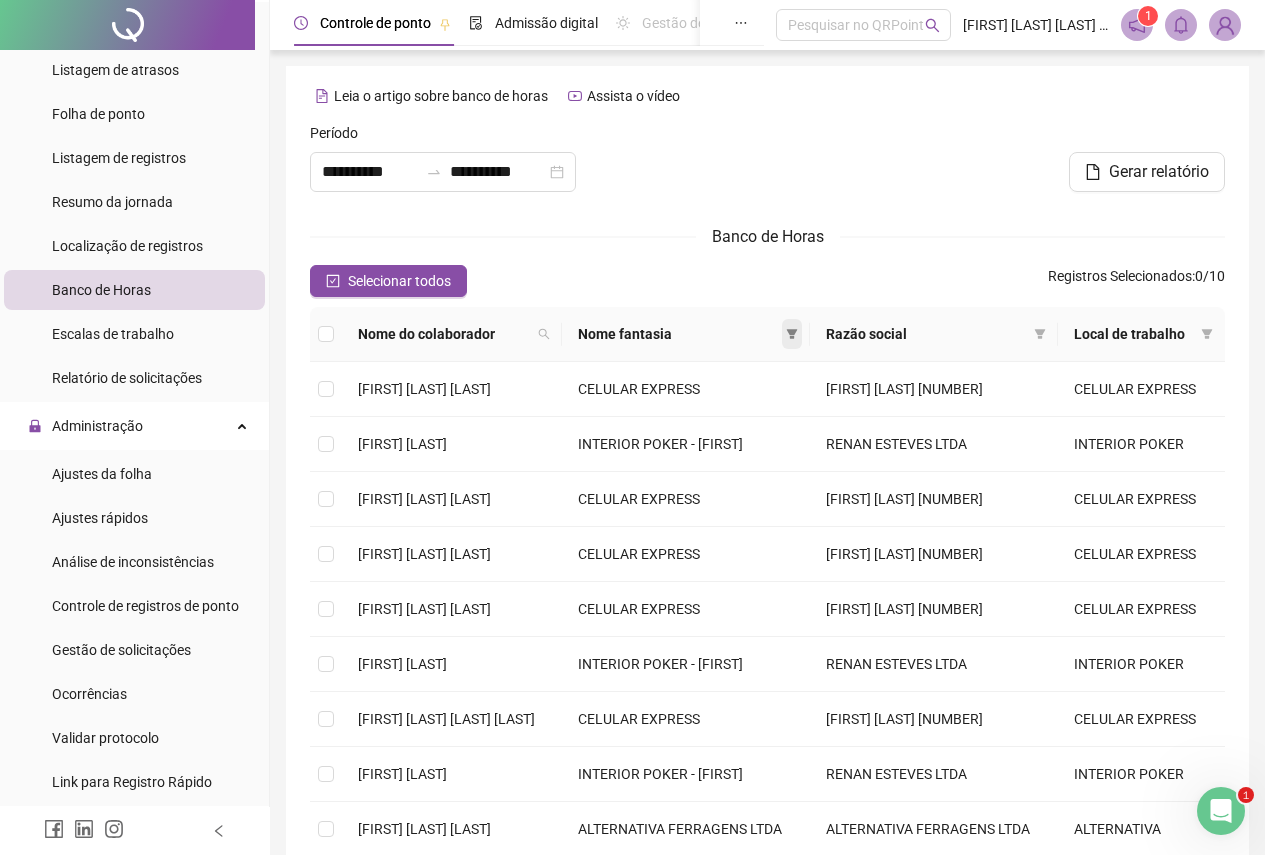 click 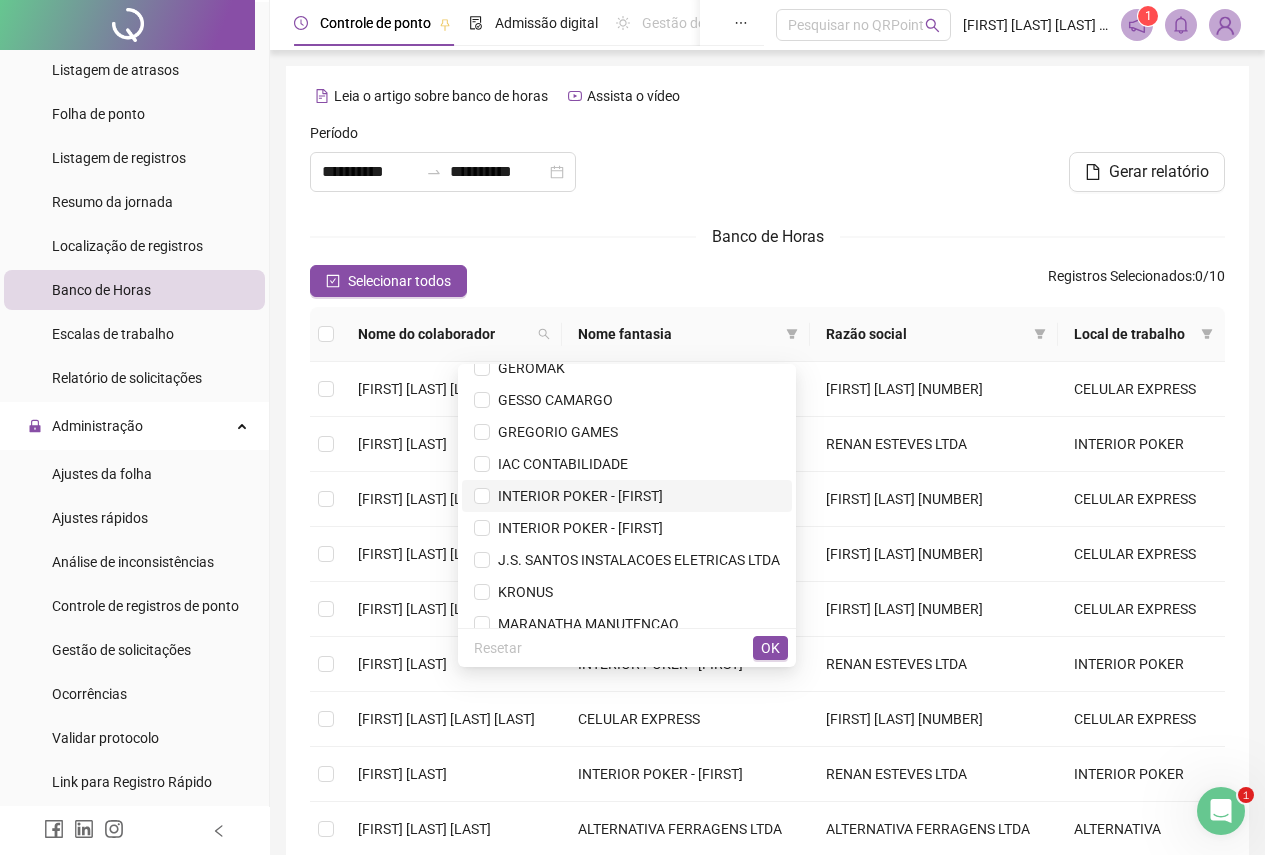 click on "INTERIOR POKER - [FIRST]" at bounding box center (576, 496) 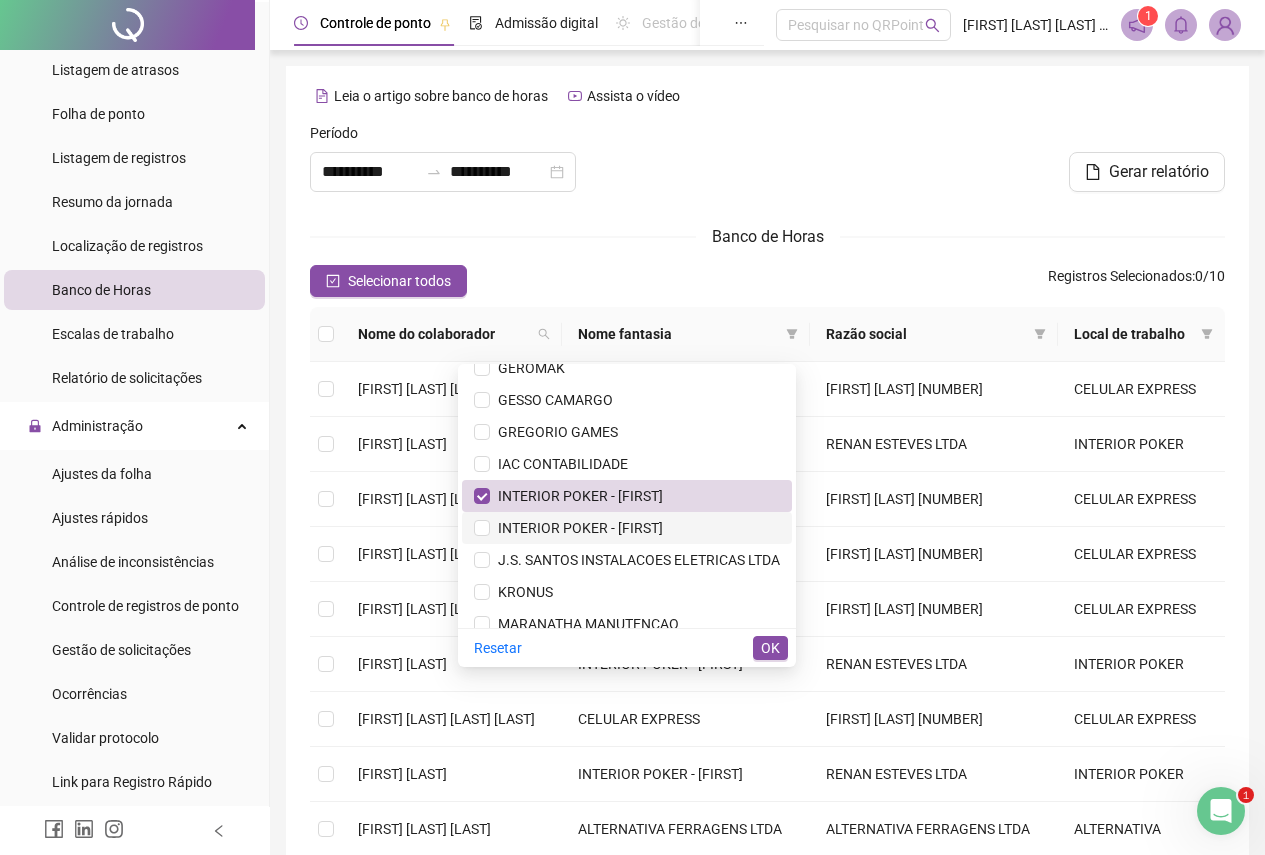 click on "INTERIOR POKER  - [FIRST]" at bounding box center (576, 528) 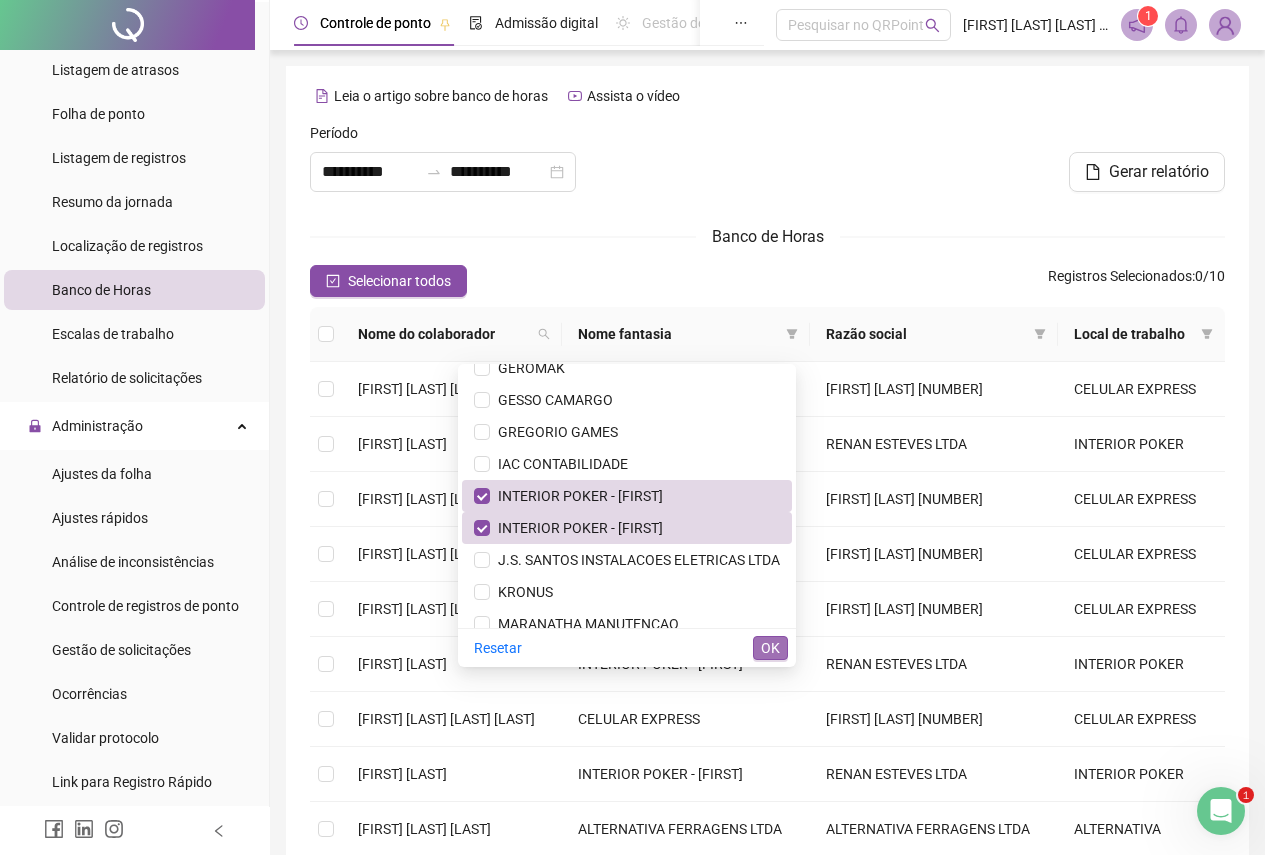 click on "OK" at bounding box center [770, 648] 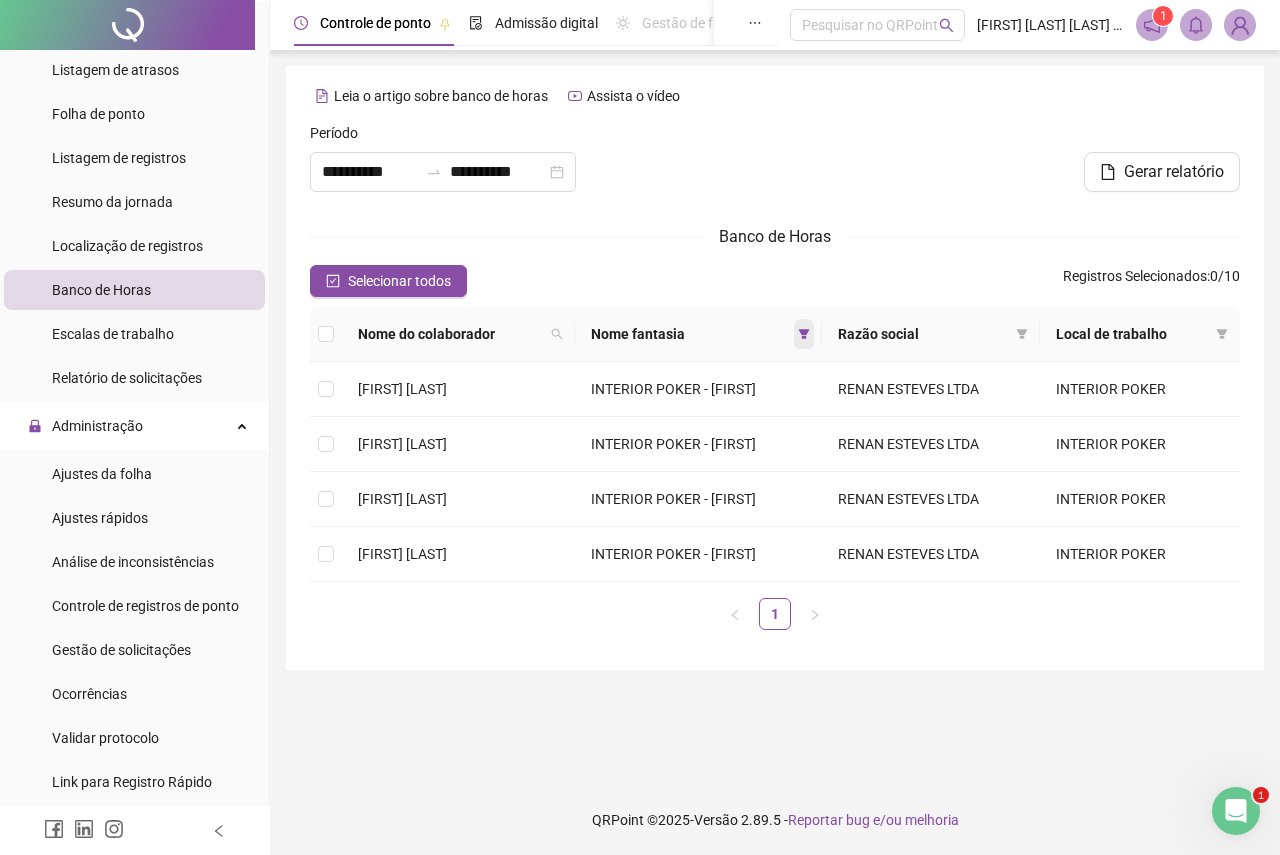 click 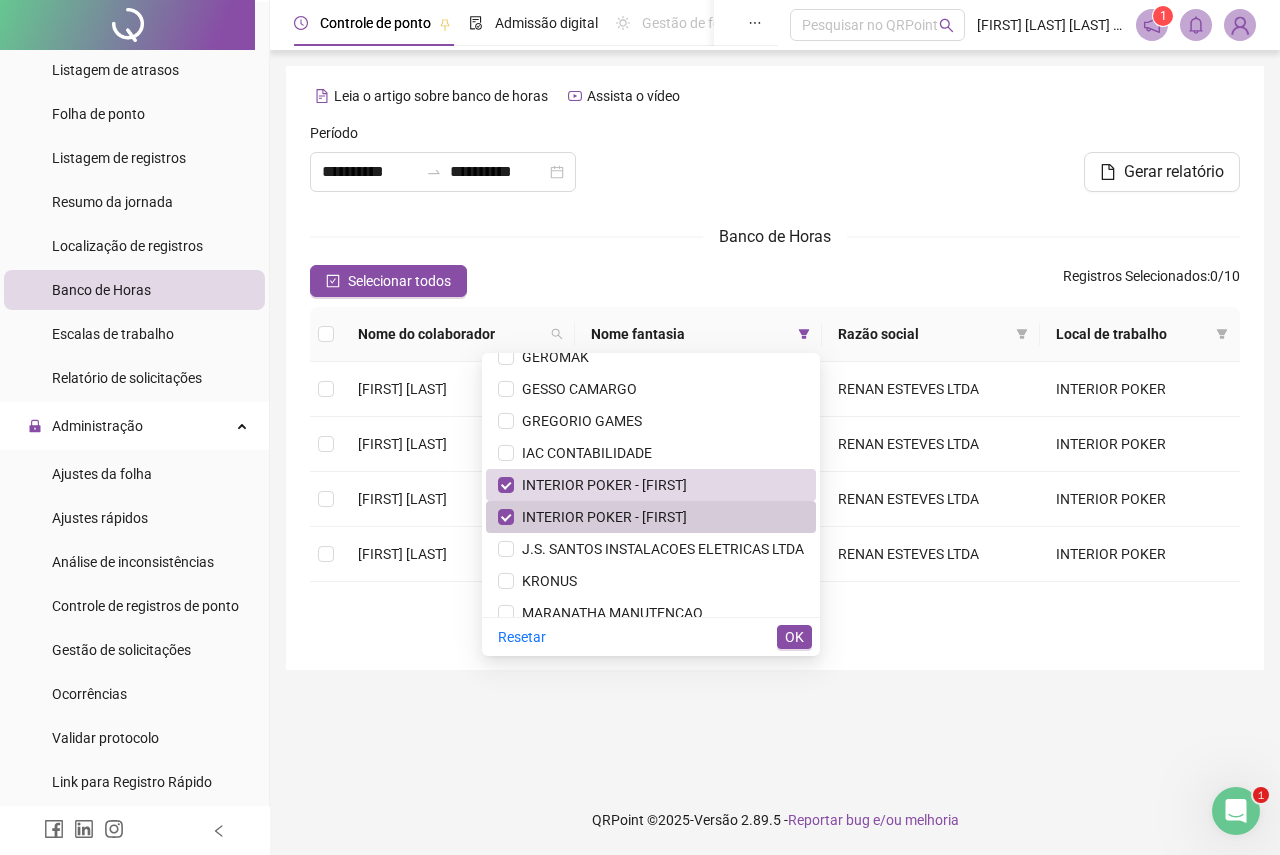 click on "INTERIOR POKER  - [FIRST]" at bounding box center (651, 517) 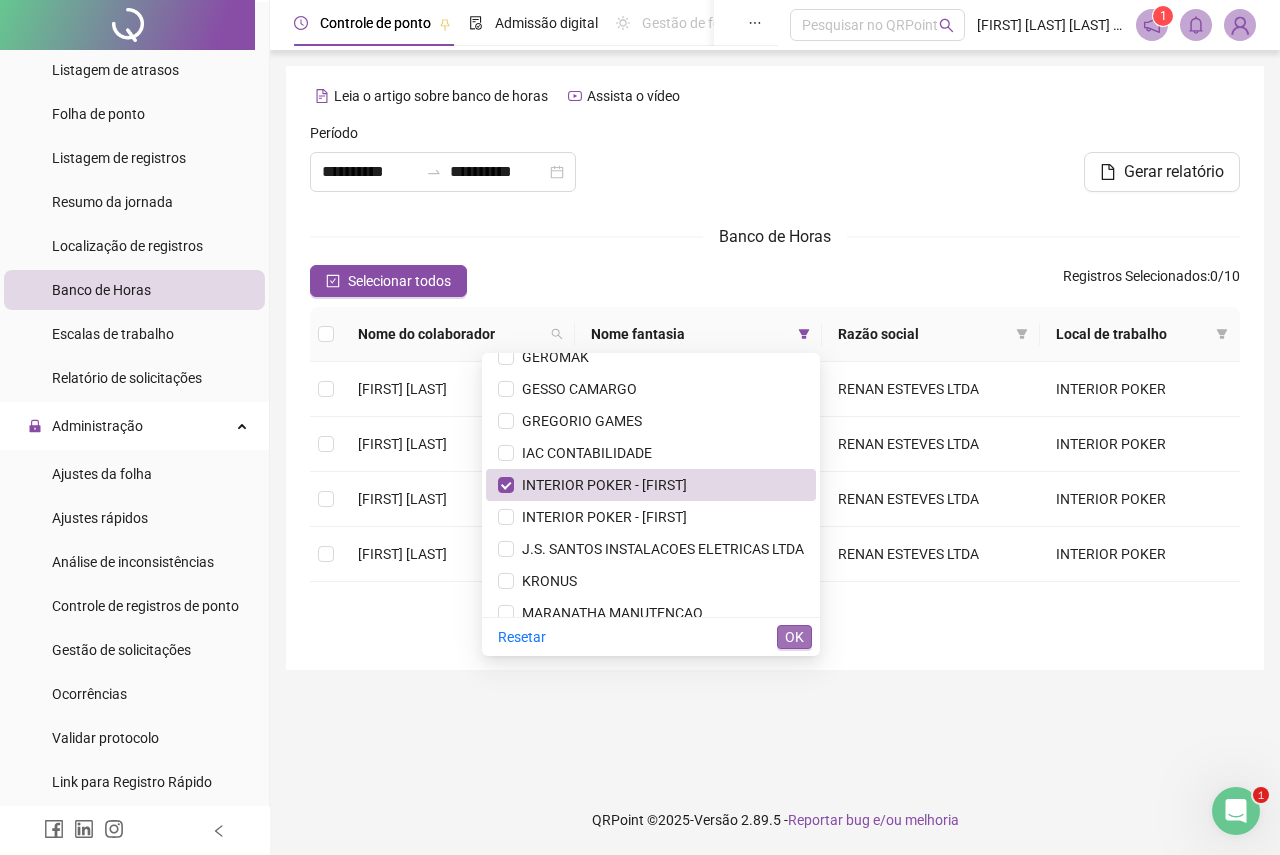 click on "OK" at bounding box center [794, 637] 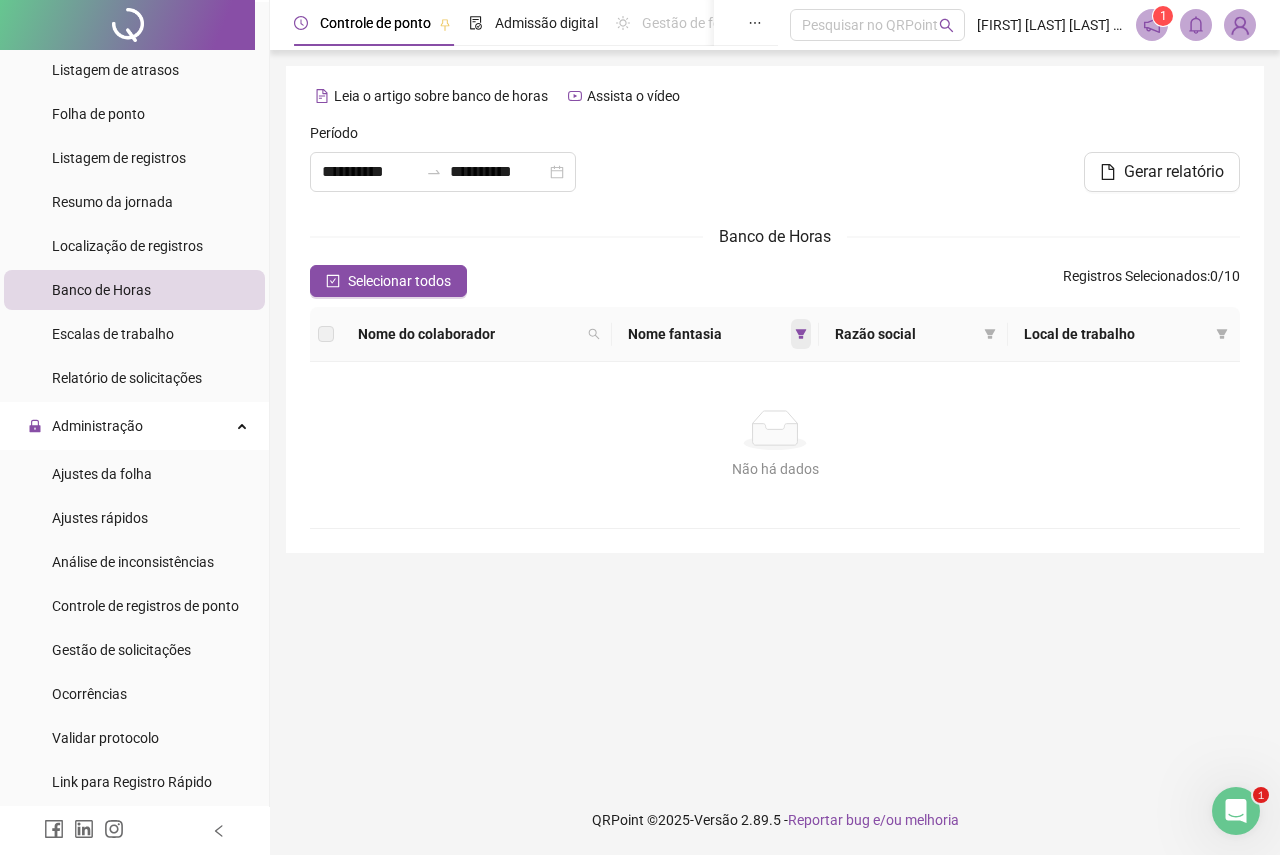 click at bounding box center [801, 334] 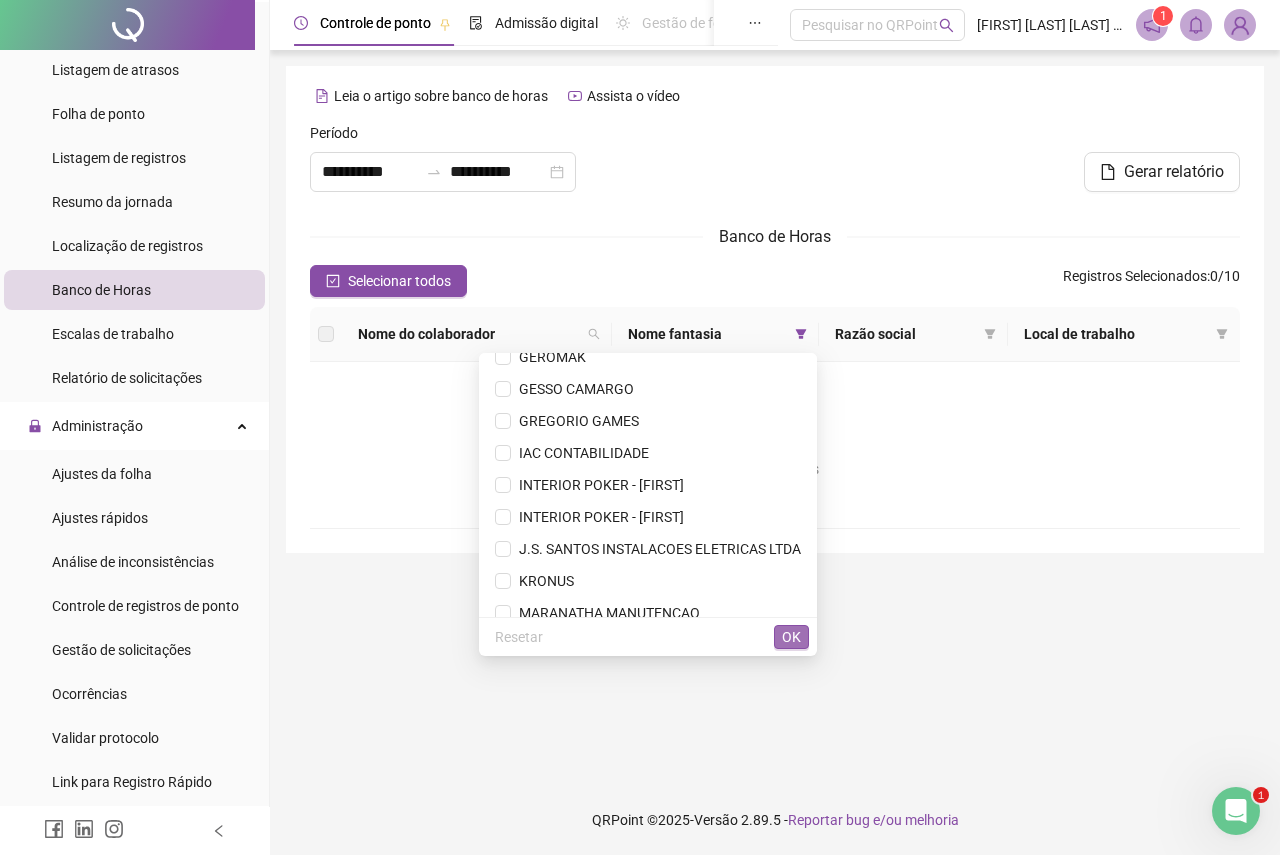 click on "OK" at bounding box center (791, 637) 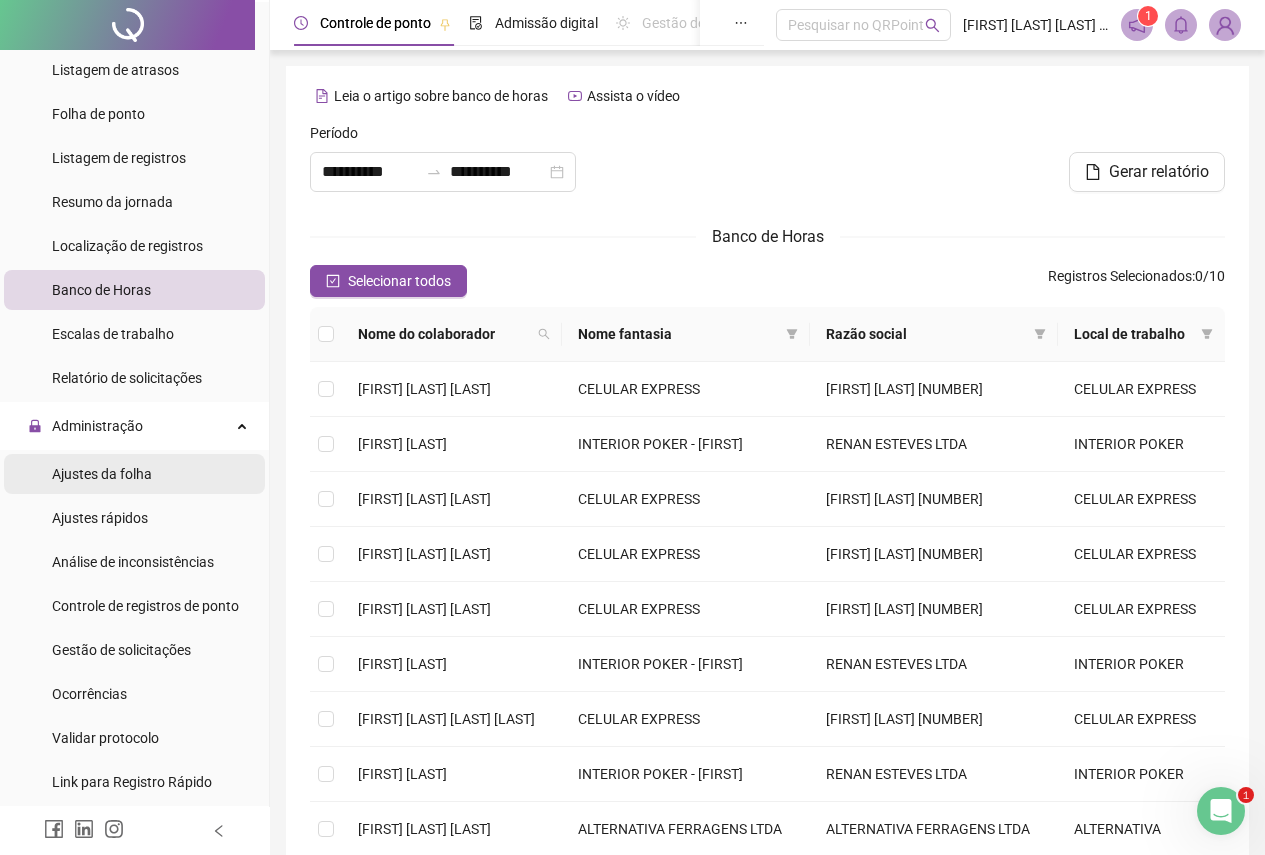 click on "Ajustes da folha" at bounding box center (102, 474) 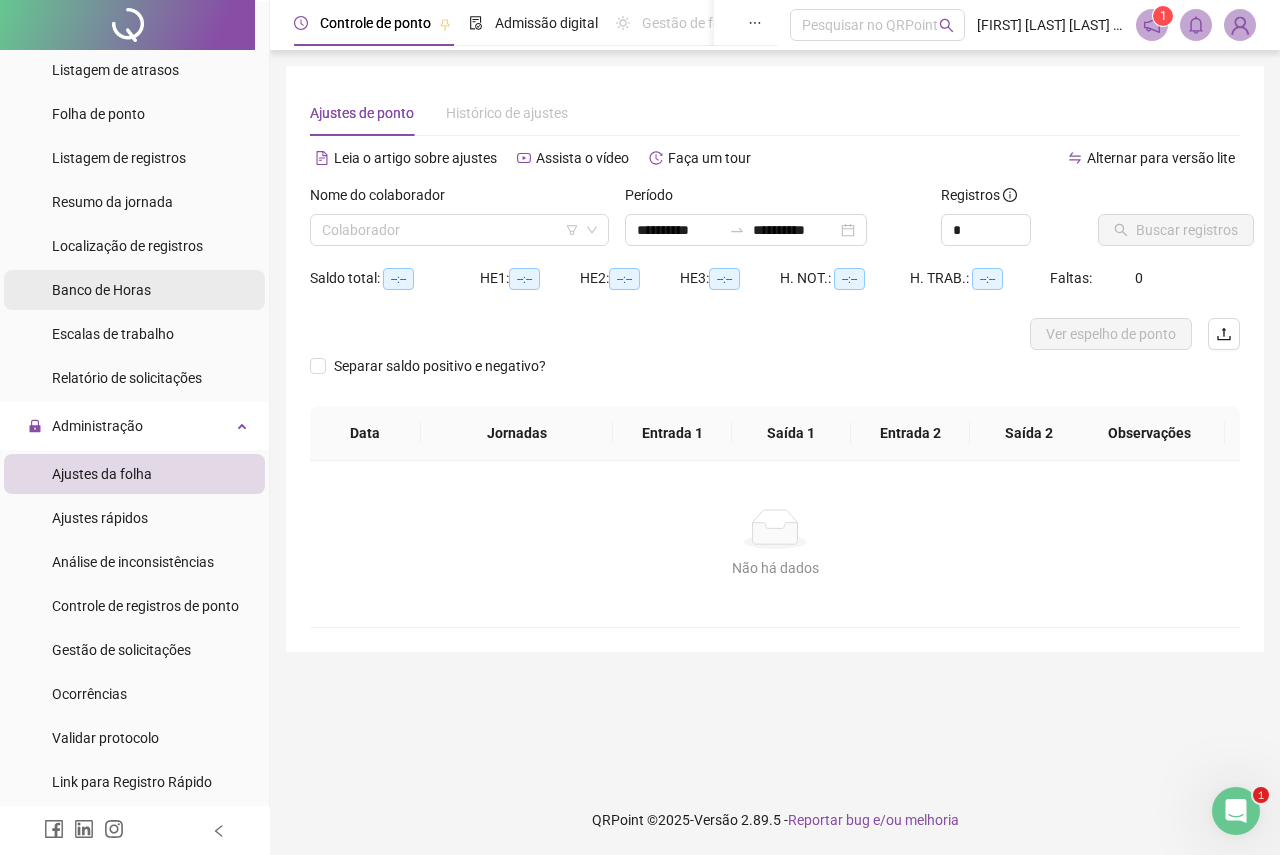click on "Banco de Horas" at bounding box center (101, 290) 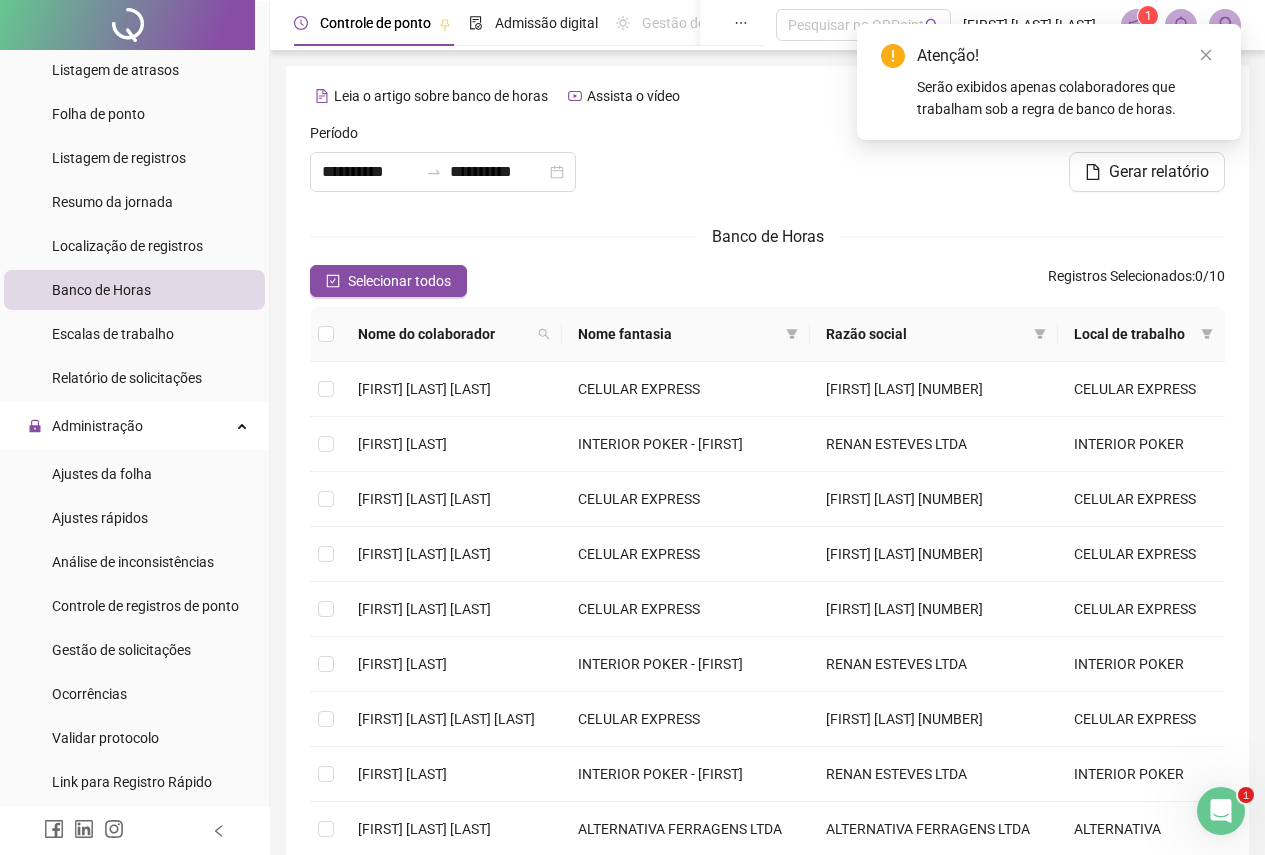 click on "Nome fantasia" at bounding box center [686, 334] 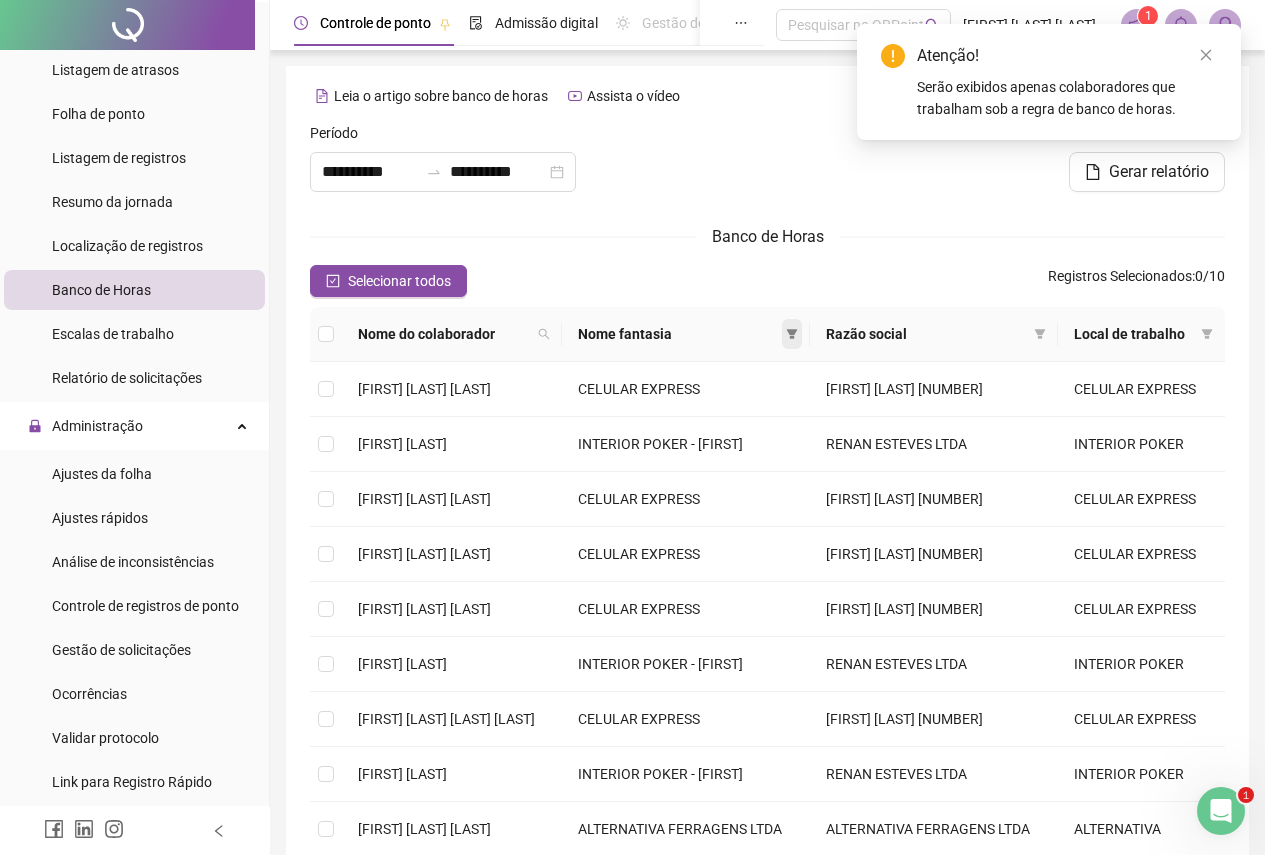 click 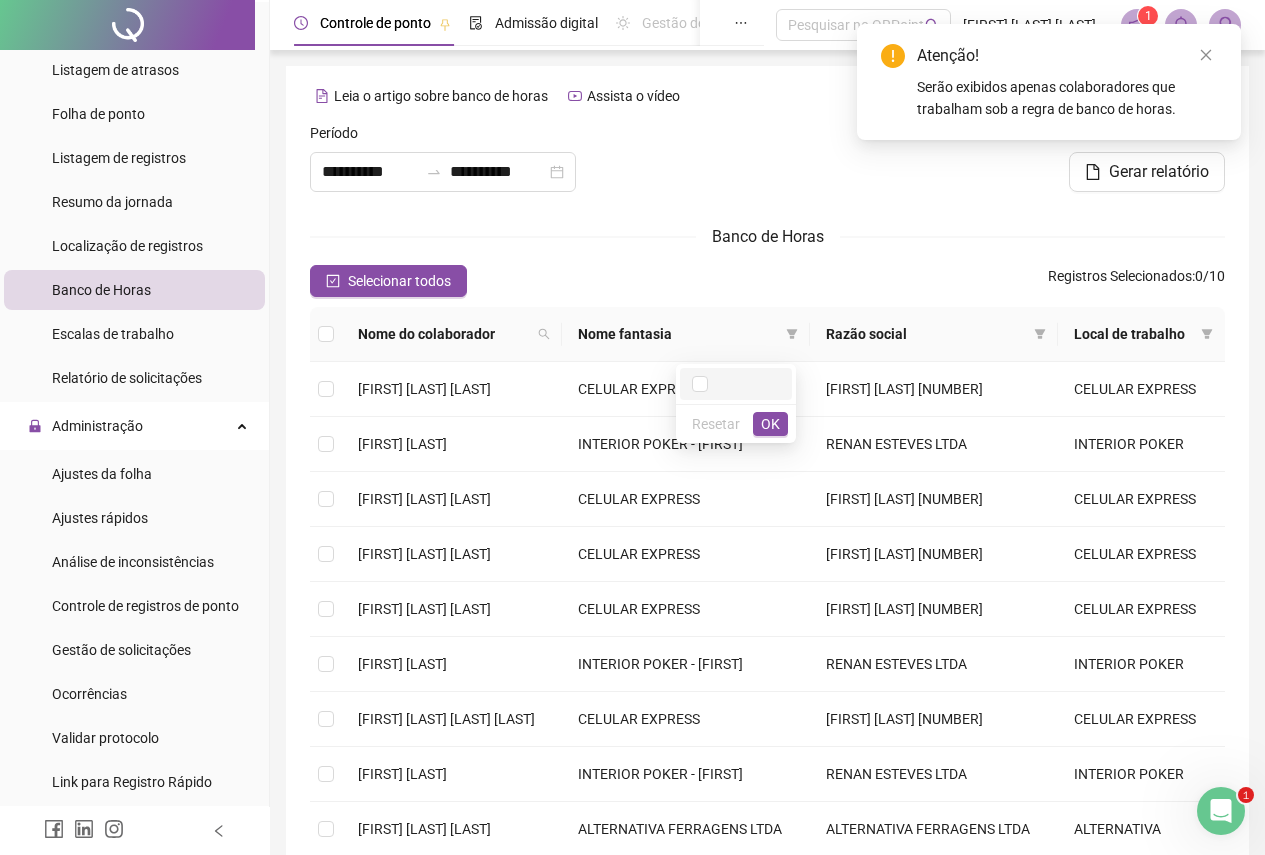 click at bounding box center (736, 384) 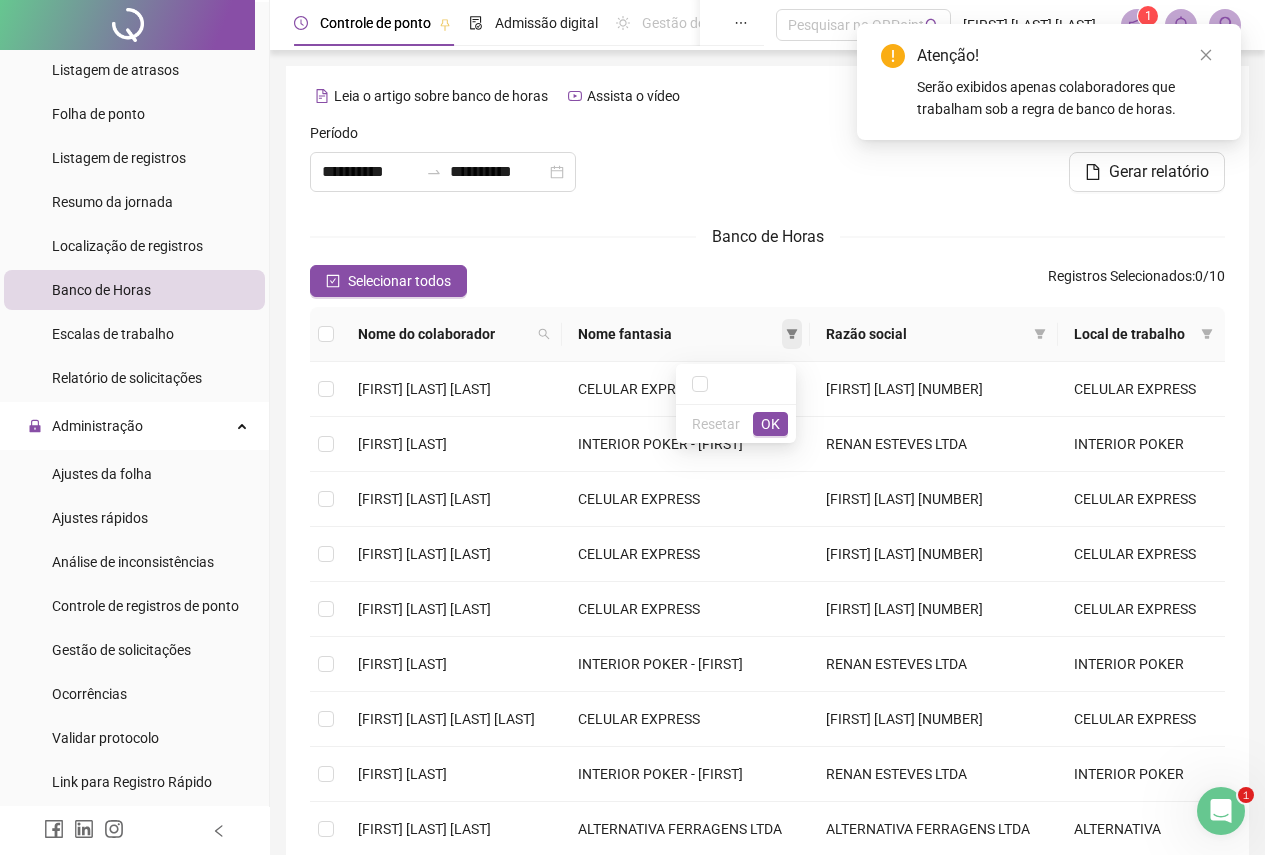 click 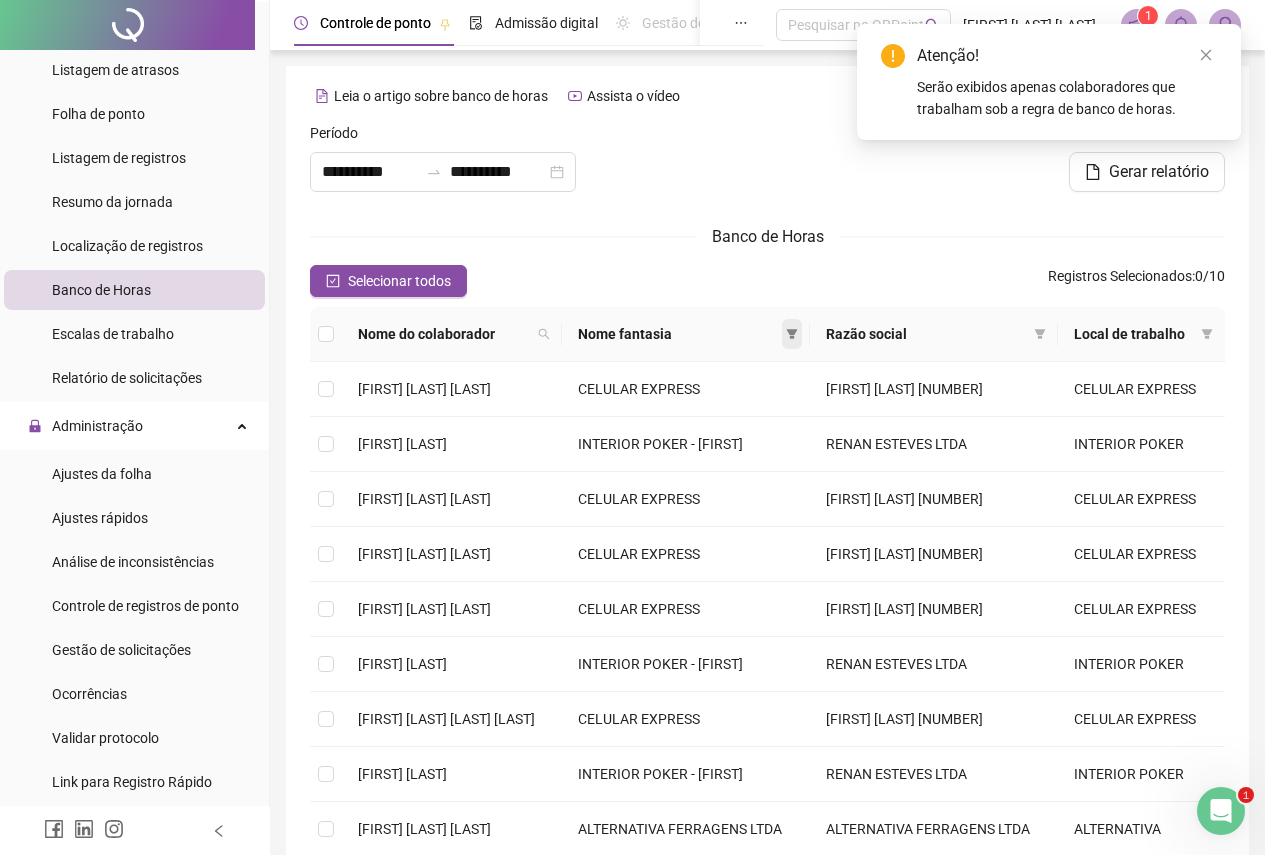 click 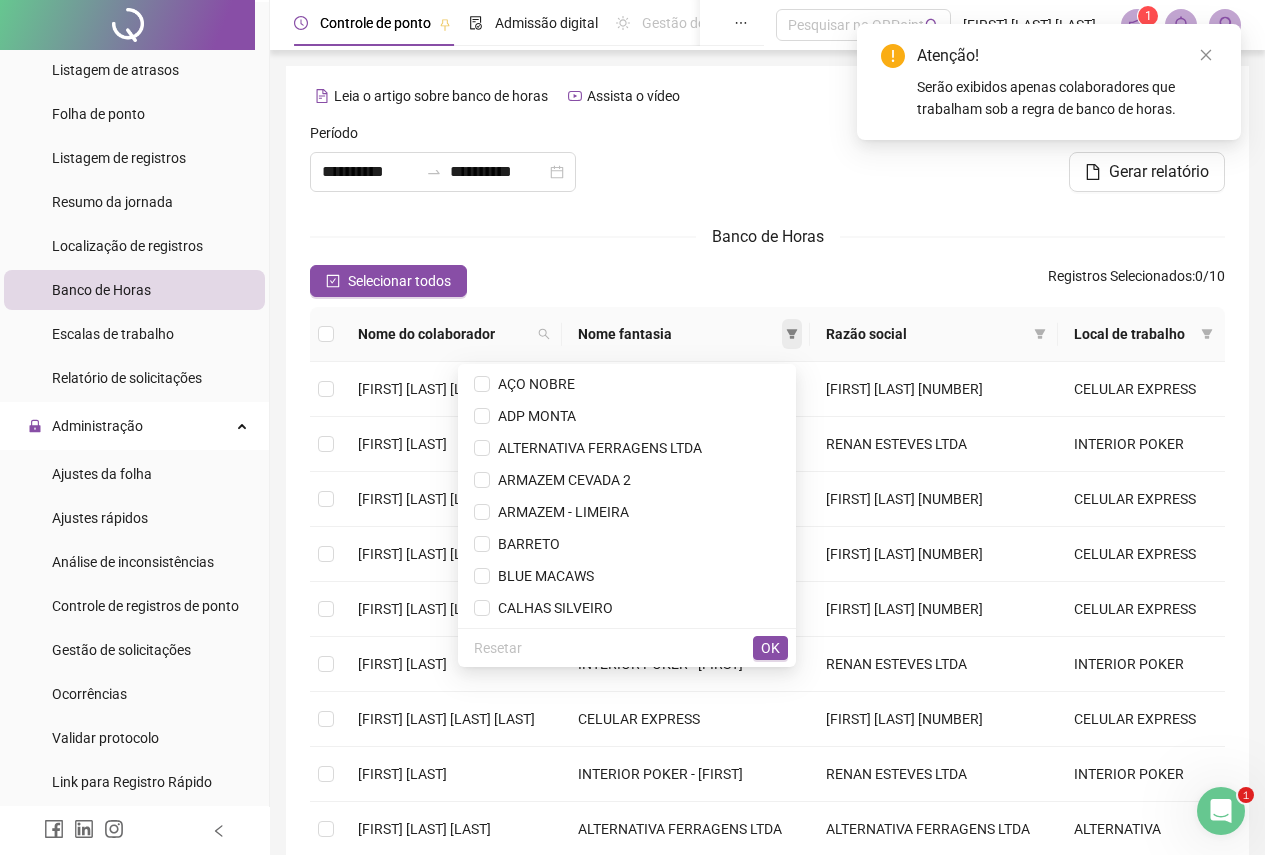 click 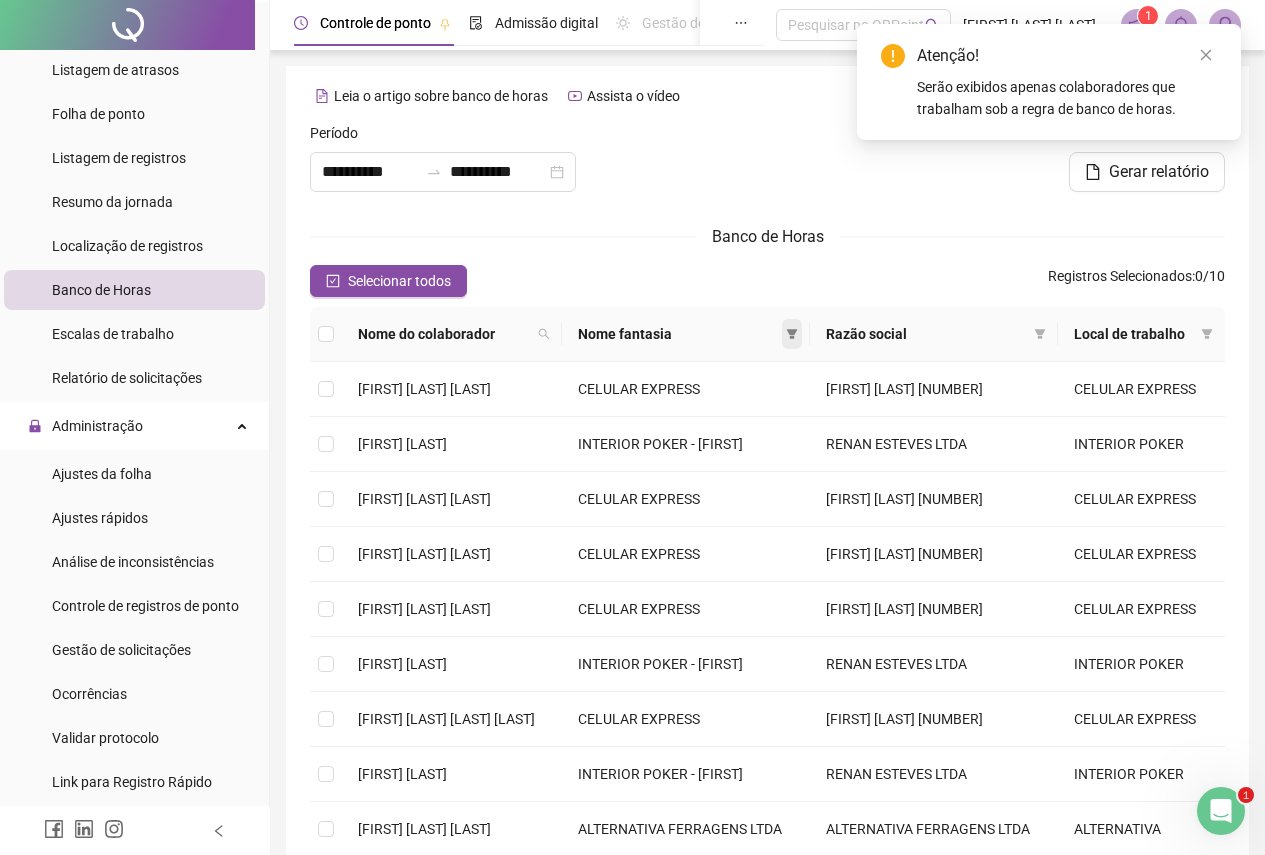 click 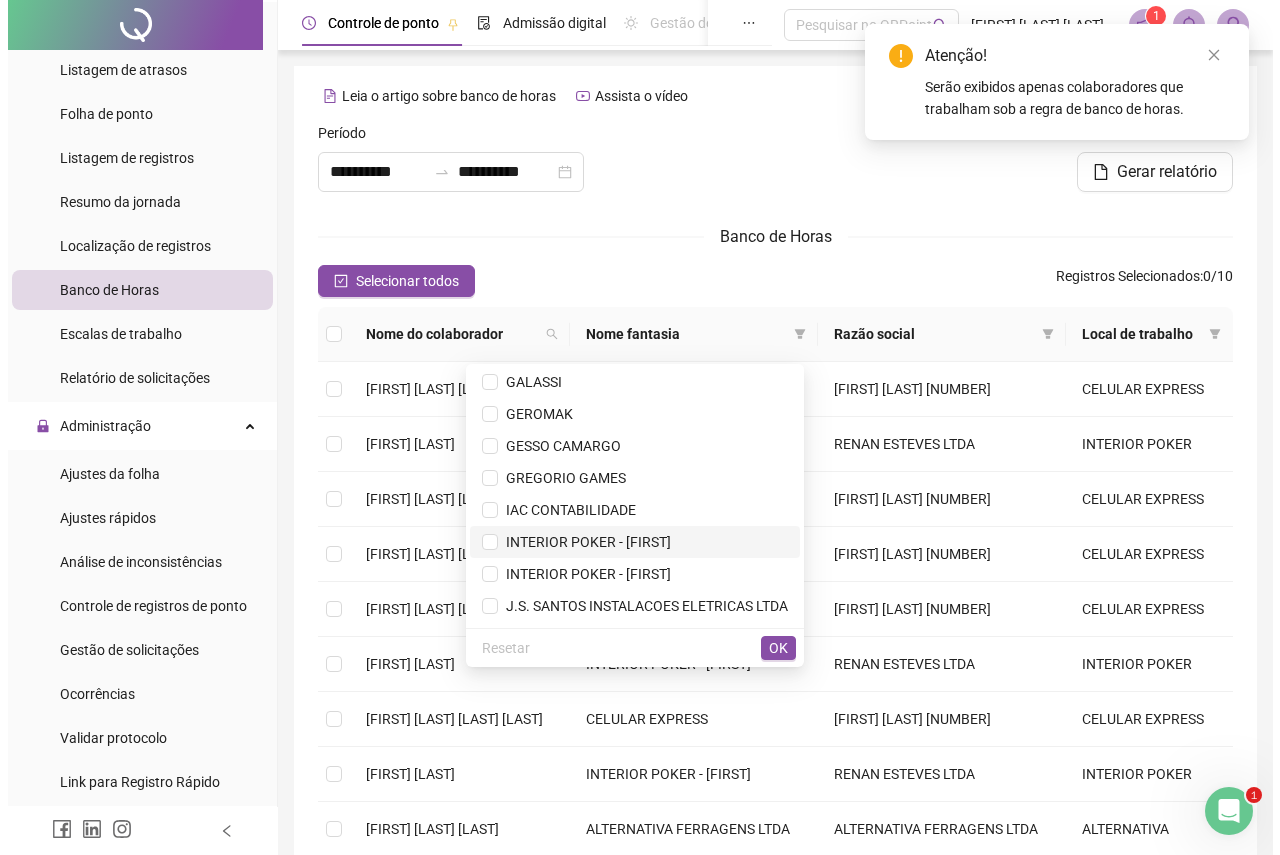 scroll, scrollTop: 400, scrollLeft: 0, axis: vertical 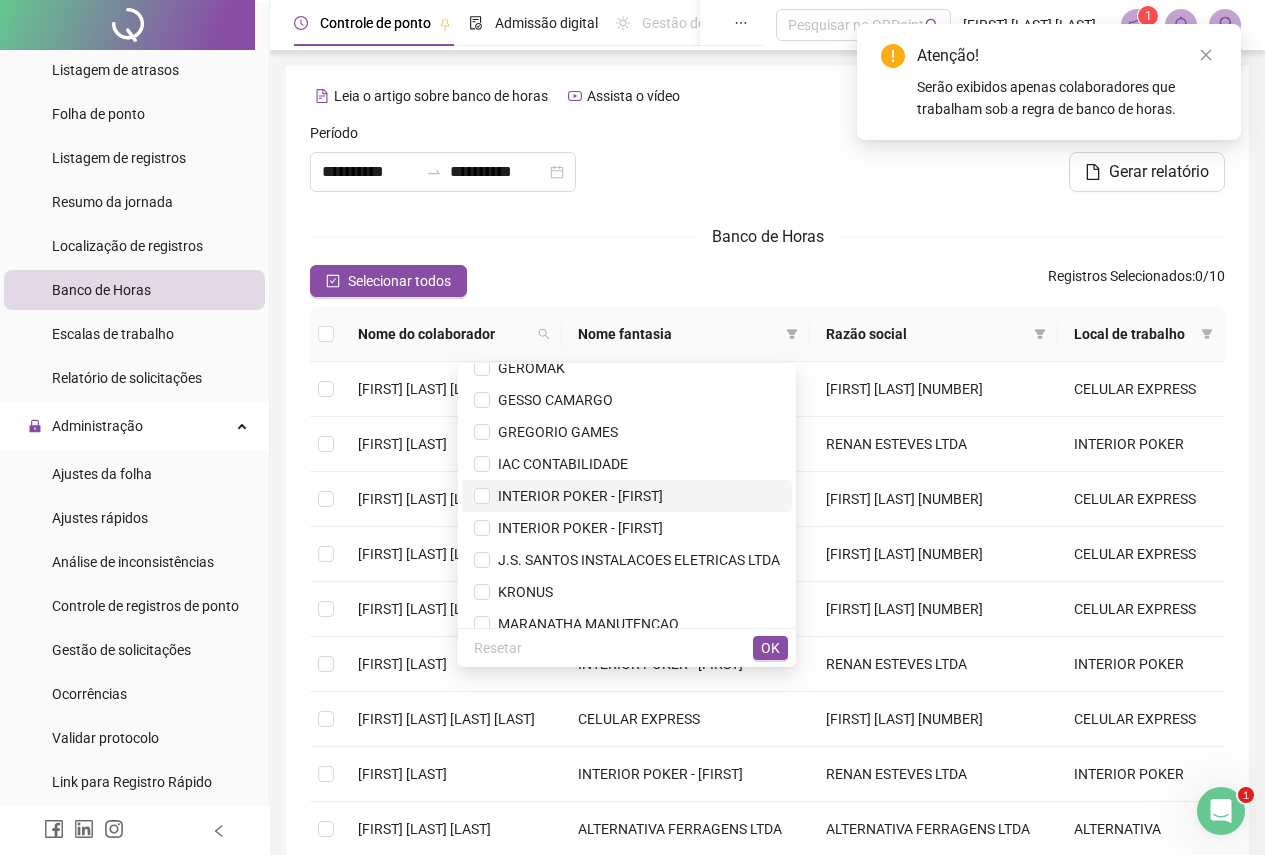 click on "INTERIOR POKER - [FIRST]" at bounding box center (576, 496) 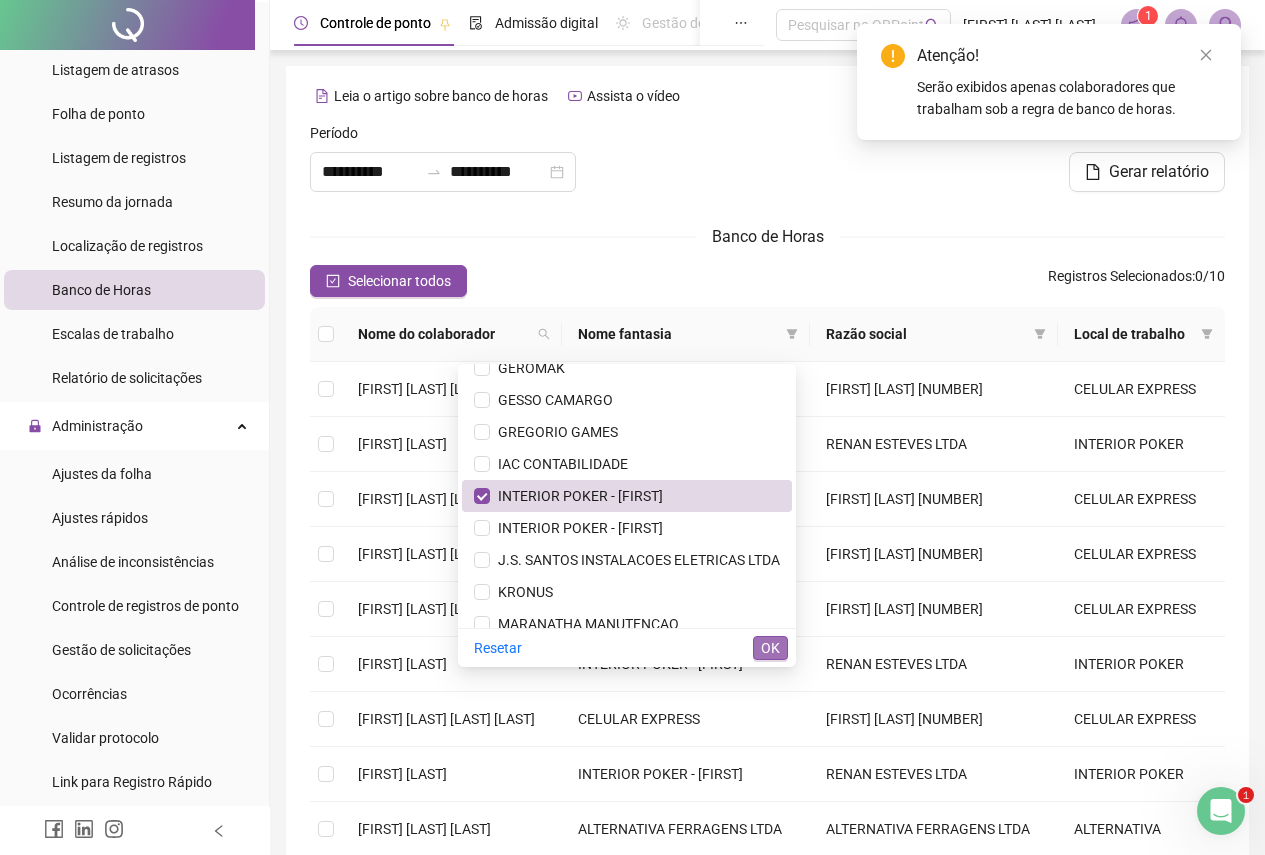 click on "OK" at bounding box center [770, 648] 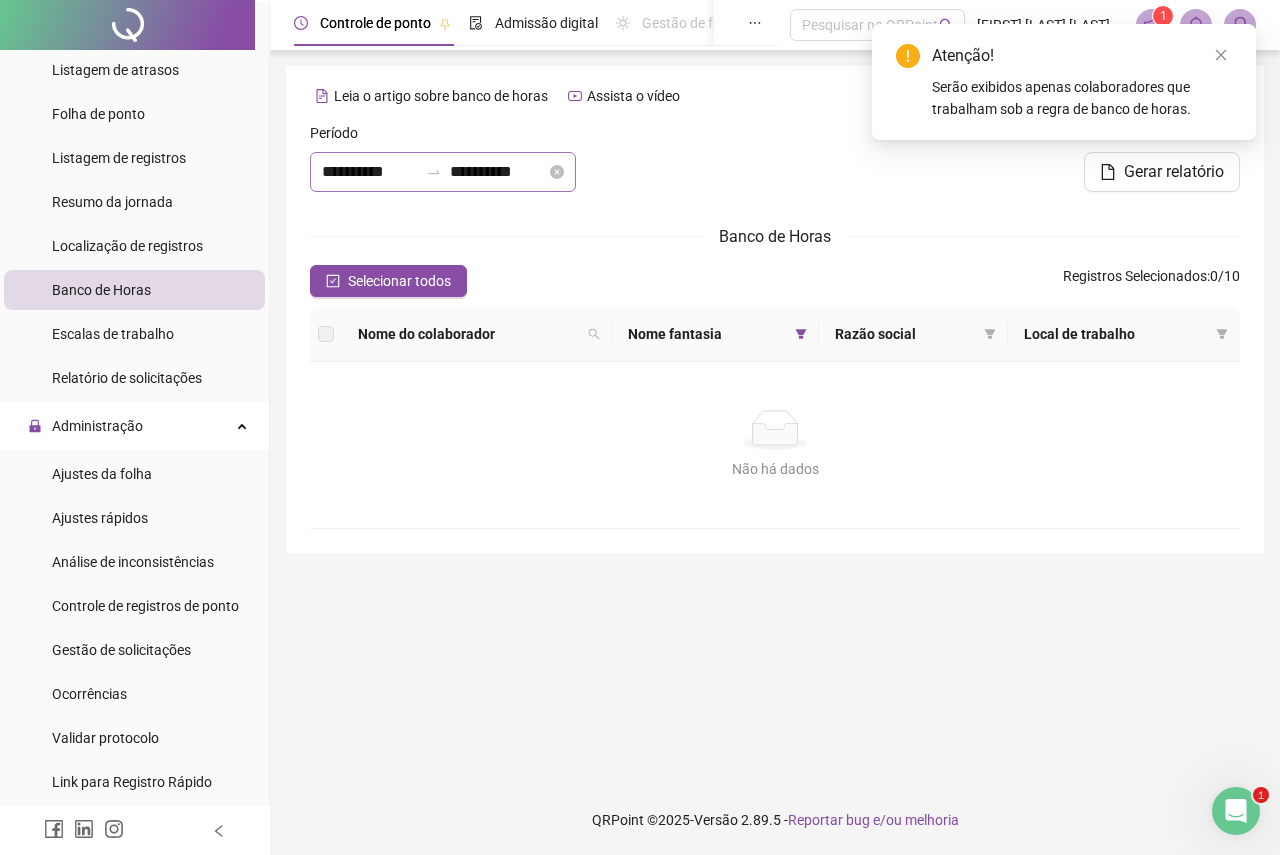 click on "**********" at bounding box center (443, 172) 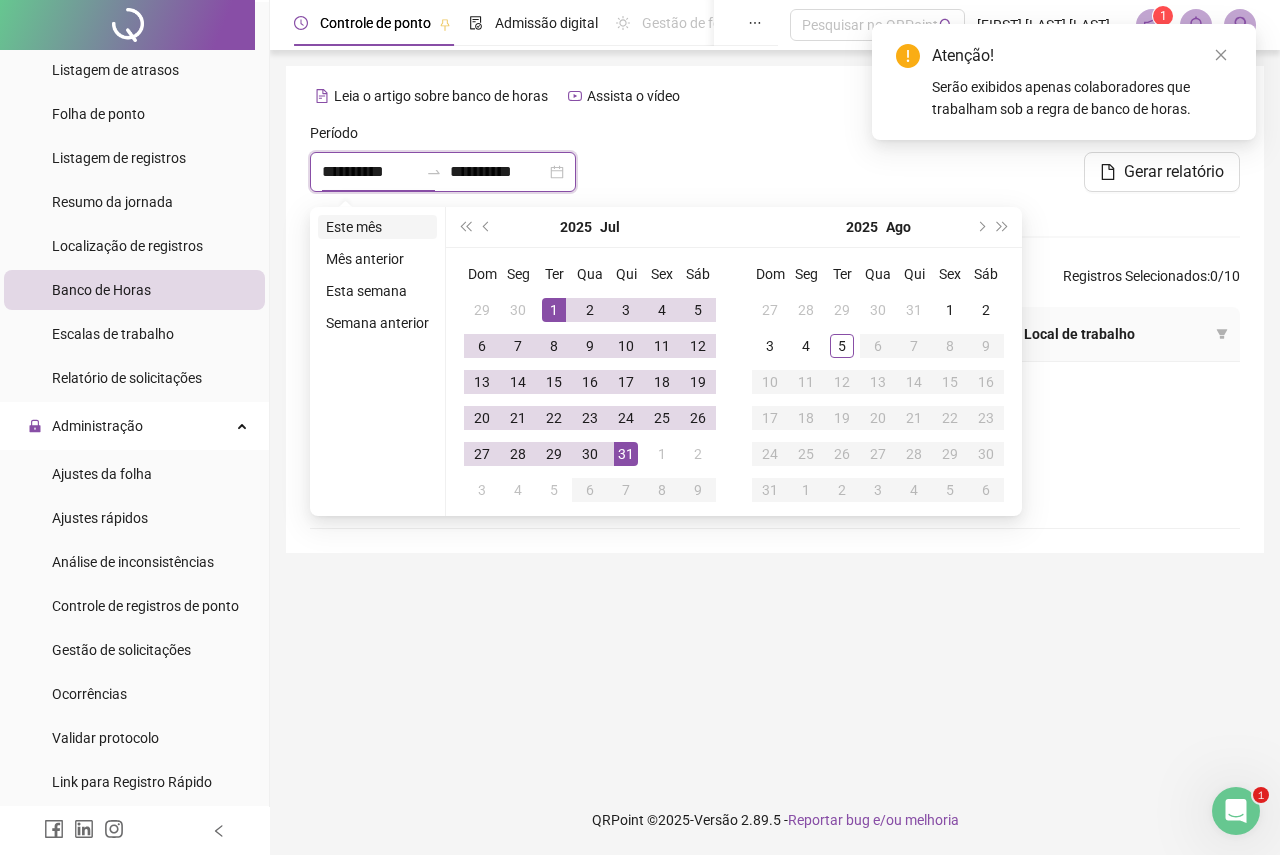 type on "**********" 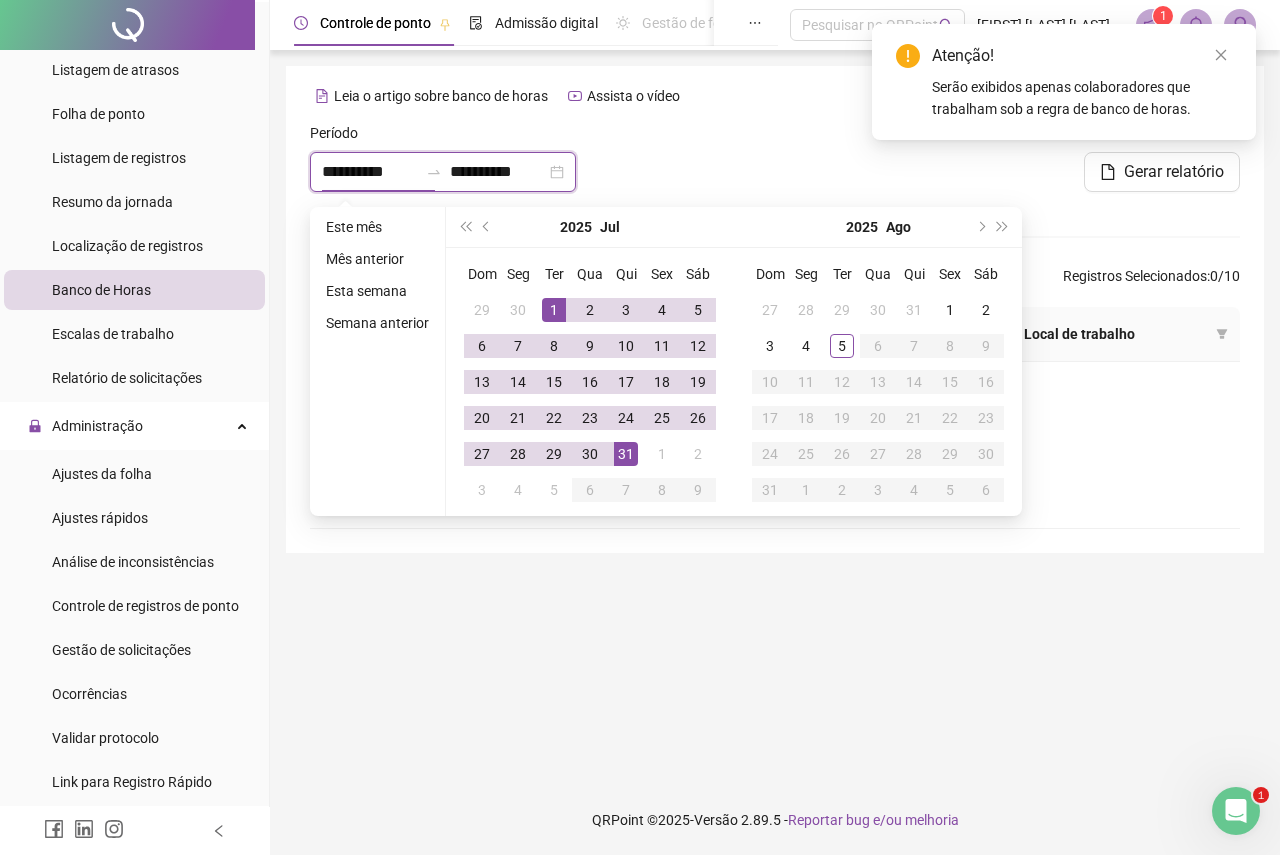 type on "**********" 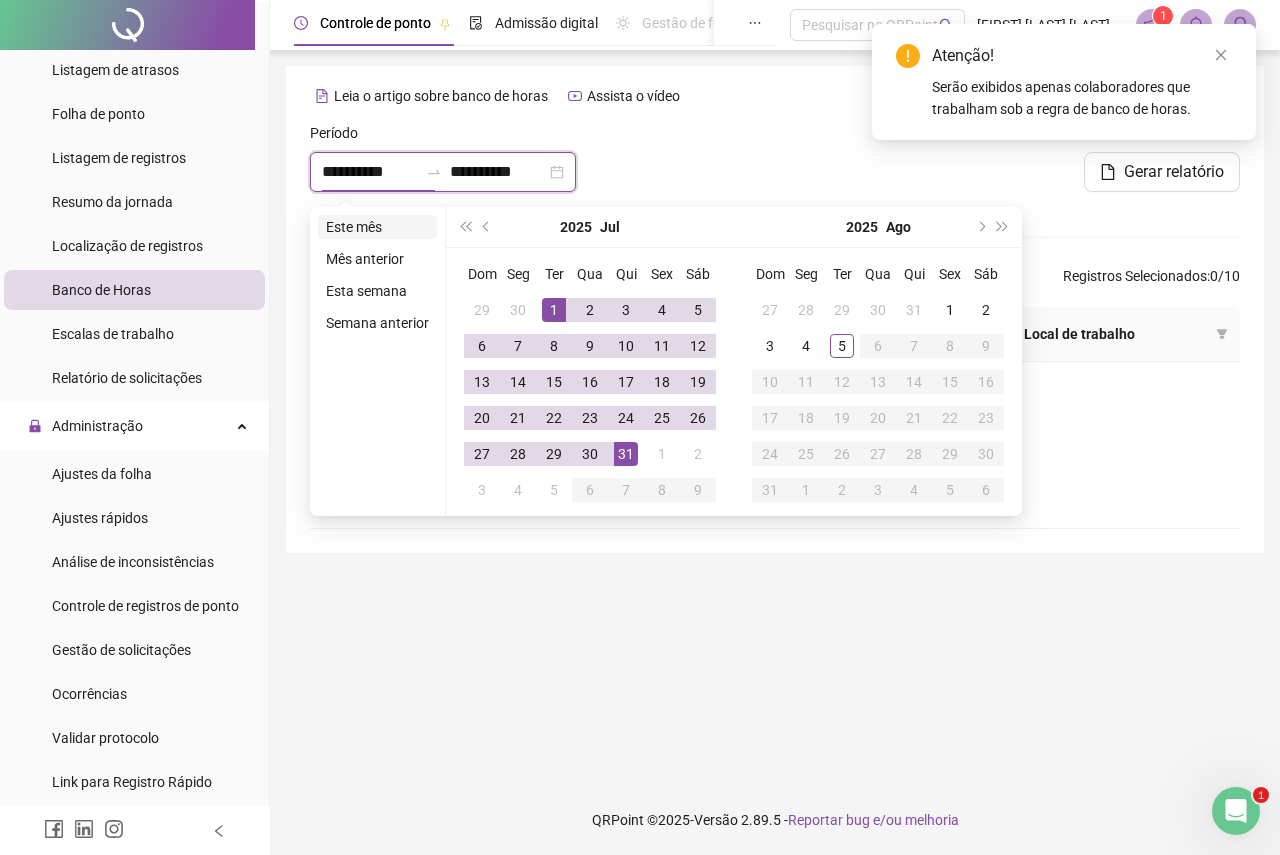 type on "**********" 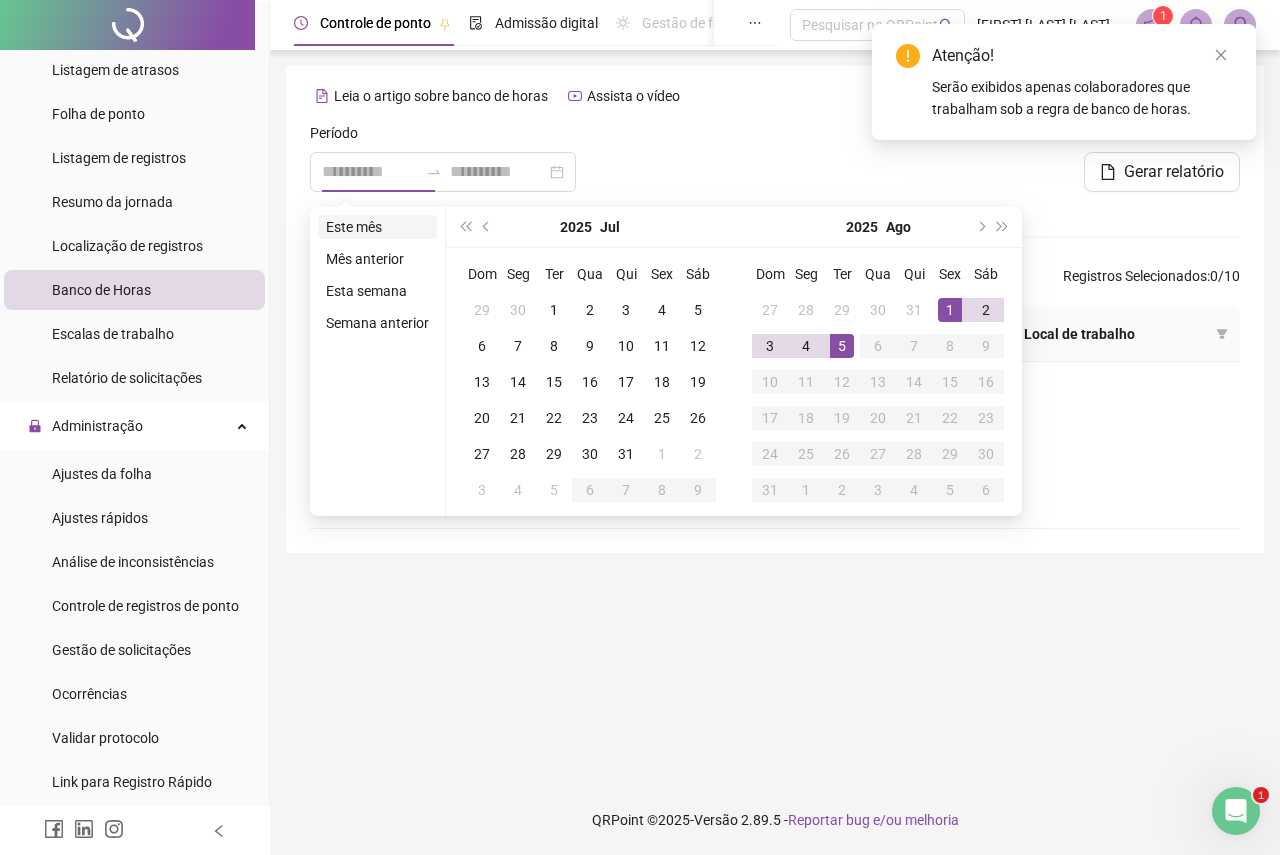 click on "Este mês" at bounding box center [377, 227] 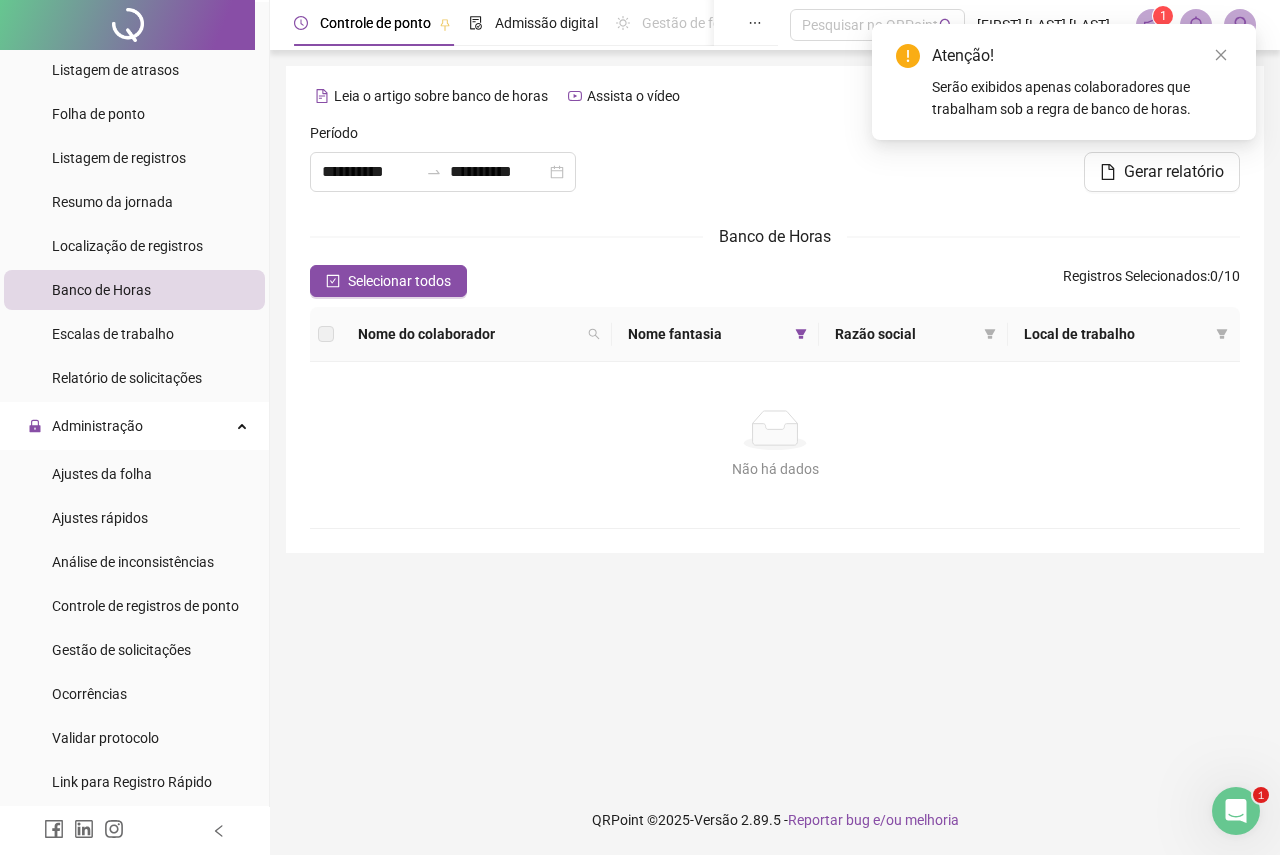 click on "Não há dados Não há dados" at bounding box center [775, 445] 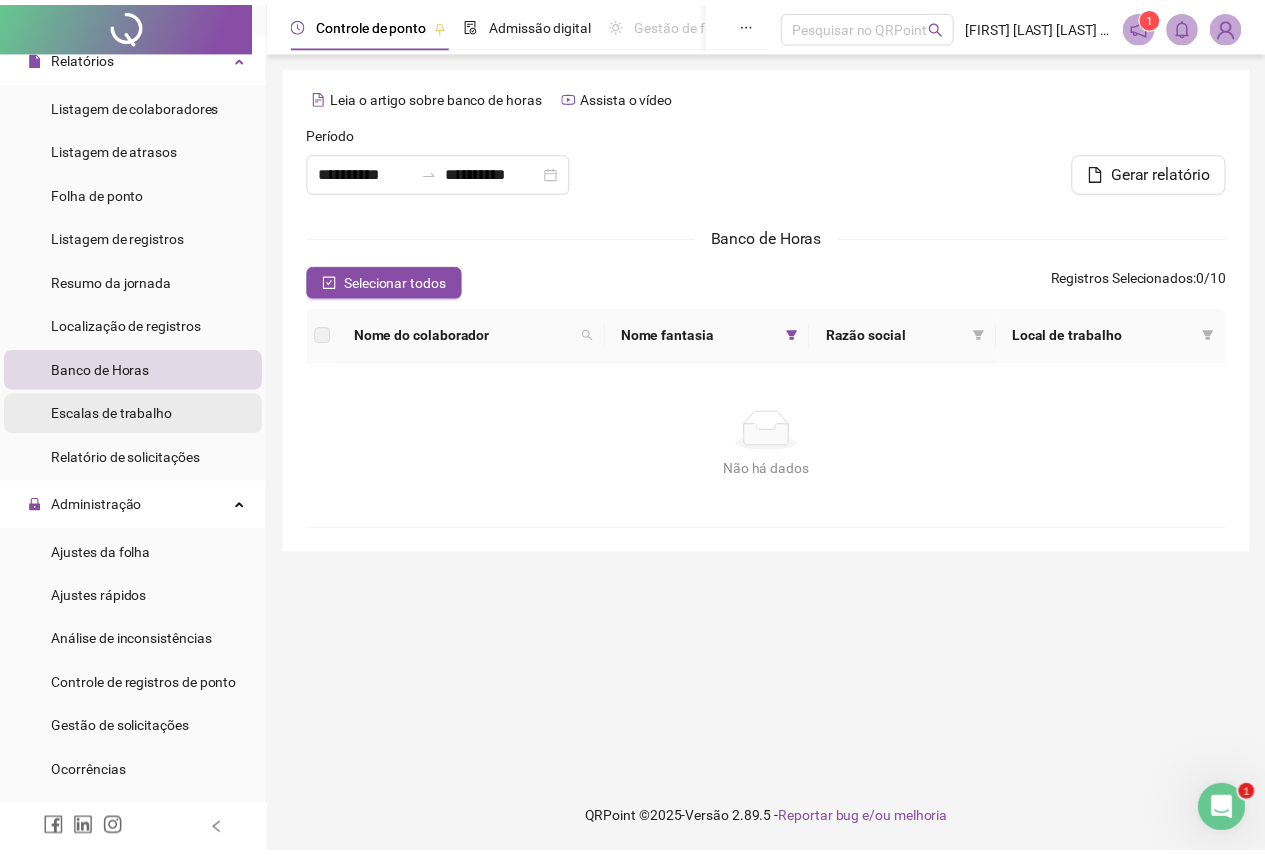 scroll, scrollTop: 300, scrollLeft: 0, axis: vertical 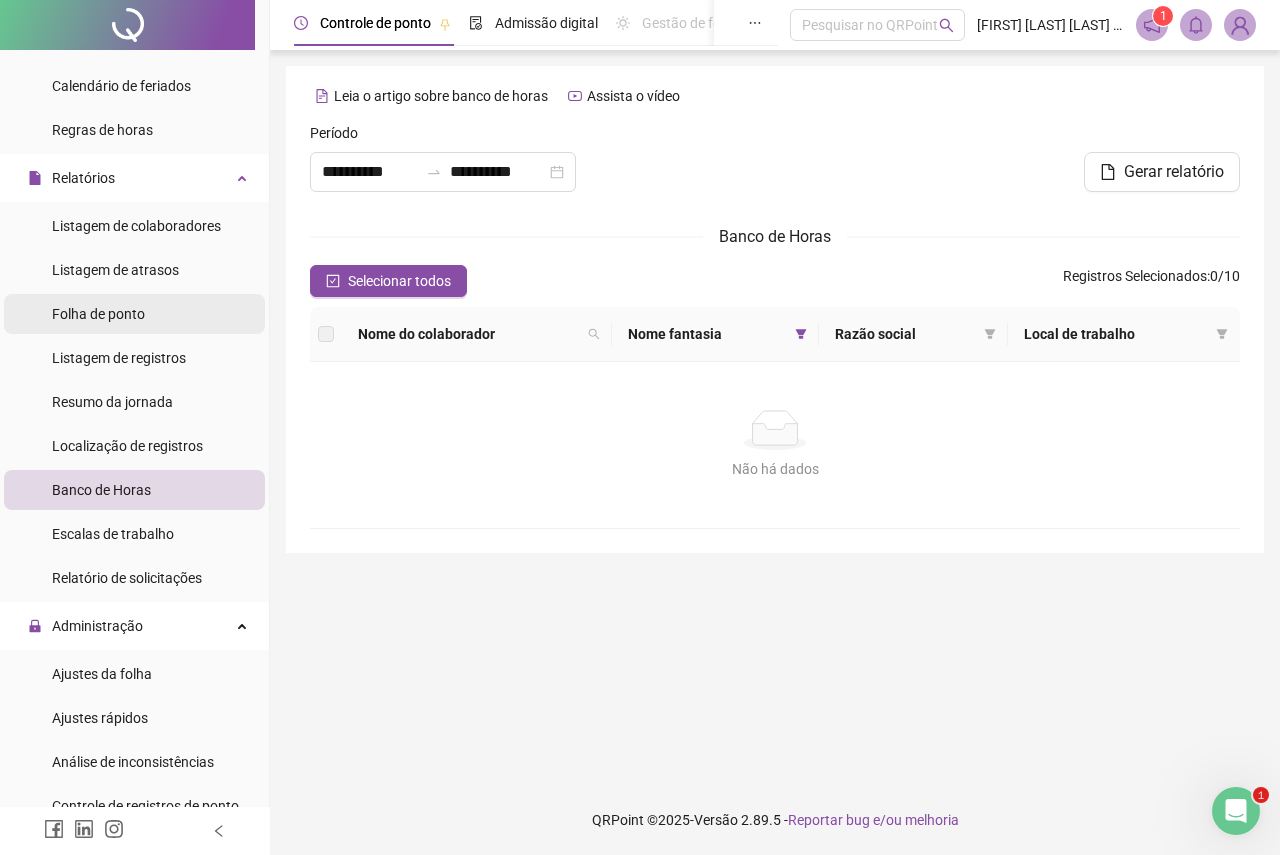 click on "Folha de ponto" at bounding box center (98, 314) 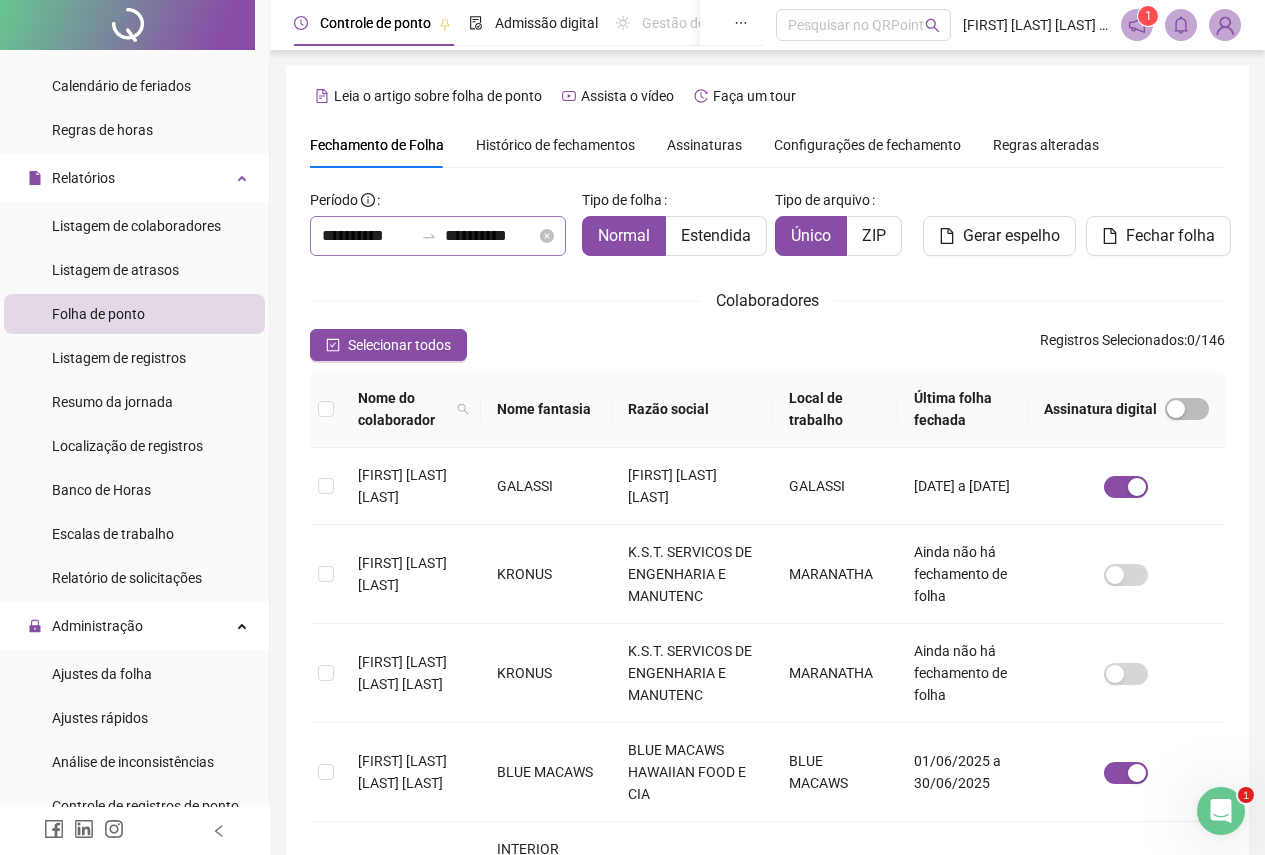 click 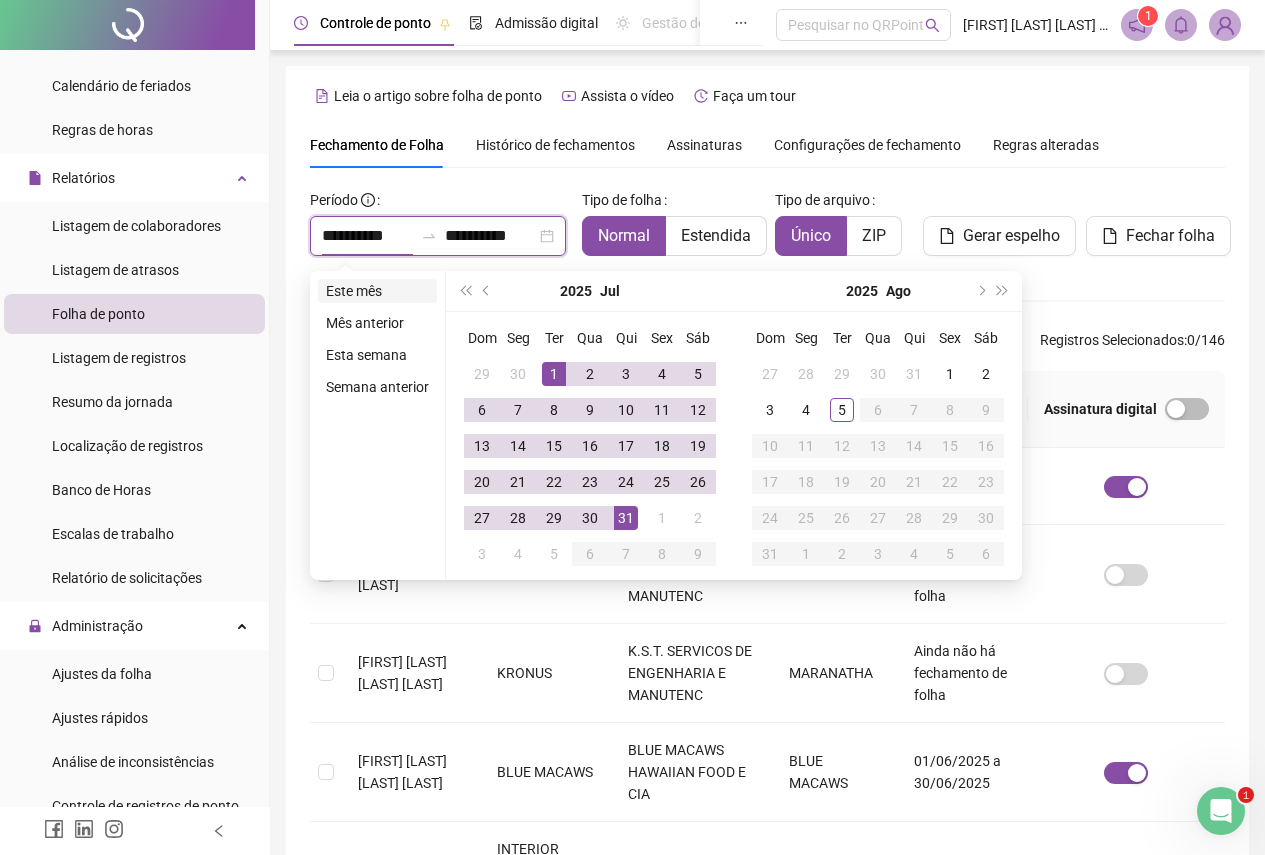 type on "**********" 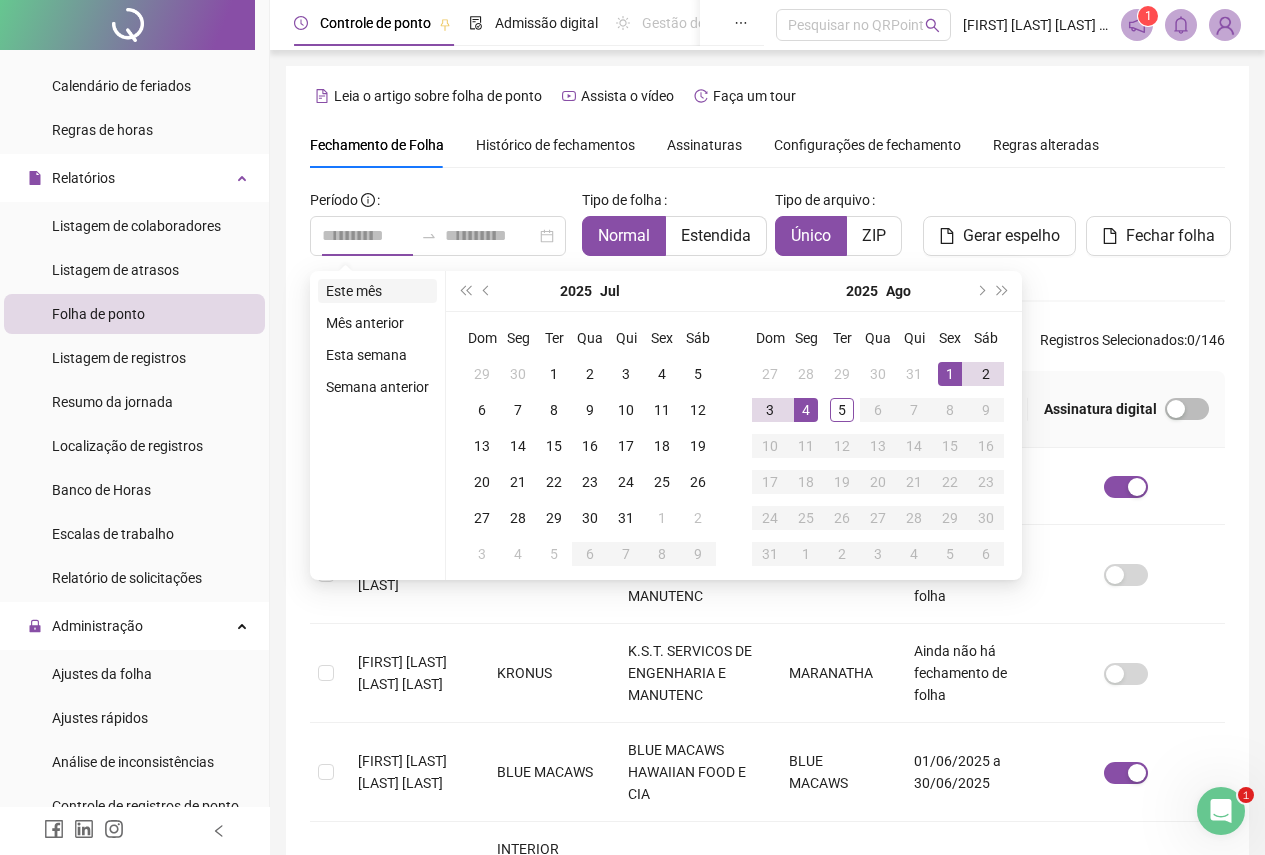 click on "Este mês" at bounding box center [377, 291] 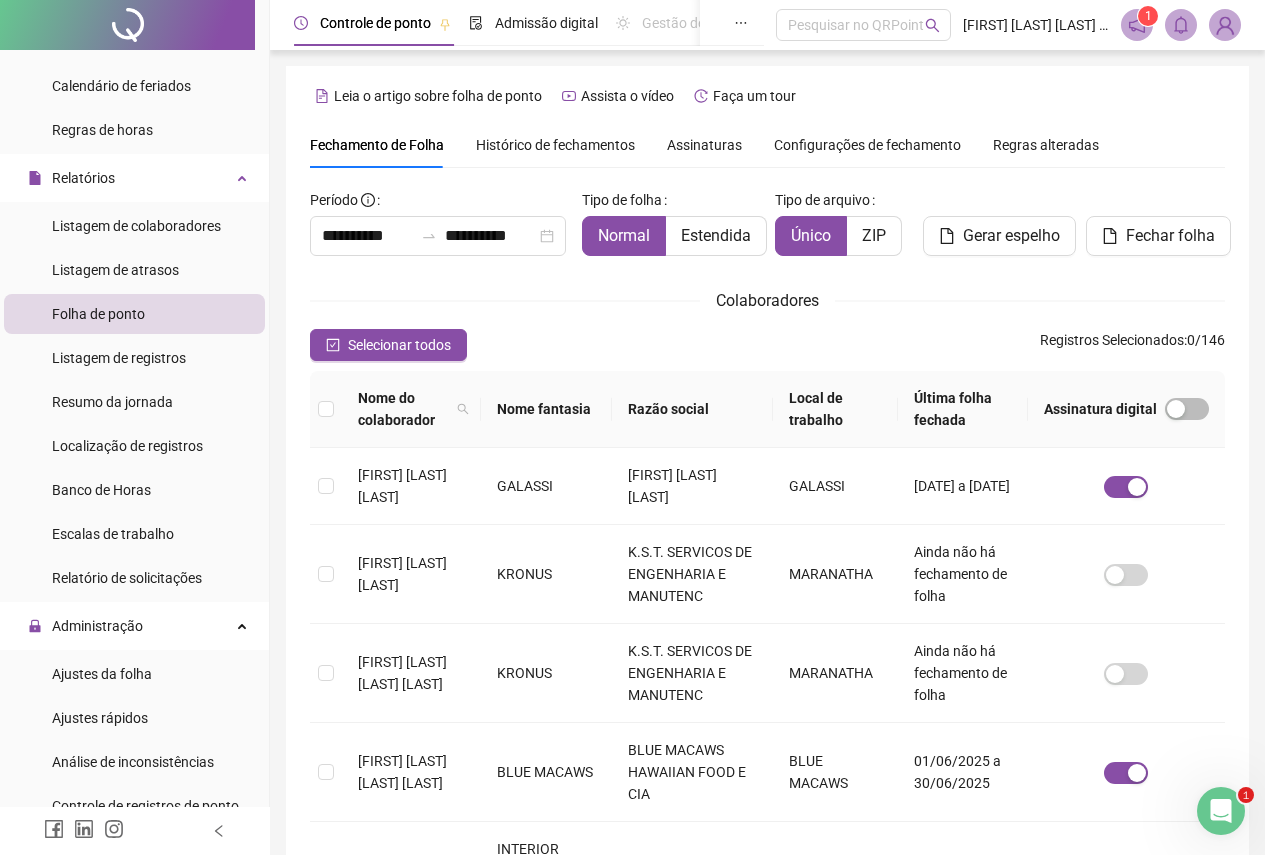 click on "Razão social" at bounding box center [692, 409] 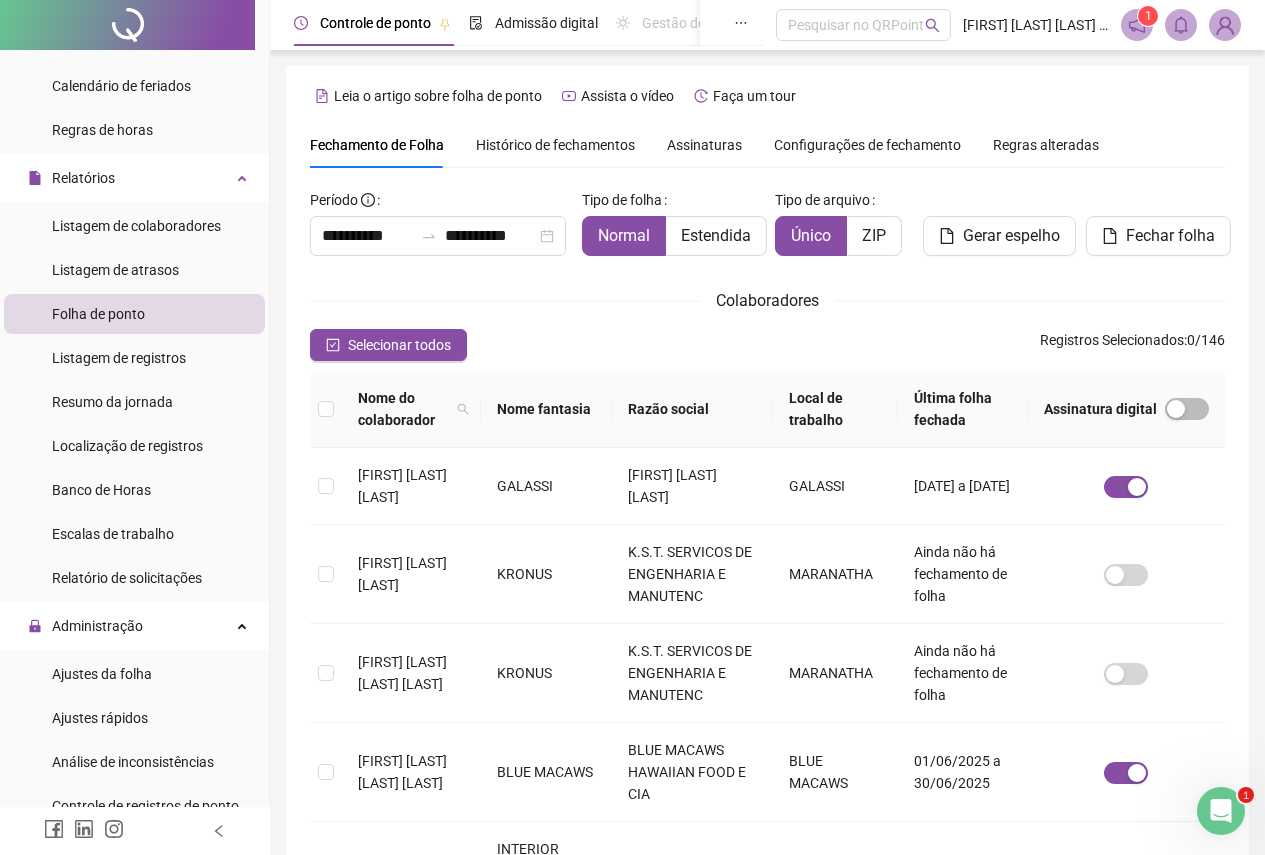 click on "Razão social" at bounding box center (692, 409) 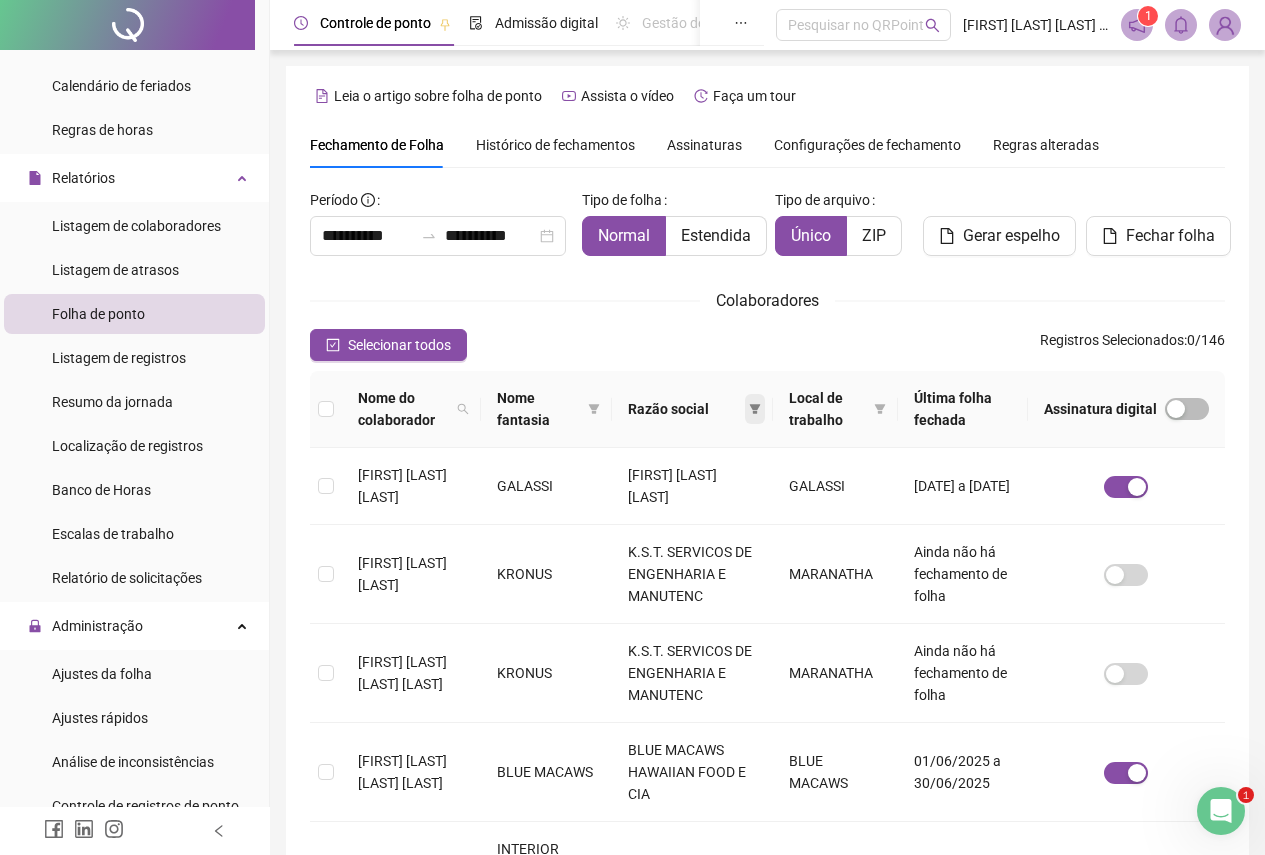 click at bounding box center (755, 409) 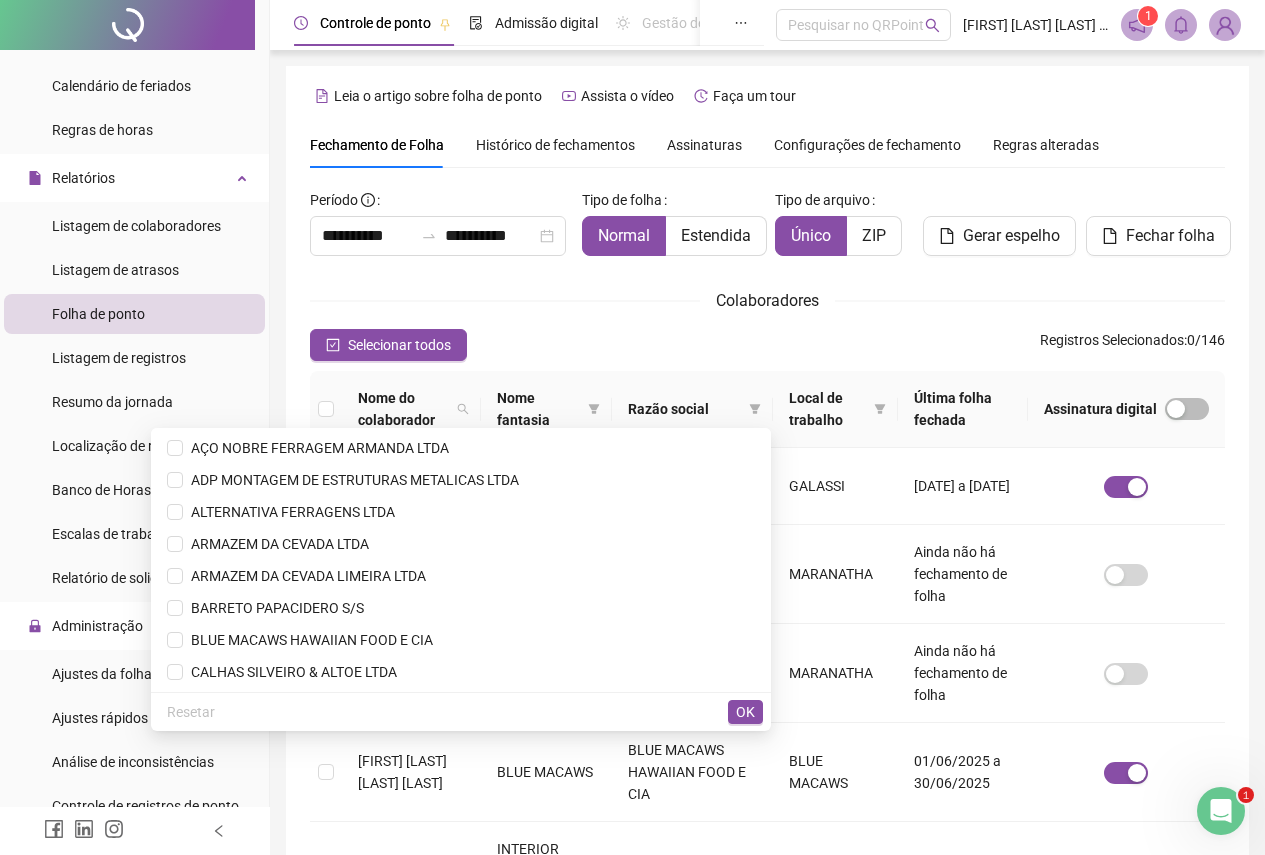click on "Selecionar todos Registros Selecionados :  0 / 146" at bounding box center [767, 345] 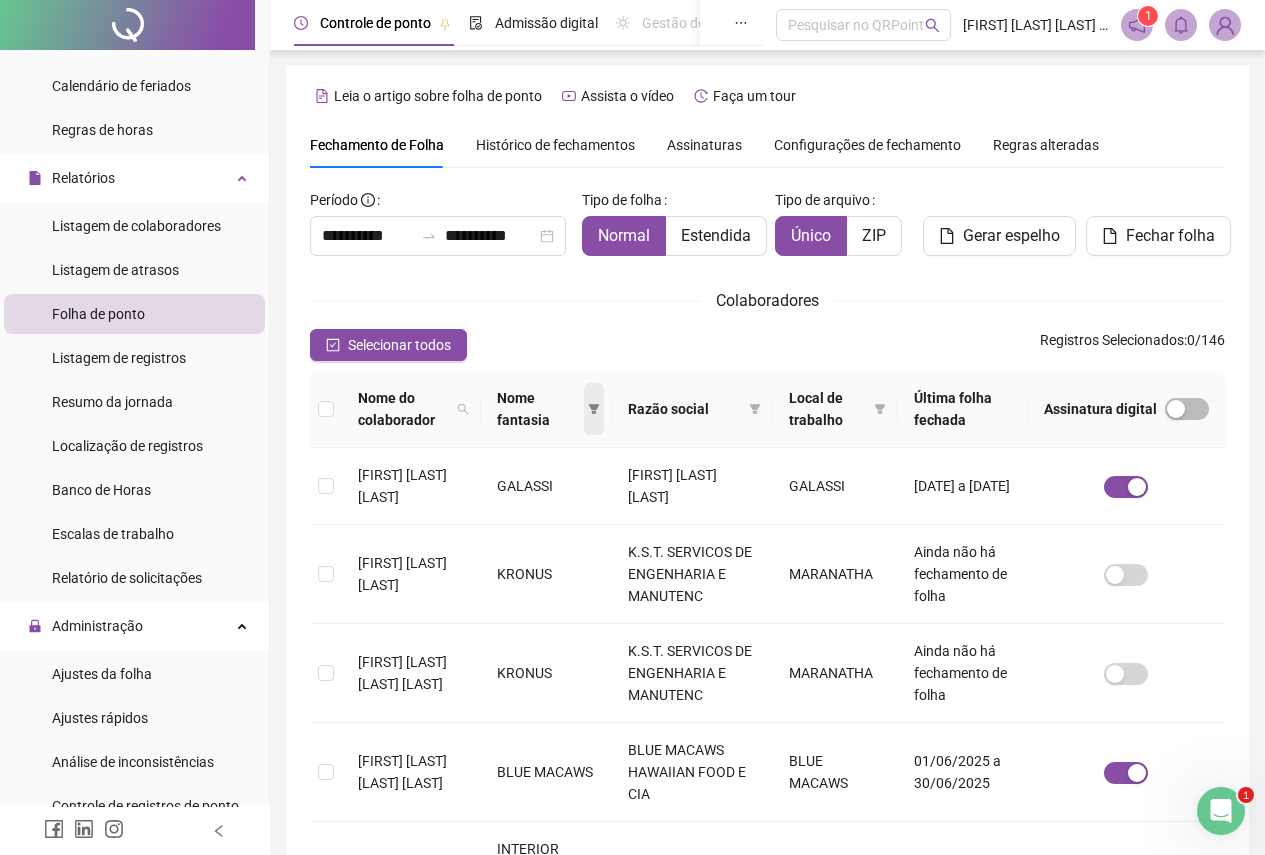 click 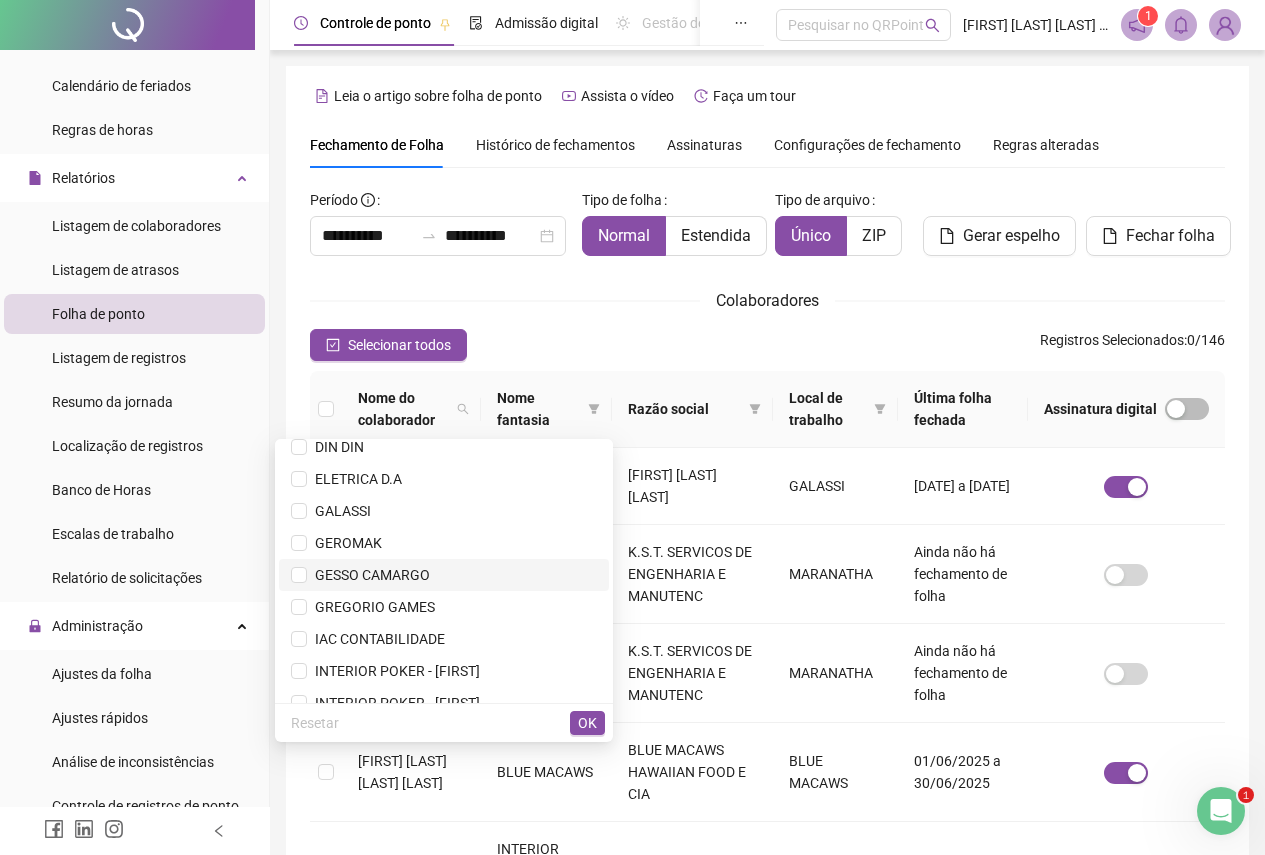 scroll, scrollTop: 400, scrollLeft: 0, axis: vertical 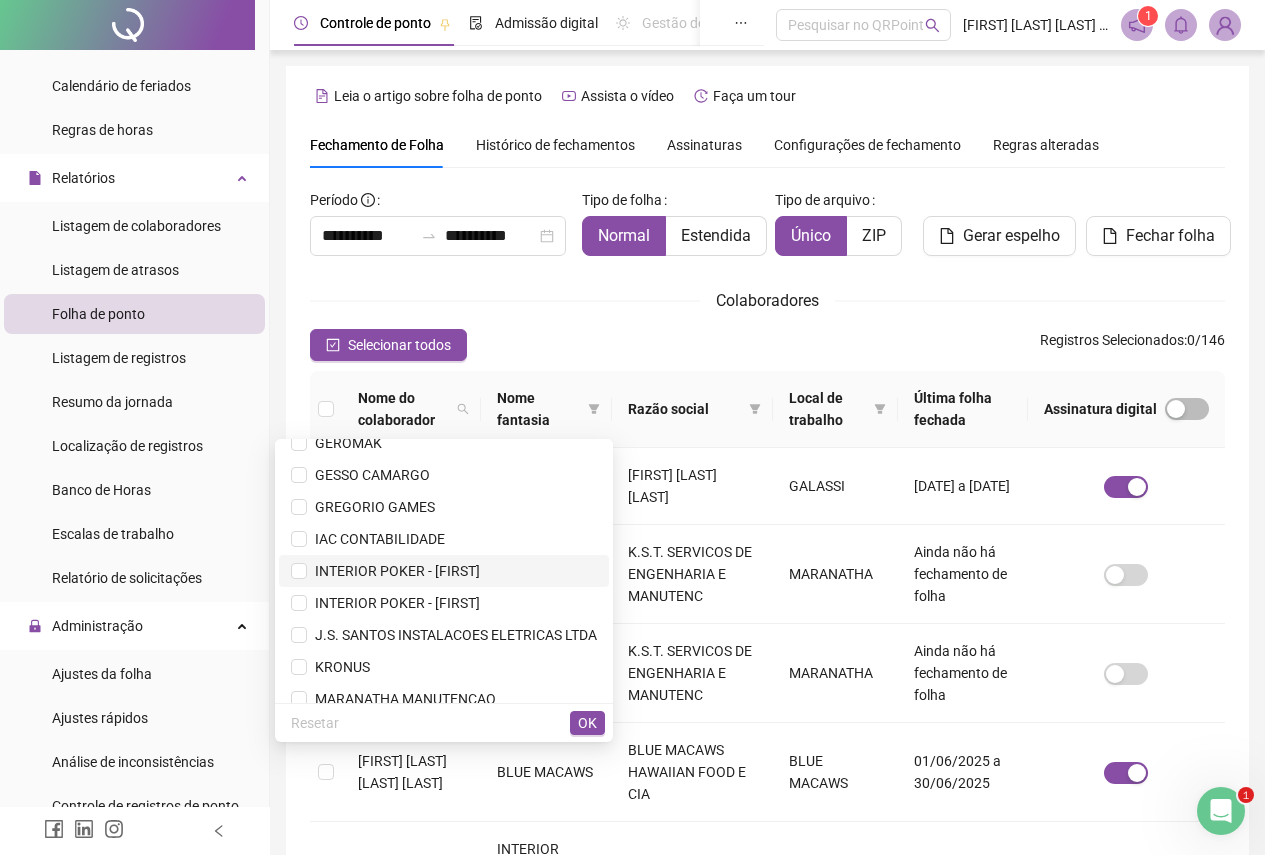 click on "INTERIOR POKER - [FIRST]" at bounding box center [393, 571] 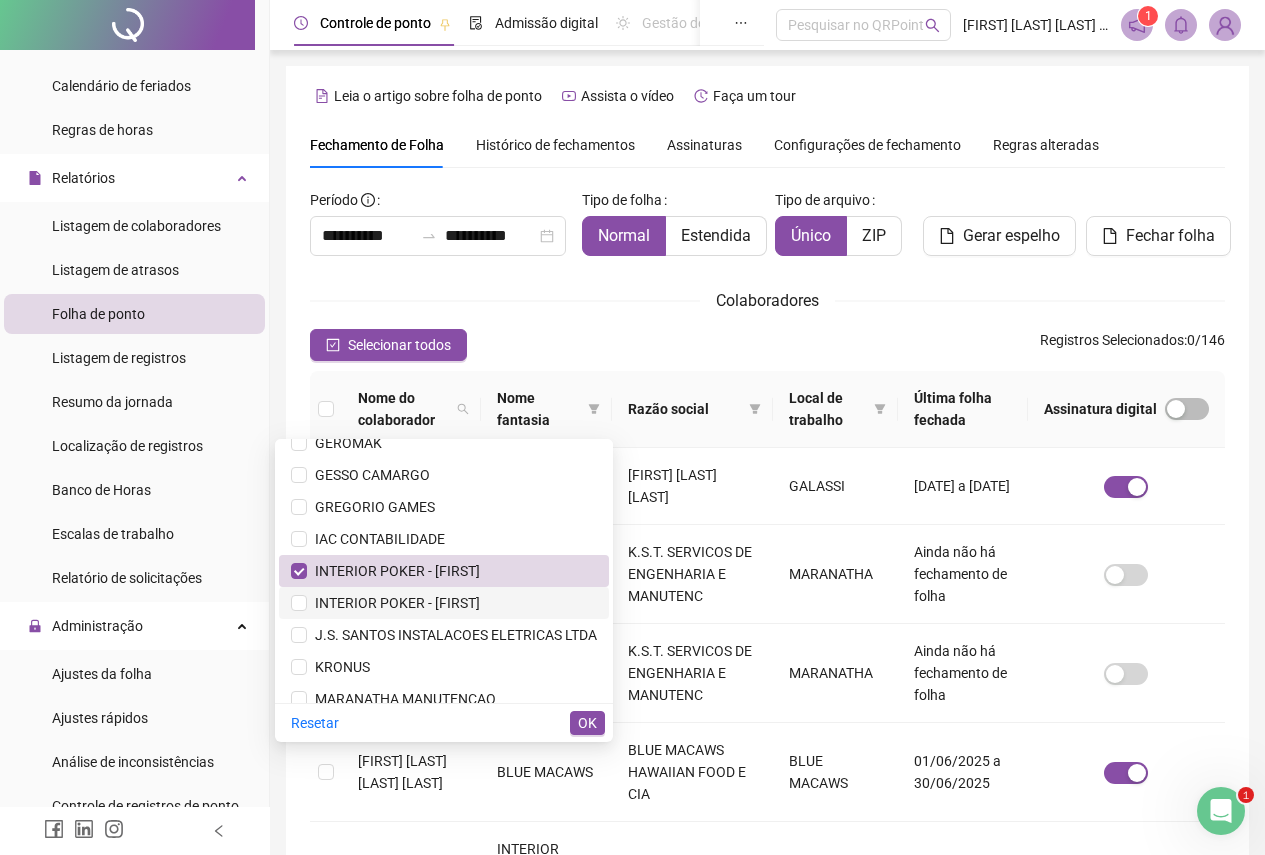 click on "INTERIOR POKER  - [FIRST]" at bounding box center (393, 603) 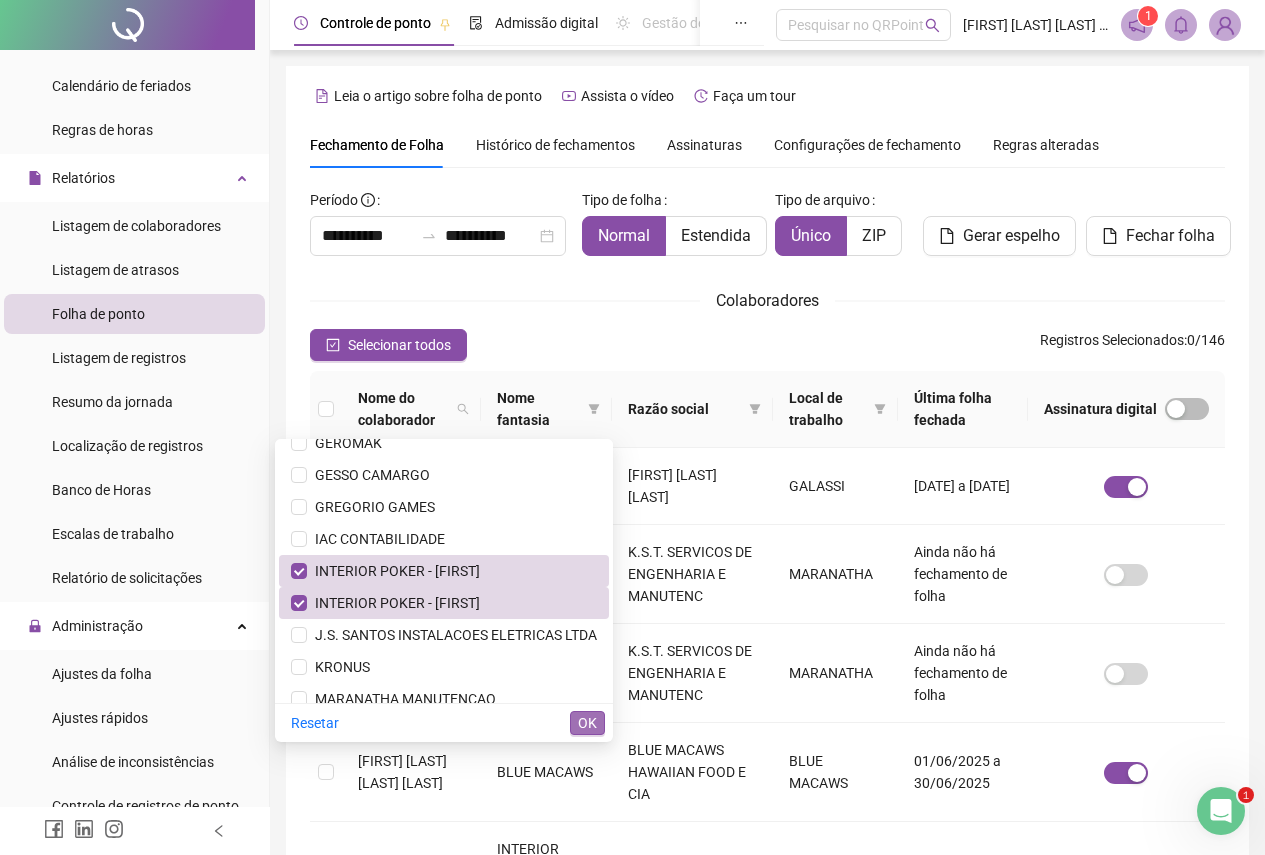 click on "OK" at bounding box center [587, 723] 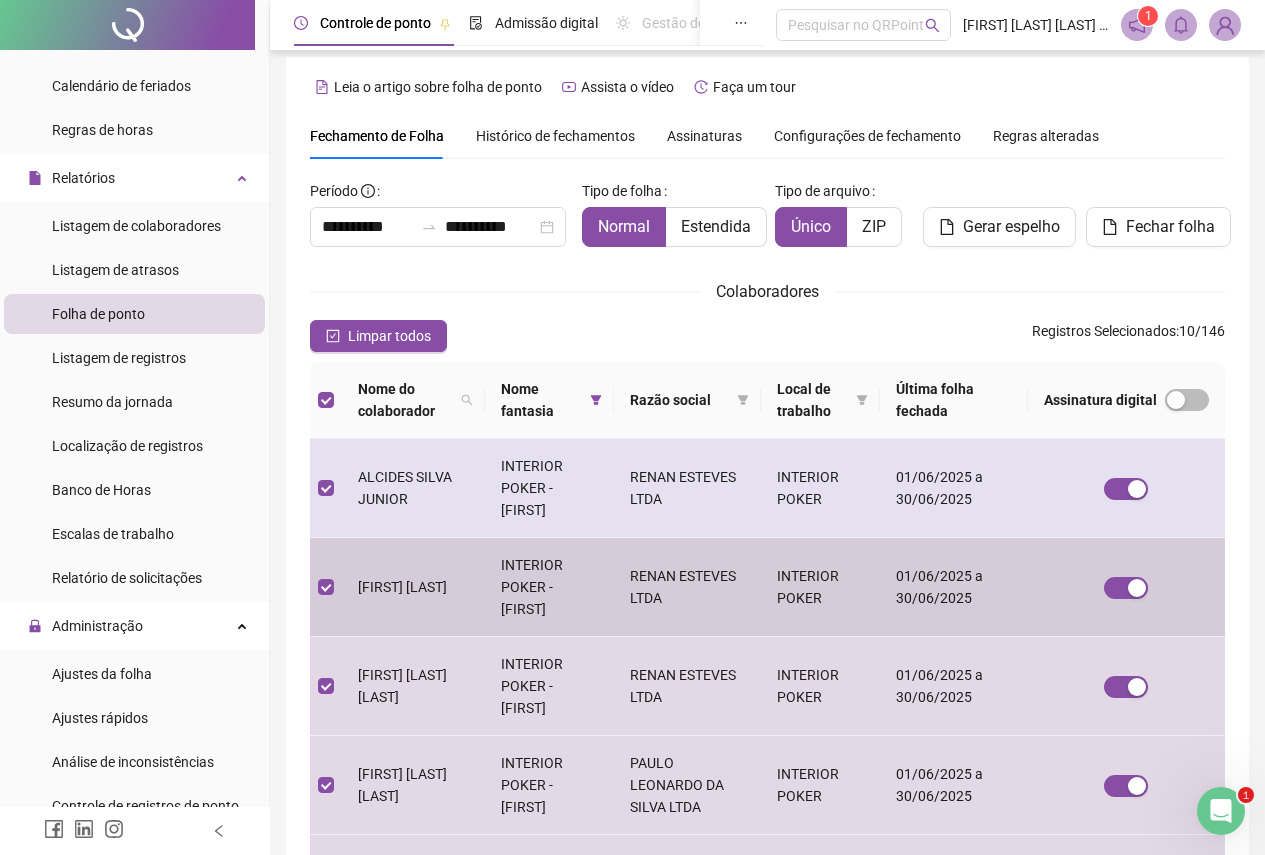 scroll, scrollTop: 0, scrollLeft: 0, axis: both 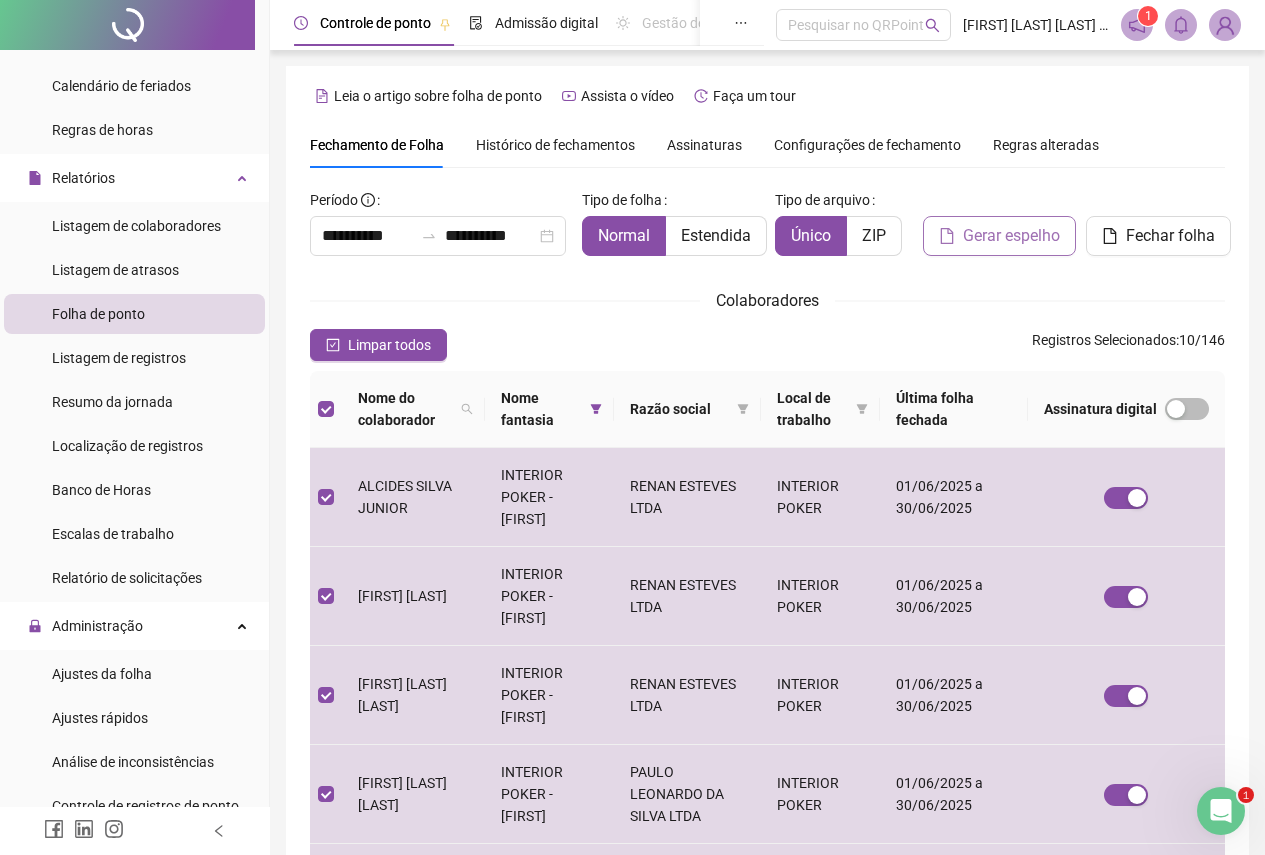 click on "Gerar espelho" at bounding box center (1011, 236) 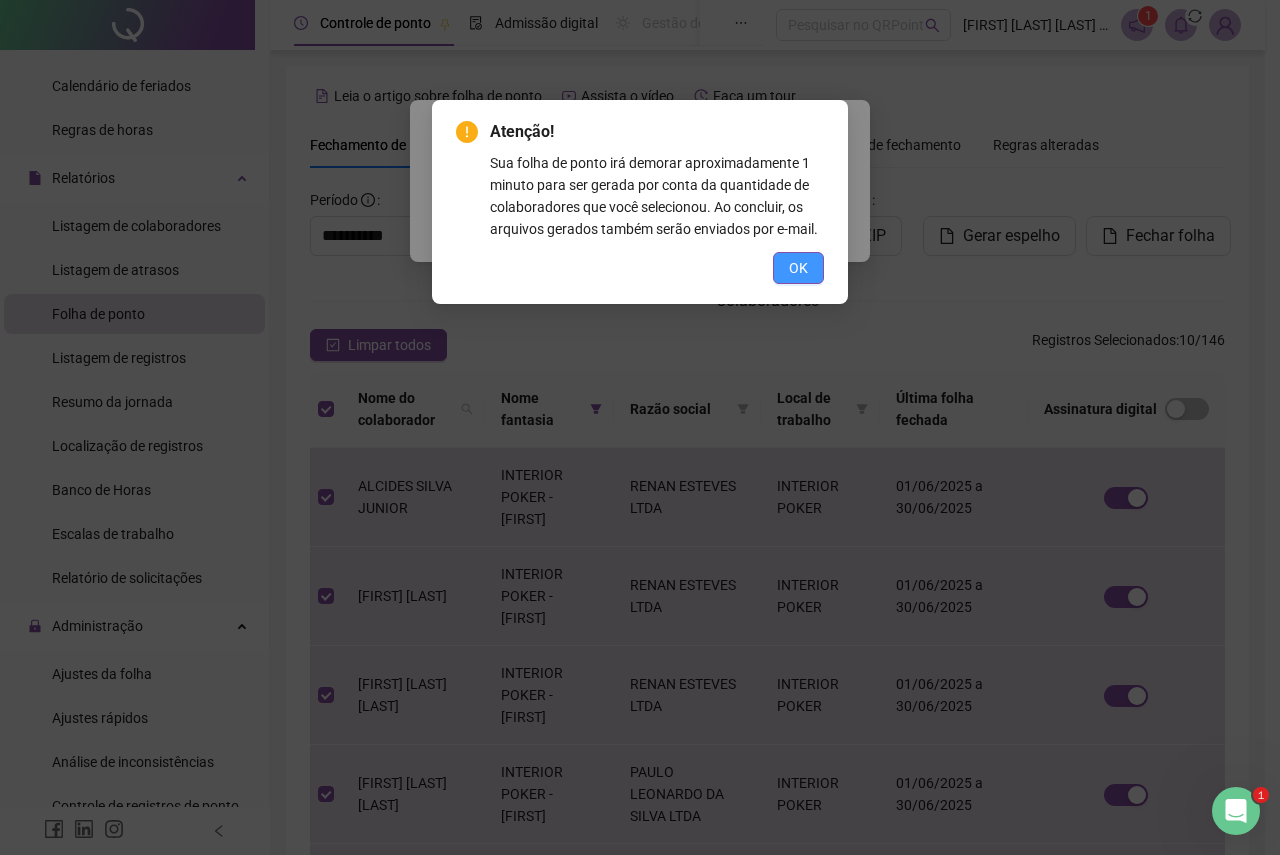 click on "OK" at bounding box center [798, 268] 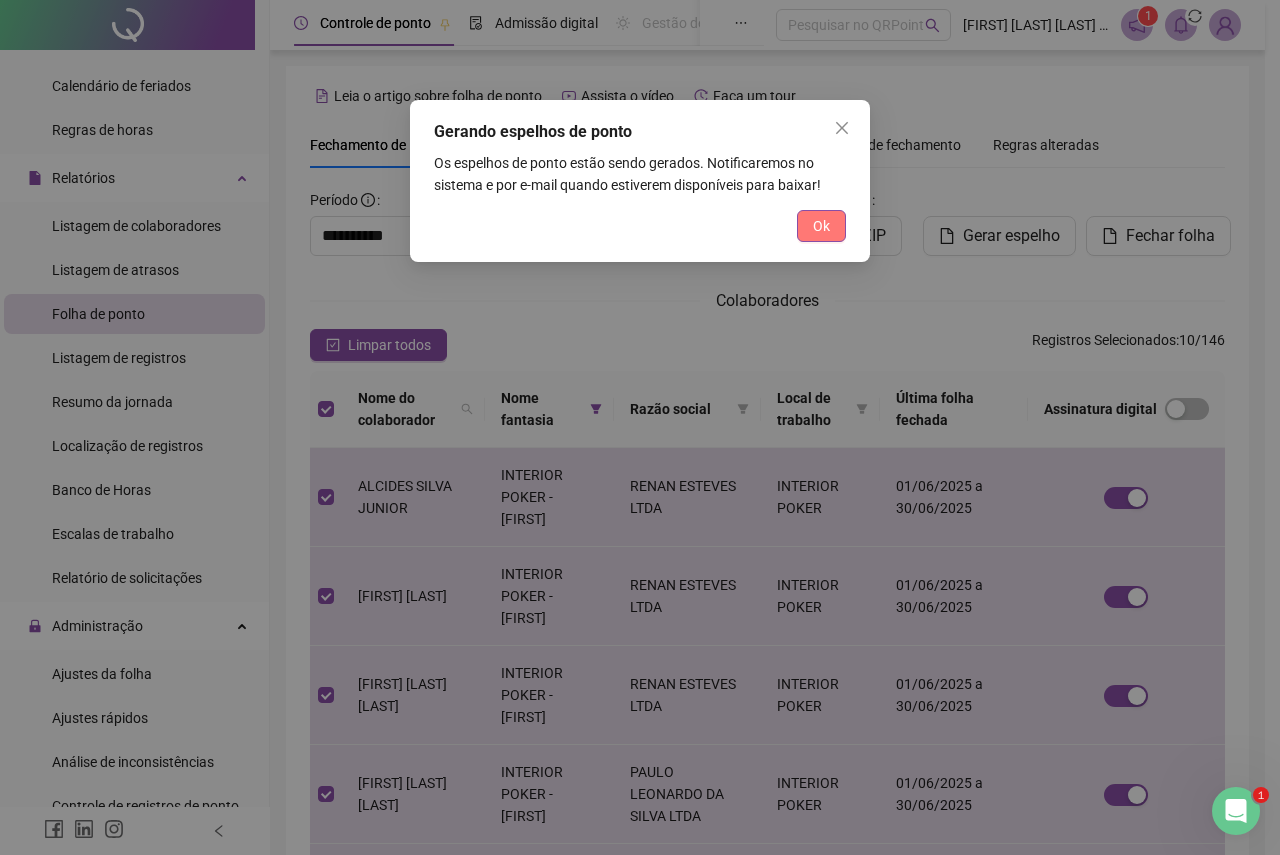 click on "Ok" at bounding box center (821, 226) 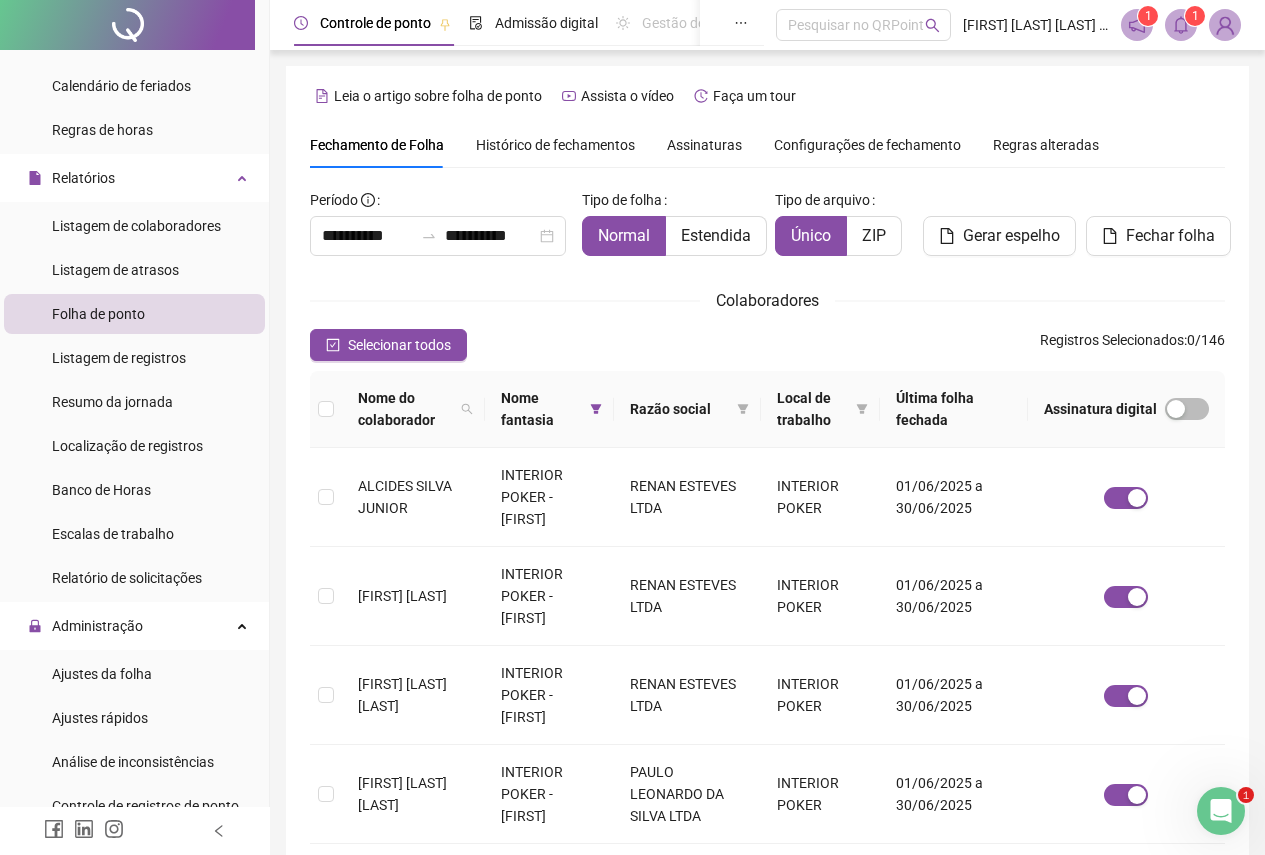 click at bounding box center [1181, 25] 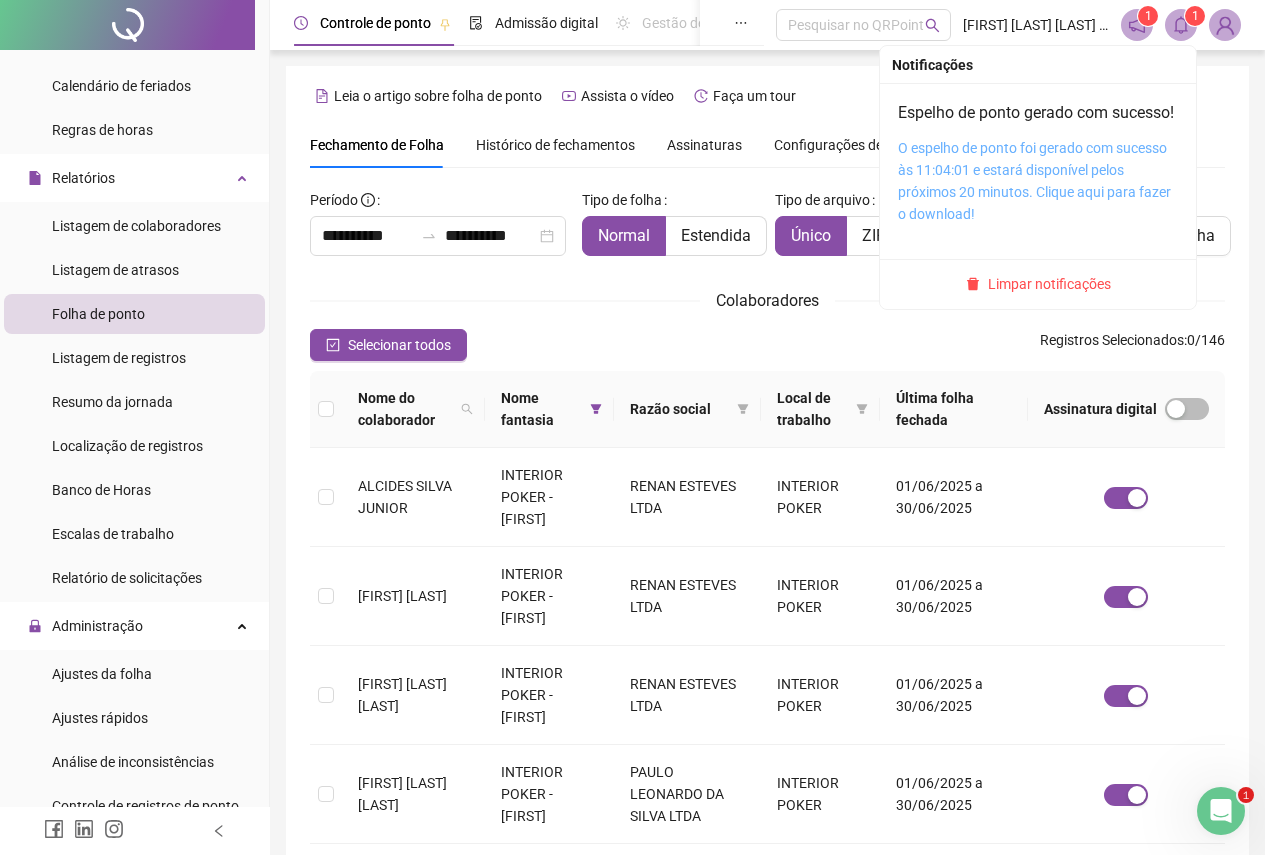 click on "O espelho de ponto foi gerado com sucesso às 11:04:01 e estará disponível pelos próximos 20 minutos.
Clique aqui para fazer o download!" at bounding box center (1034, 181) 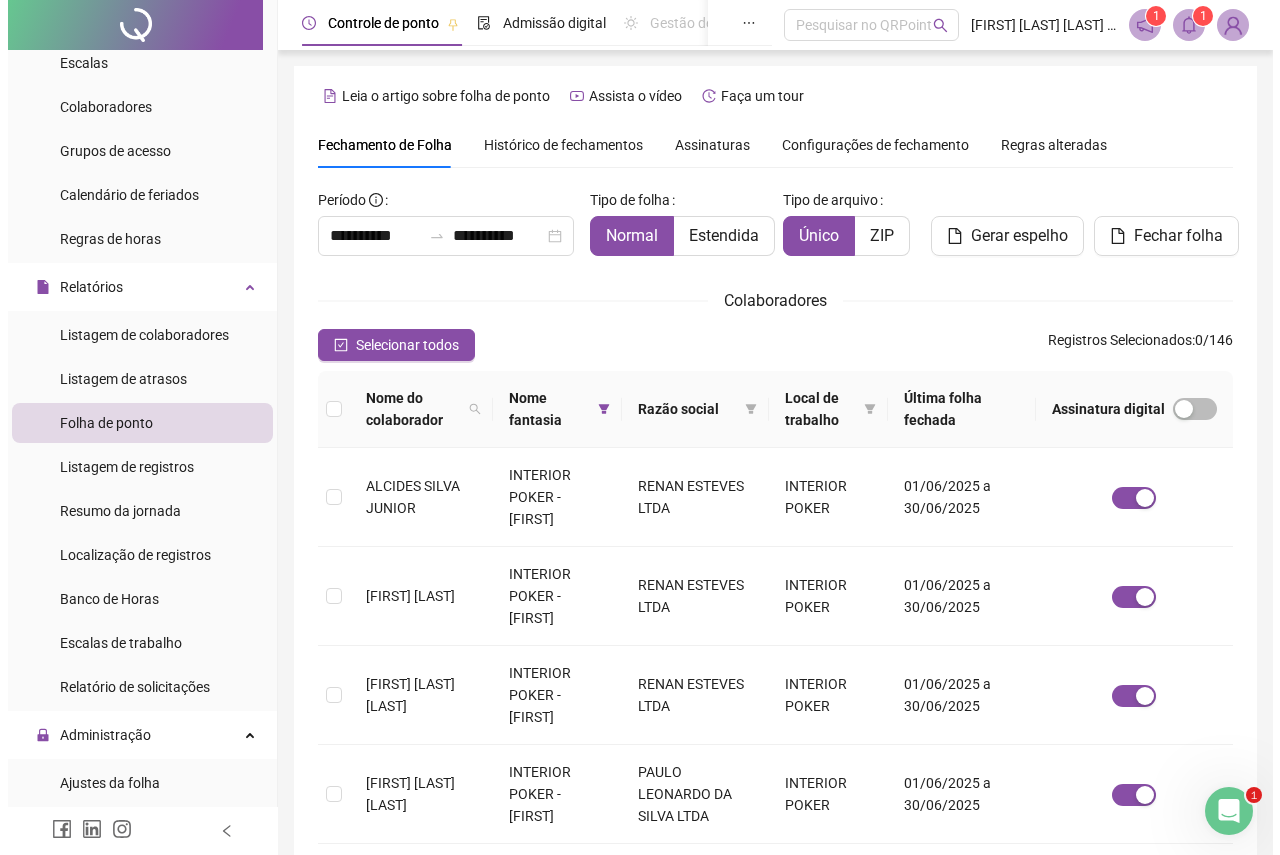 scroll, scrollTop: 0, scrollLeft: 0, axis: both 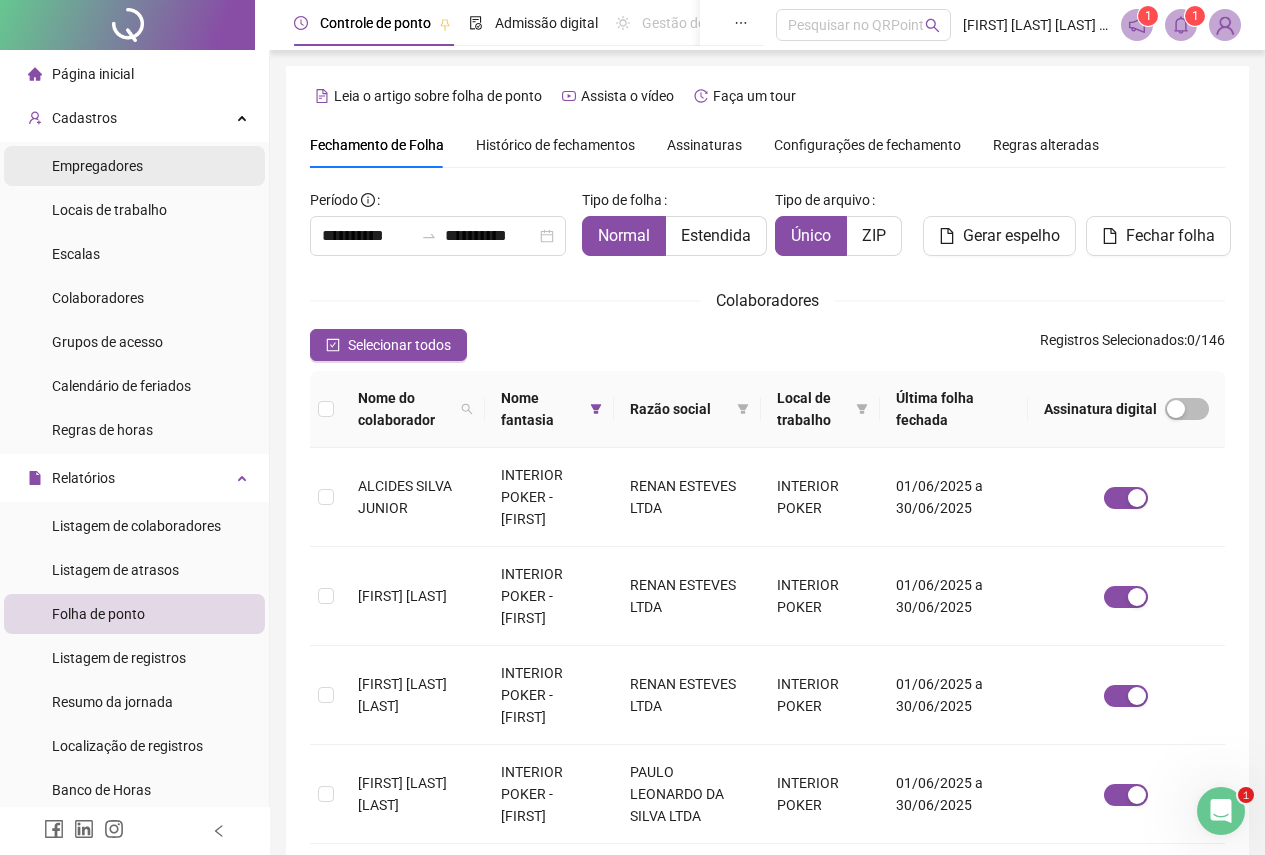 click on "Empregadores" at bounding box center (97, 166) 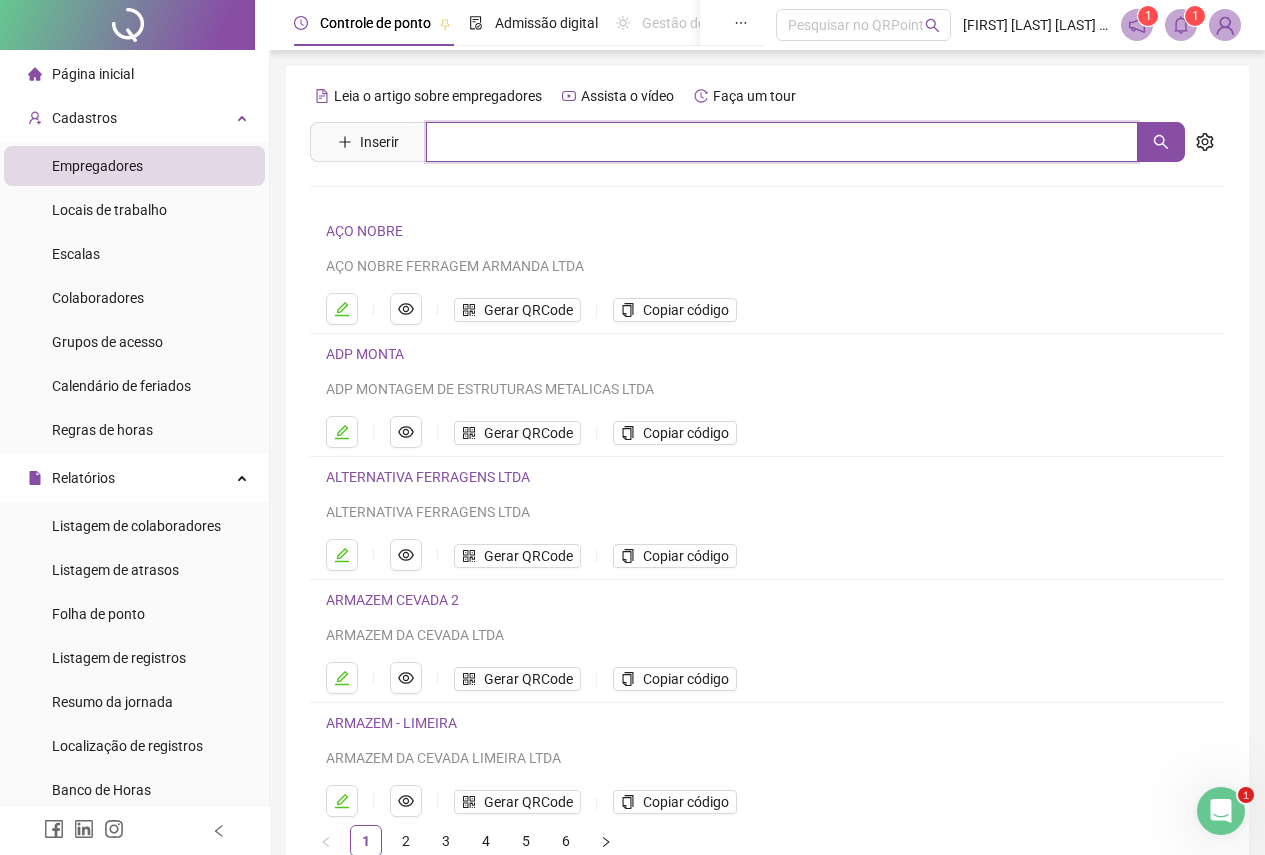click at bounding box center (782, 142) 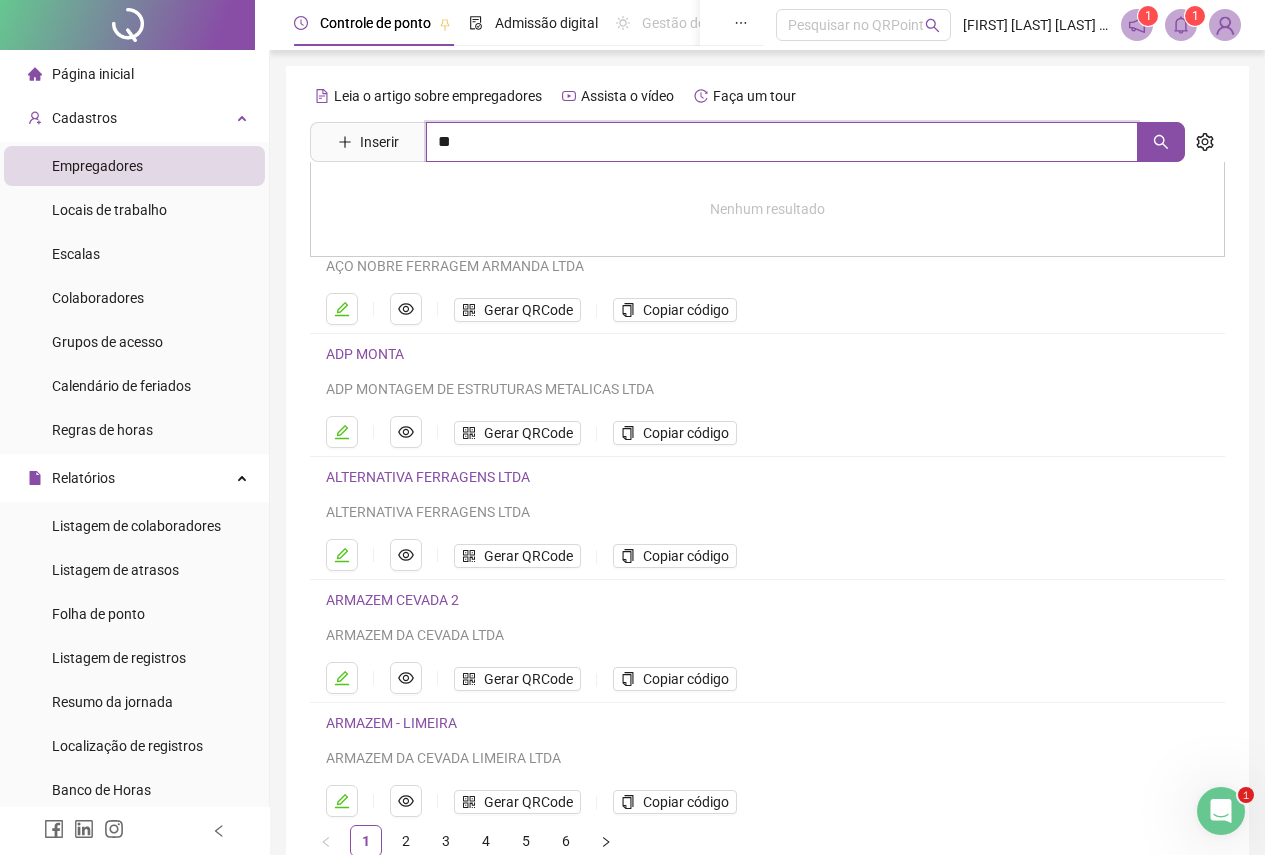 type on "*" 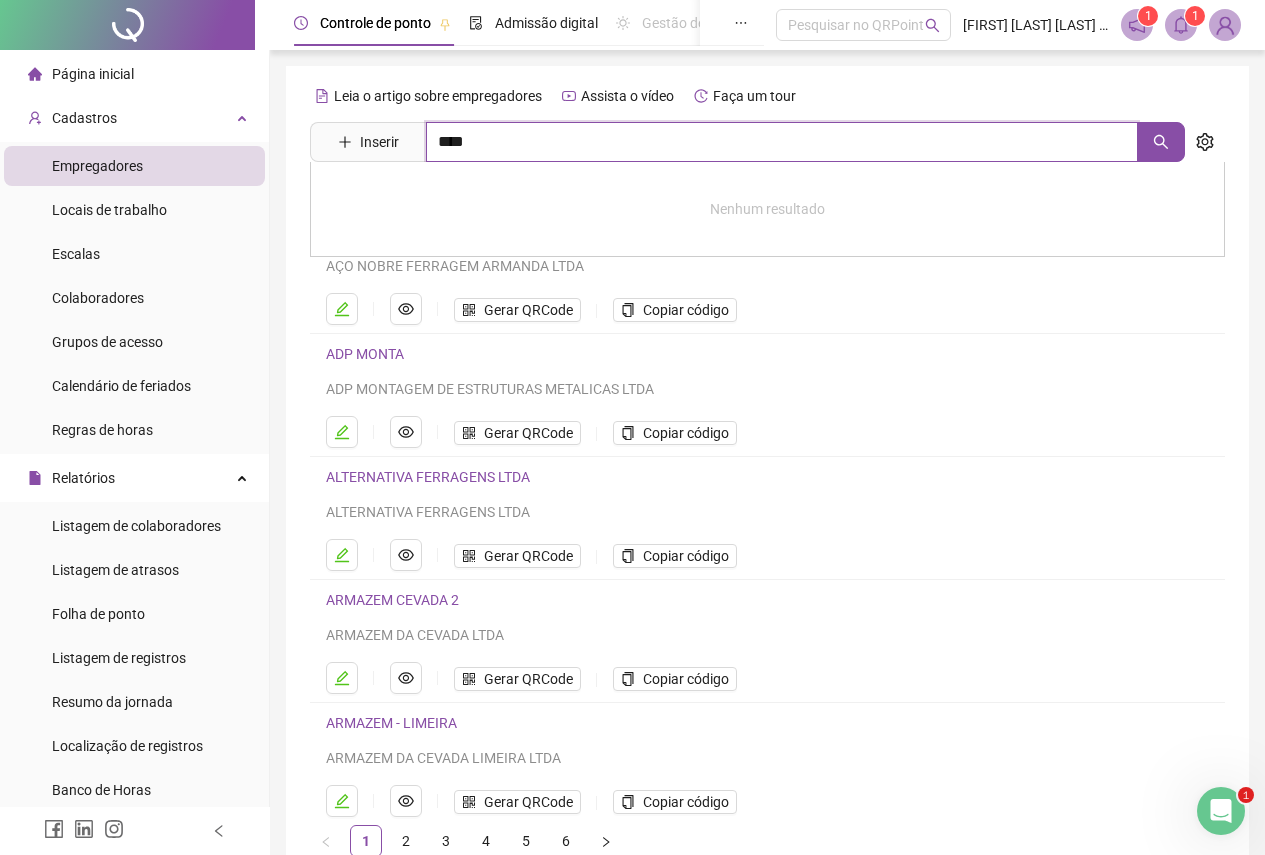 click on "****" at bounding box center [782, 142] 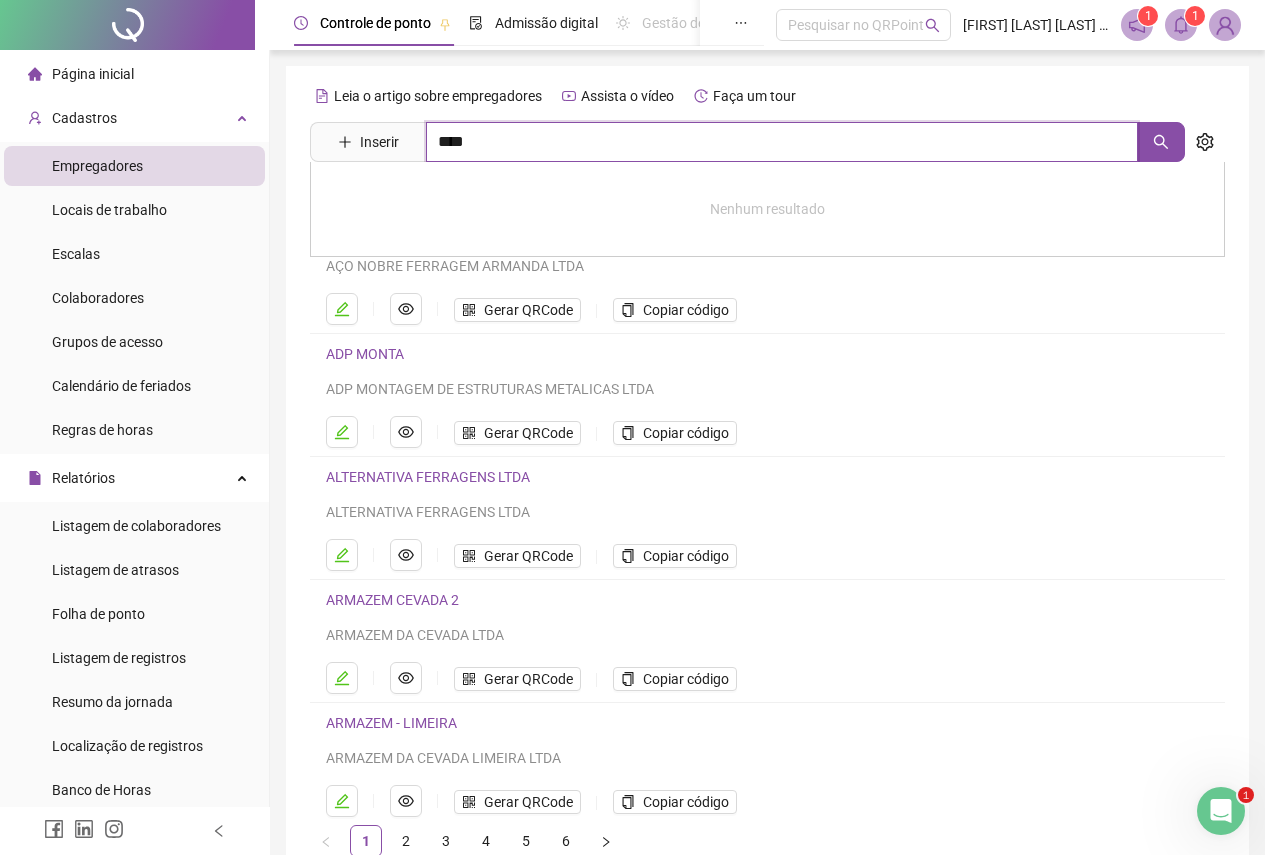 drag, startPoint x: 470, startPoint y: 138, endPoint x: 416, endPoint y: 135, distance: 54.08327 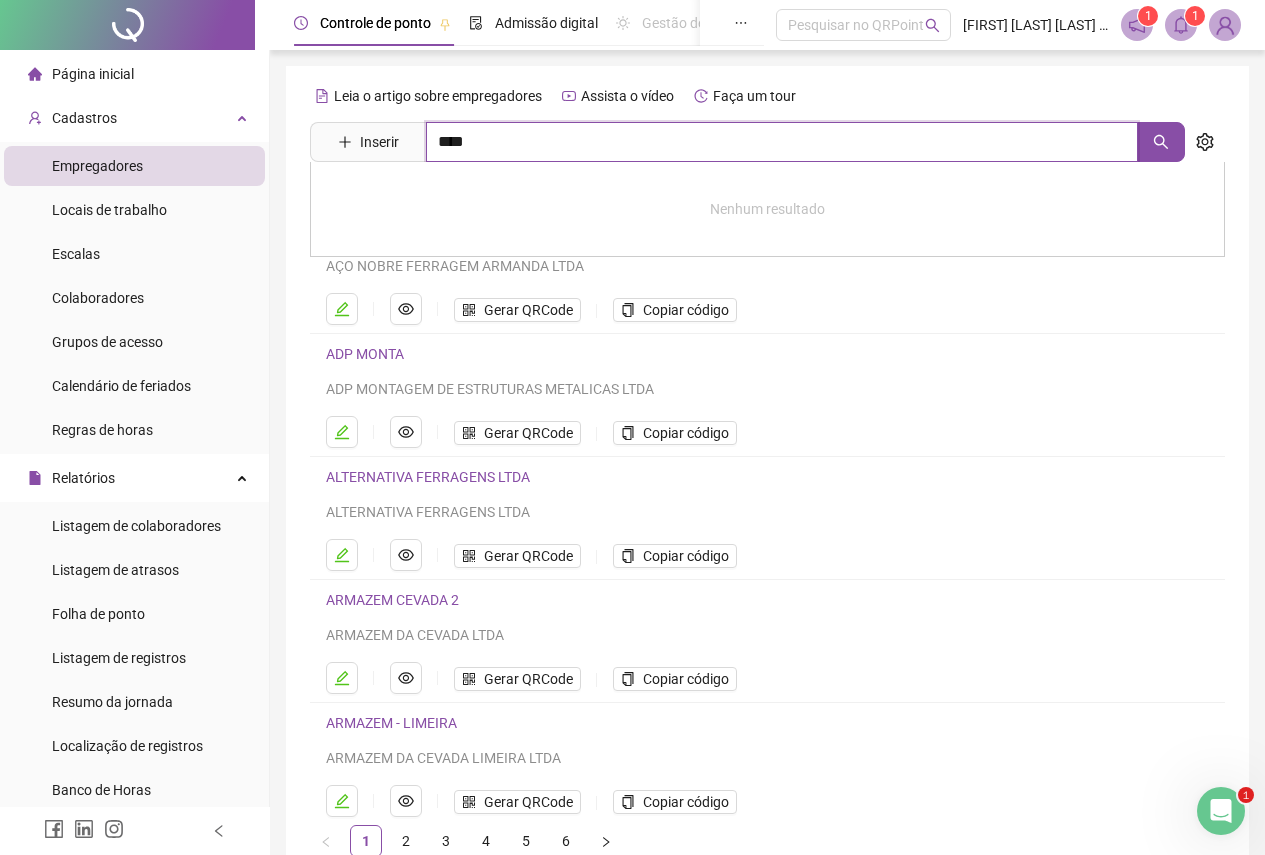 type on "****" 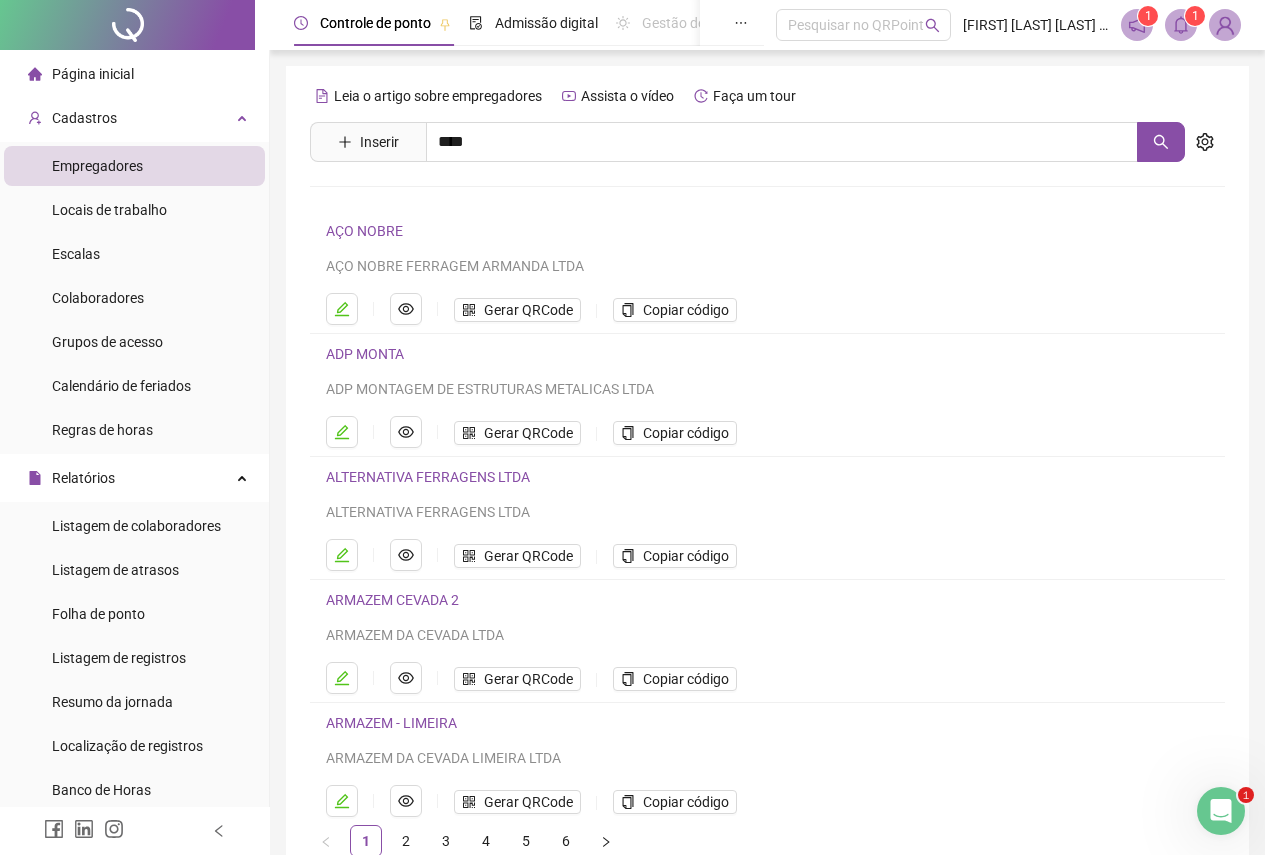 click on "Nenhum resultado" at bounding box center [767, 209] 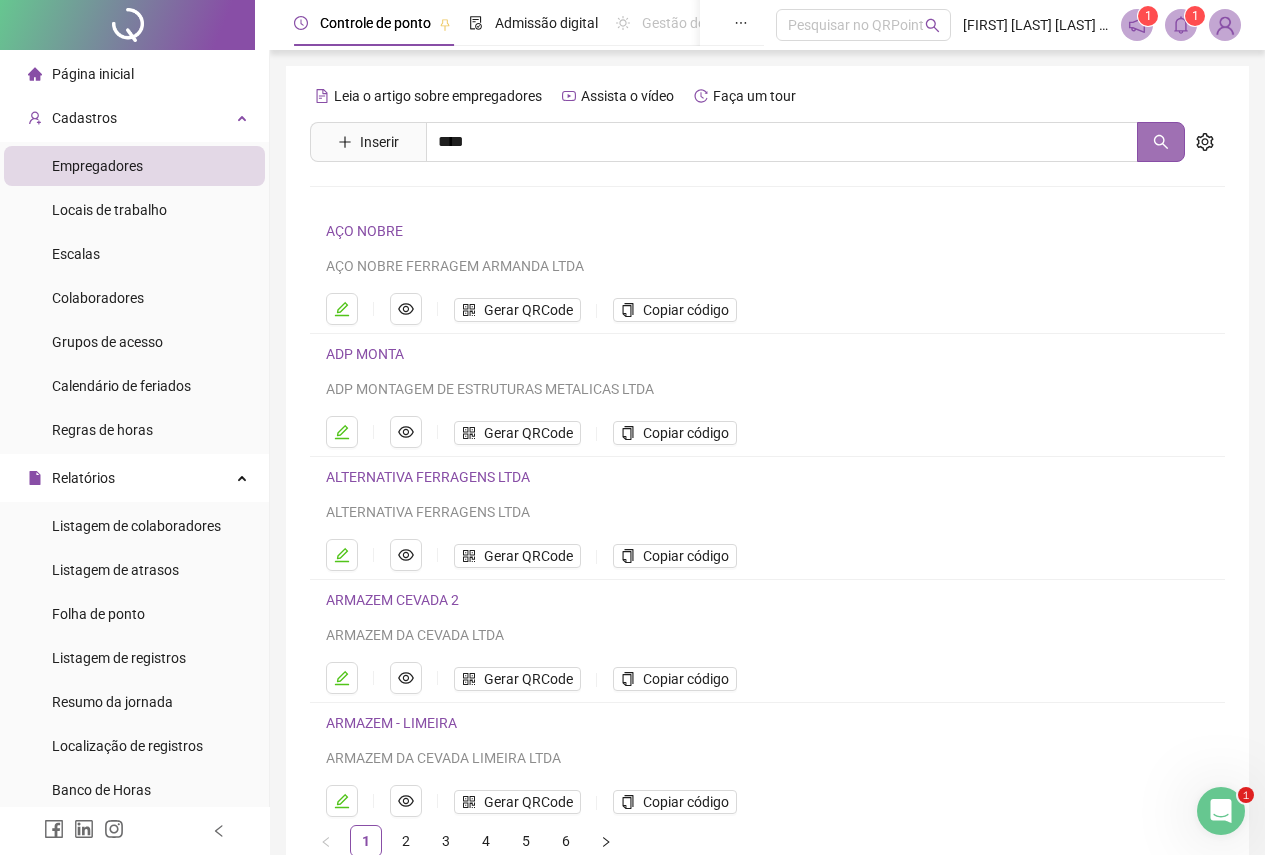 click at bounding box center [1161, 142] 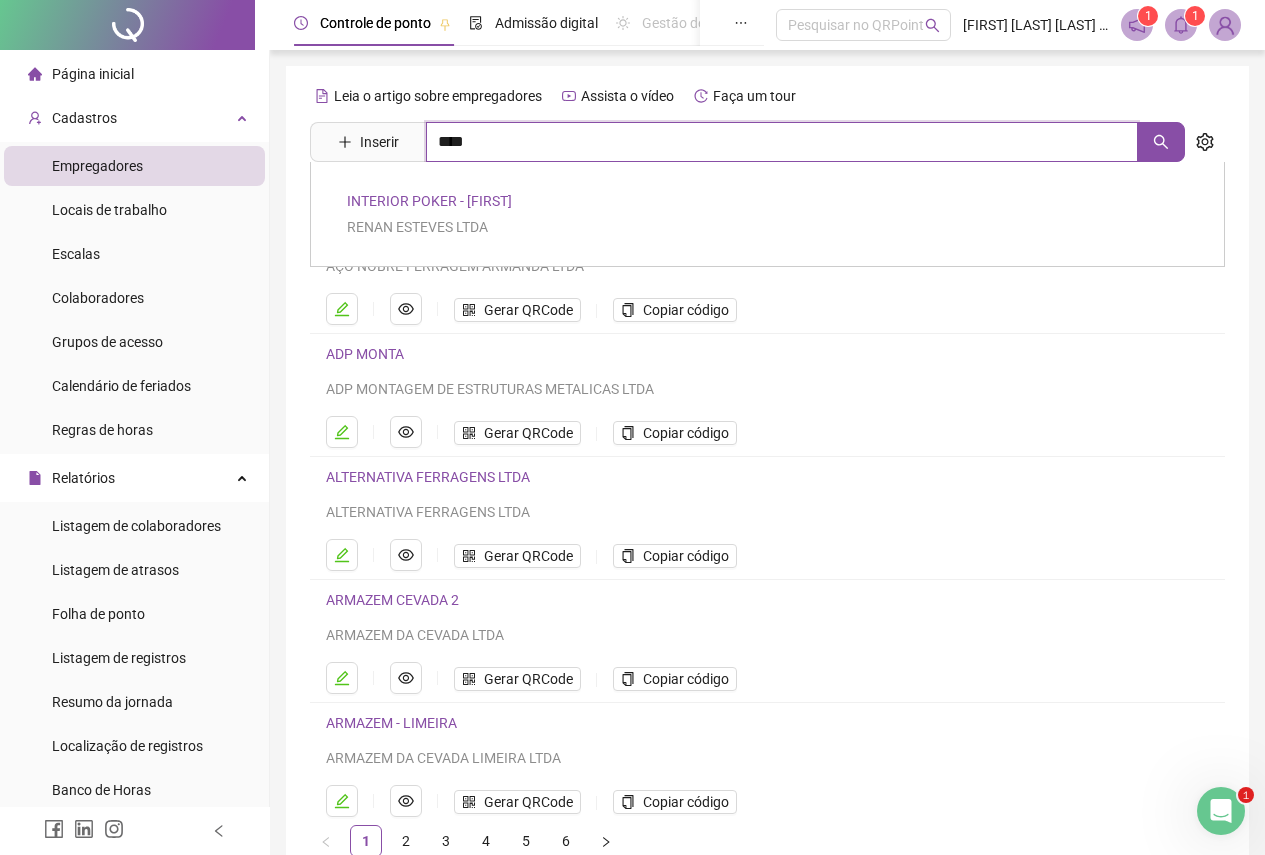 click on "****" at bounding box center (782, 142) 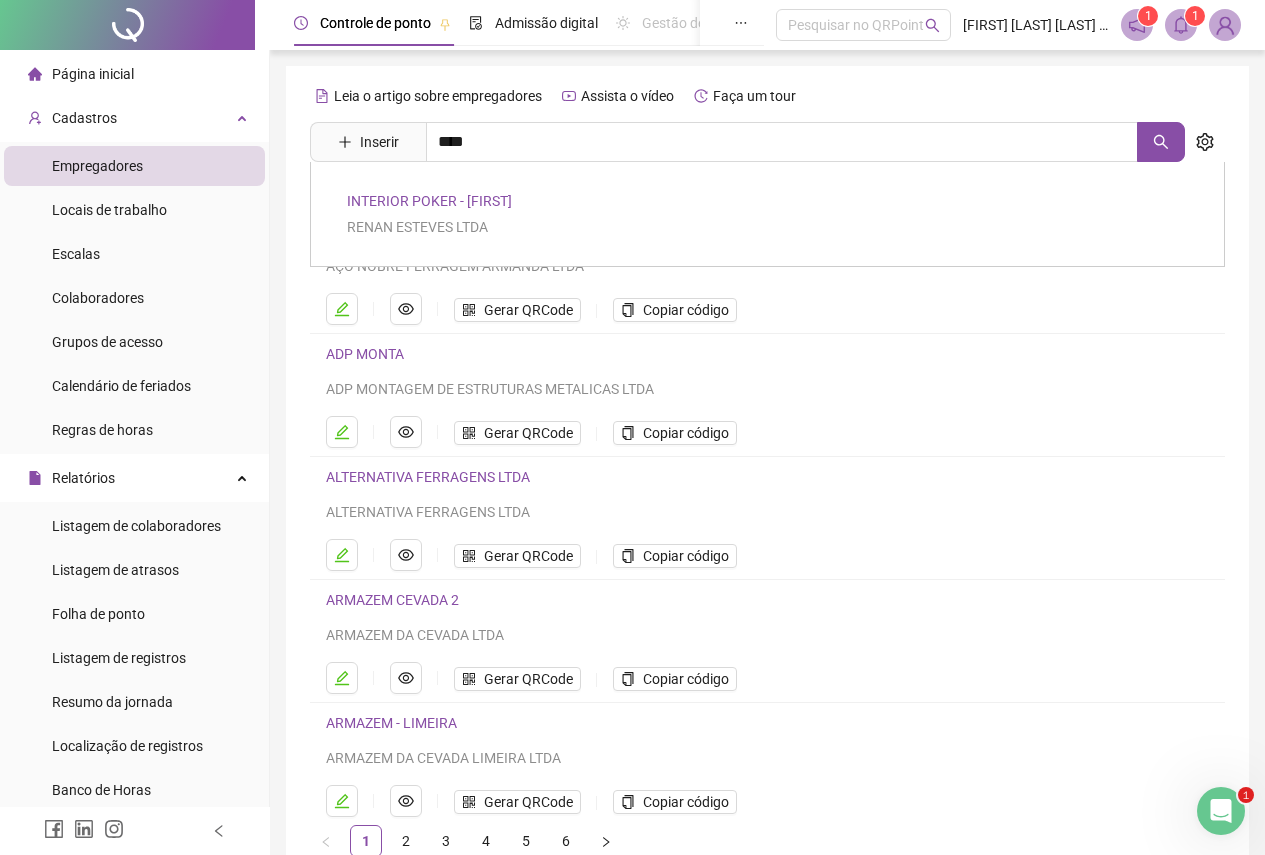 click on "INTERIOR POKER  - [FIRST]" at bounding box center [429, 201] 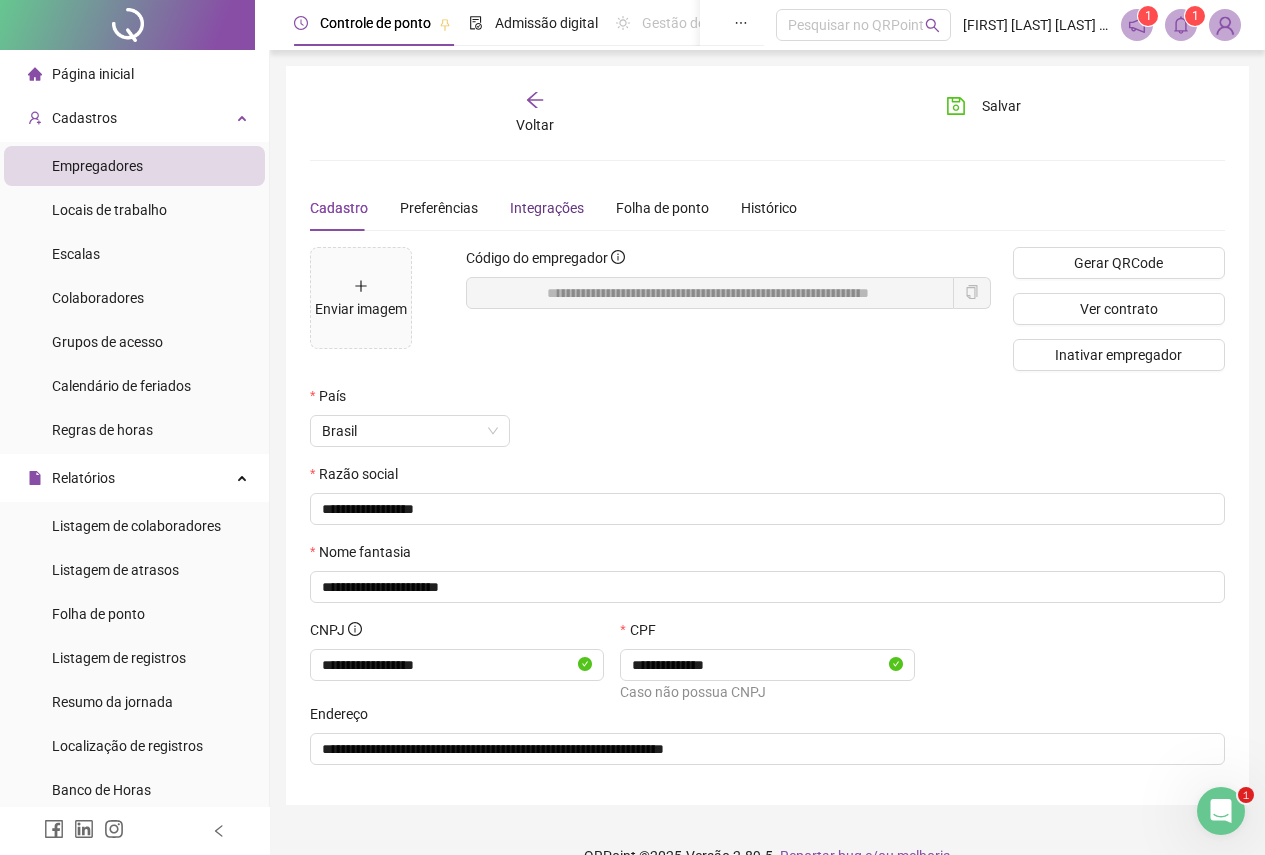 click on "Integrações" at bounding box center (547, 208) 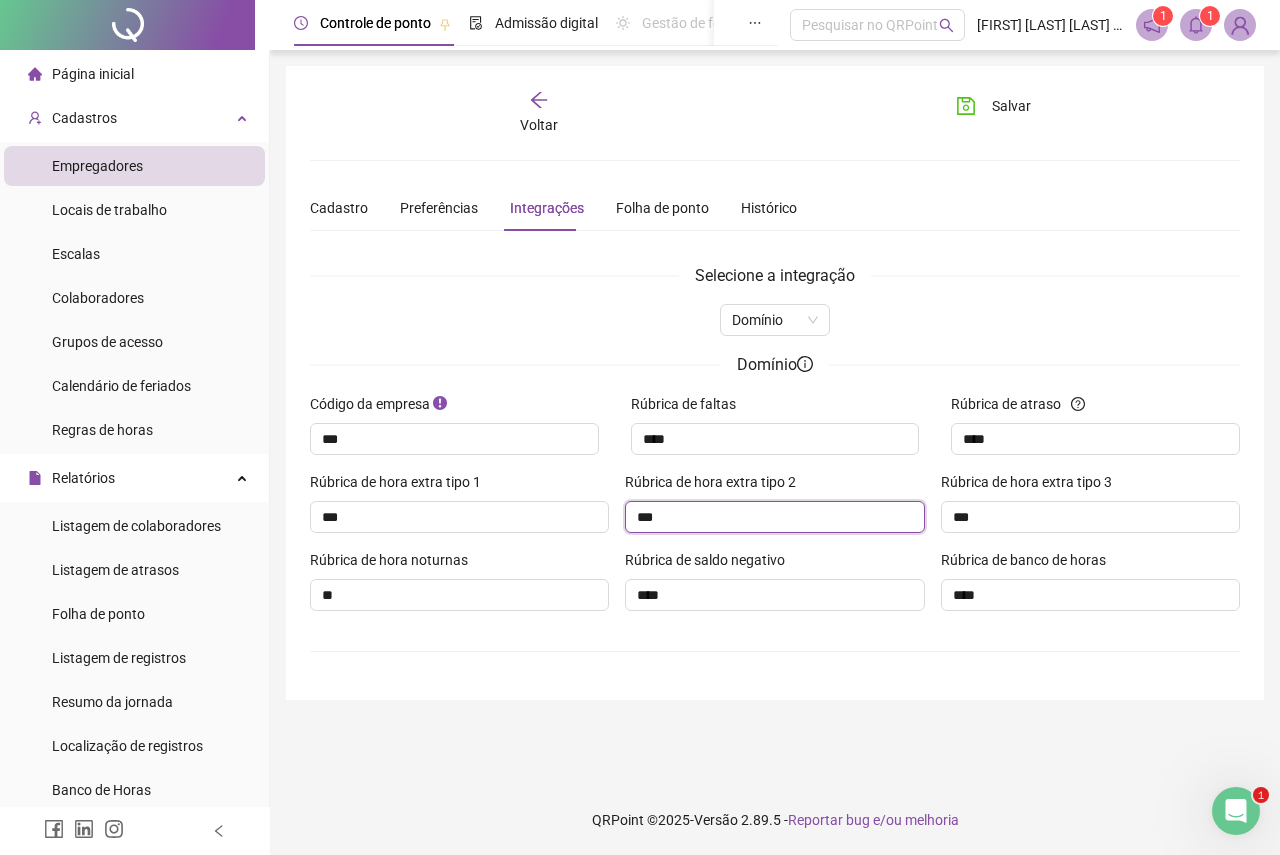 drag, startPoint x: 693, startPoint y: 522, endPoint x: 631, endPoint y: 513, distance: 62.649822 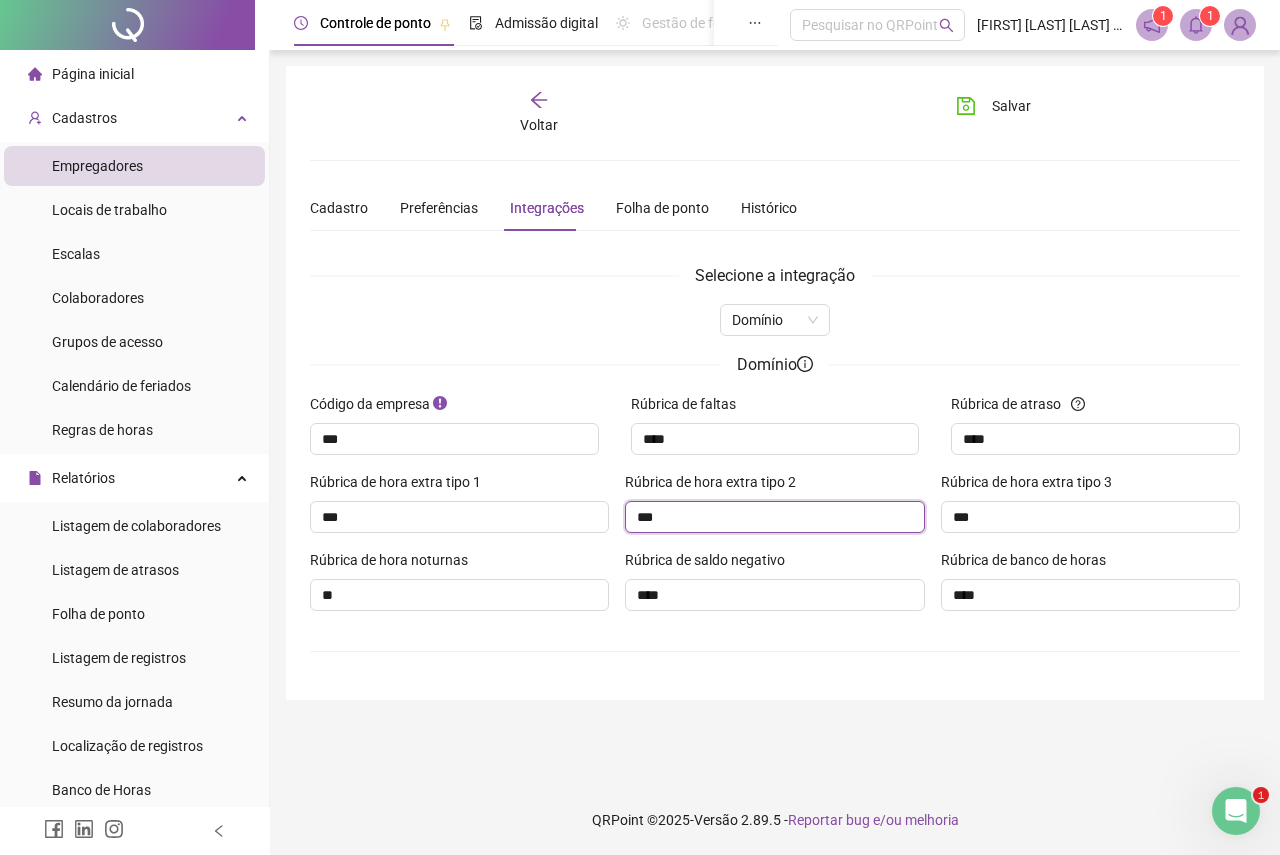 click on "***" at bounding box center [774, 517] 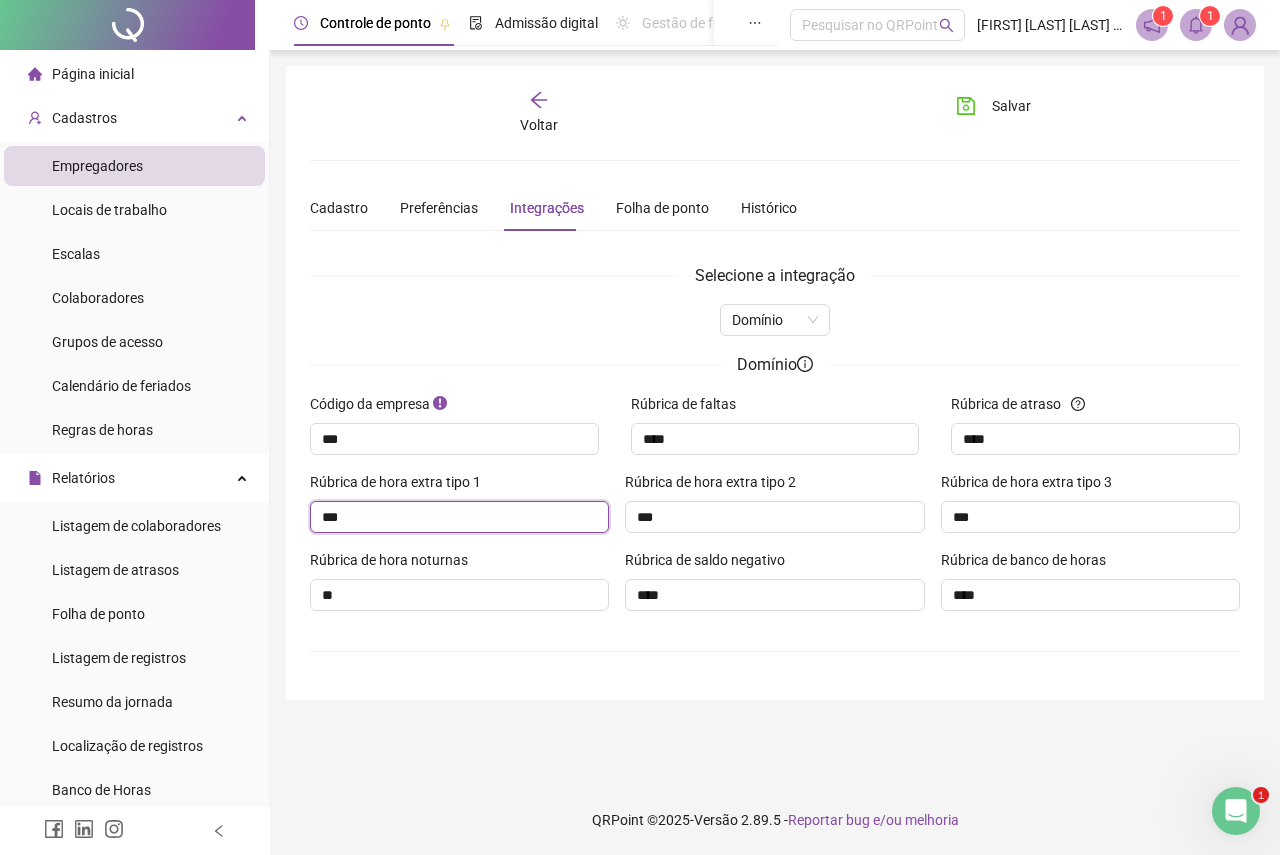 drag, startPoint x: 342, startPoint y: 516, endPoint x: 285, endPoint y: 512, distance: 57.14018 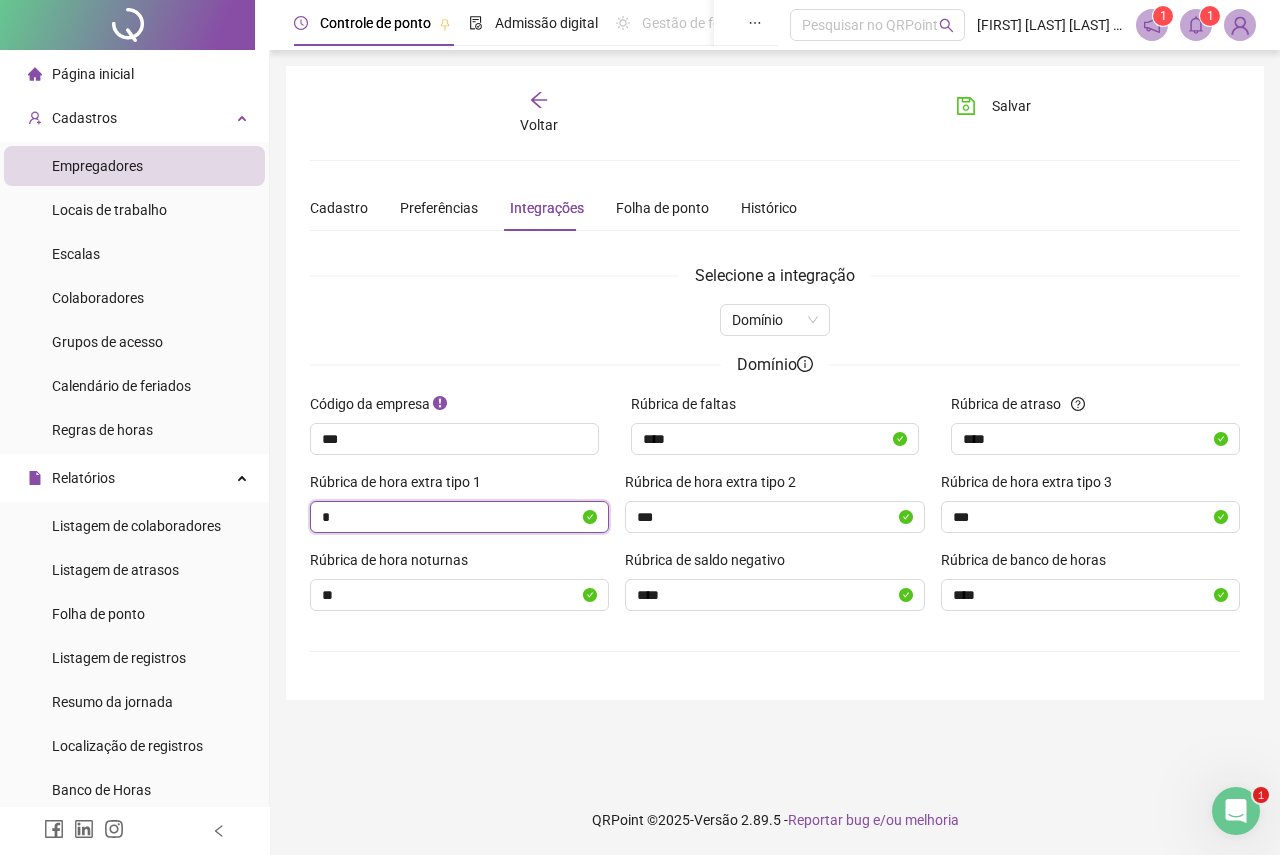 click on "*" at bounding box center [450, 517] 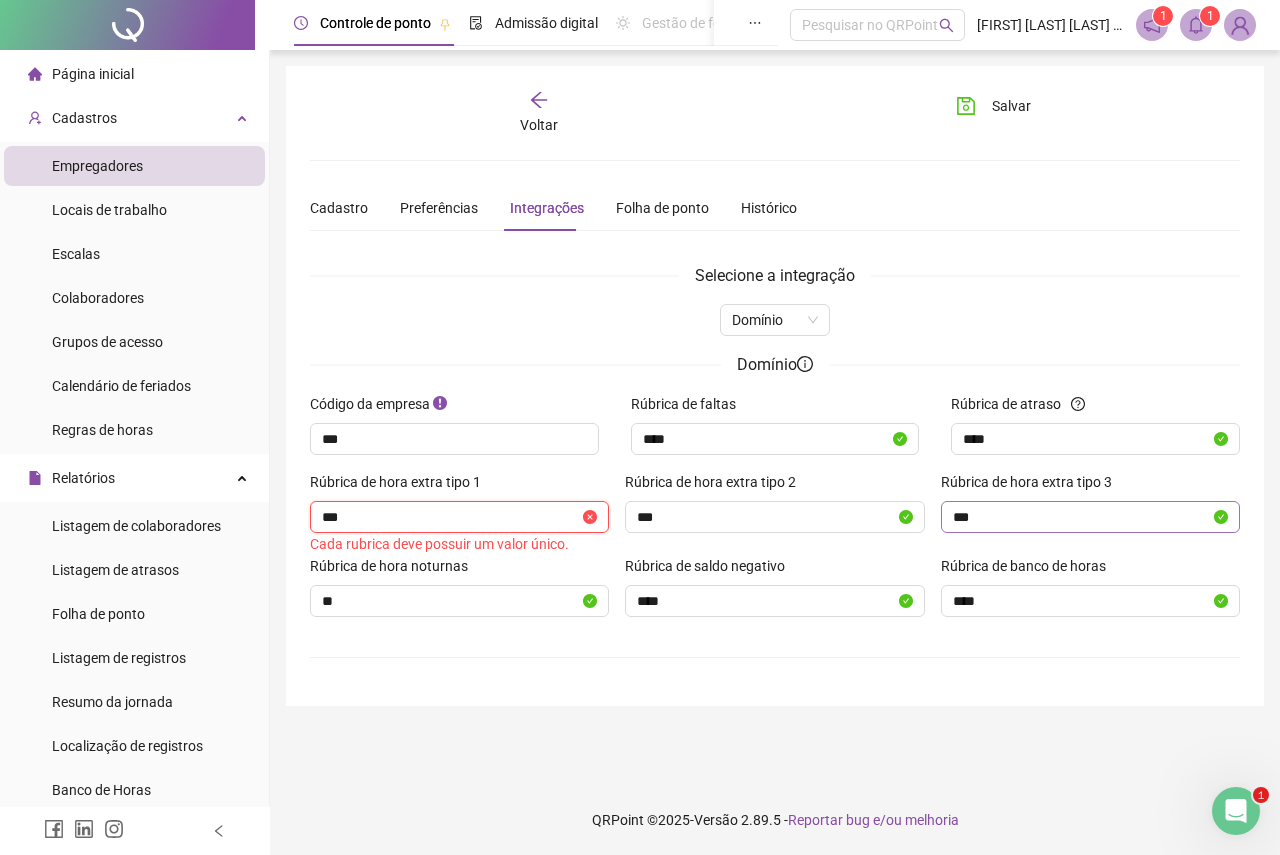 type on "***" 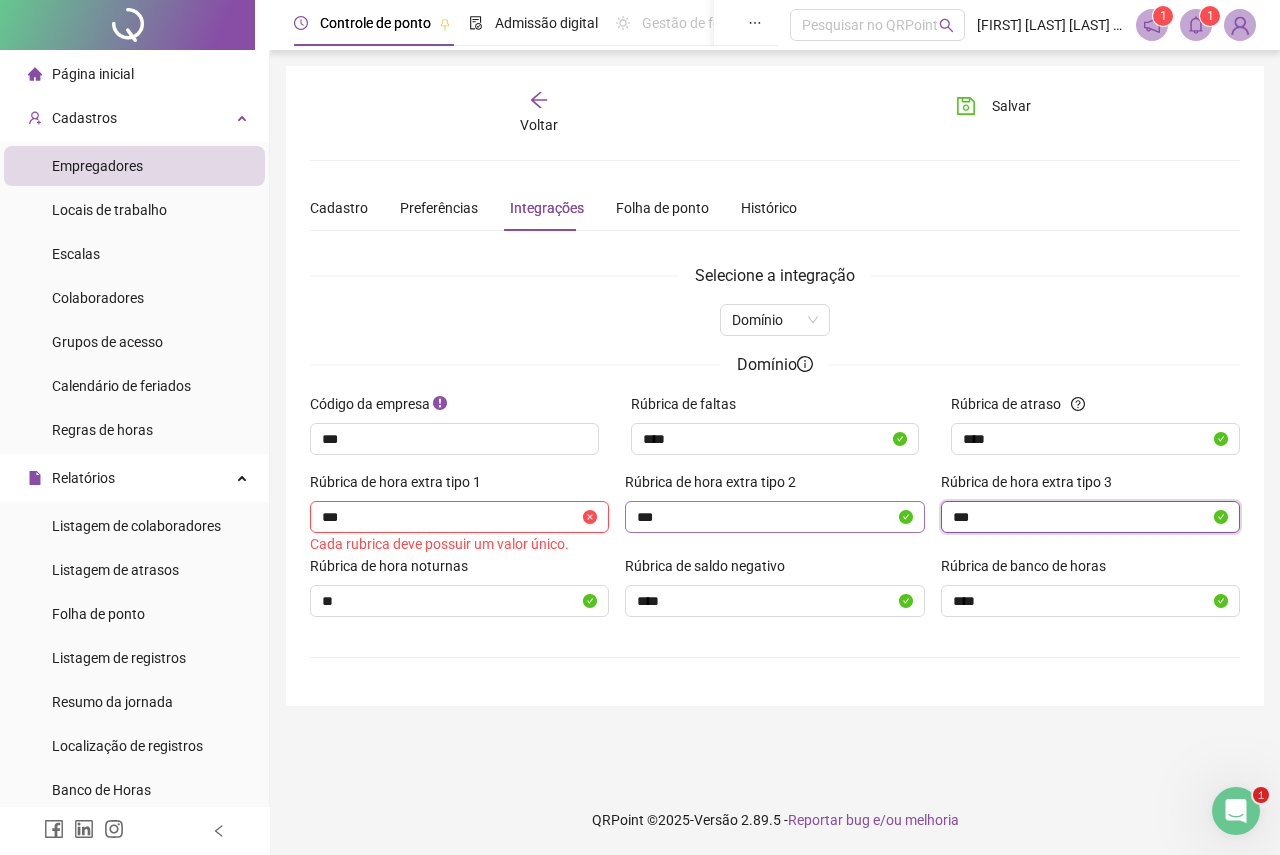 drag, startPoint x: 1017, startPoint y: 520, endPoint x: 902, endPoint y: 513, distance: 115.212845 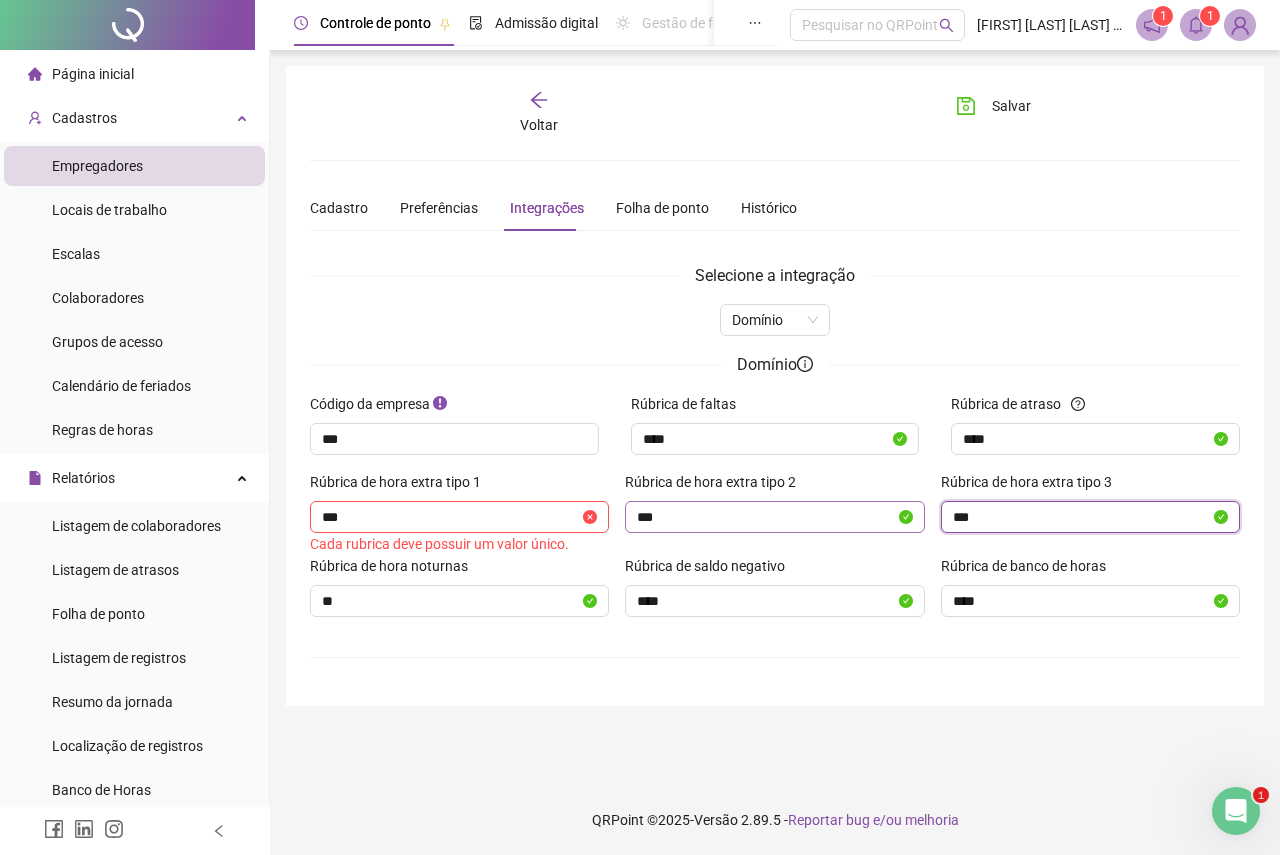 click on "Rúbrica de hora extra tipo 1 *** Cada rubrica deve possuir um valor único. Rúbrica de hora extra tipo 2 *** Rúbrica de hora extra tipo 3 ***" at bounding box center [775, 513] 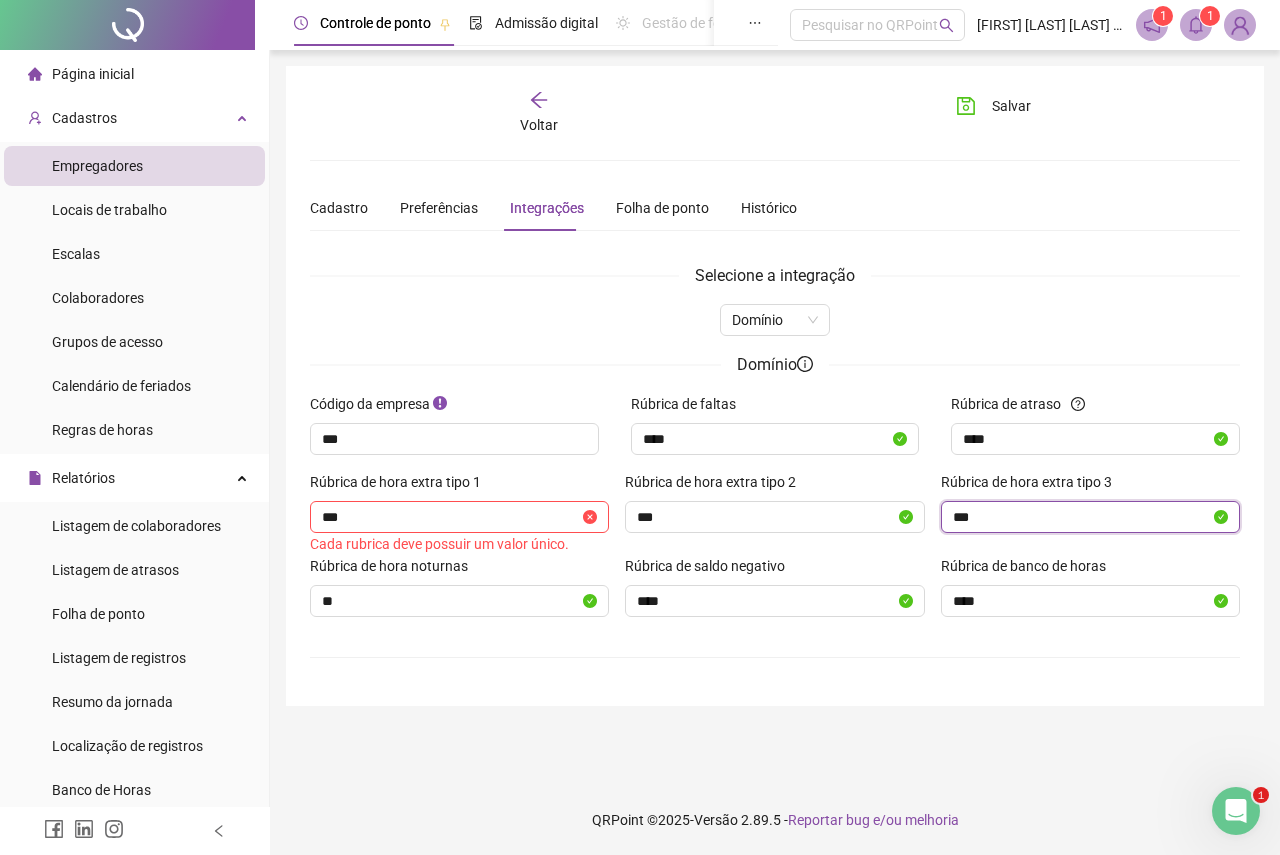 type on "***" 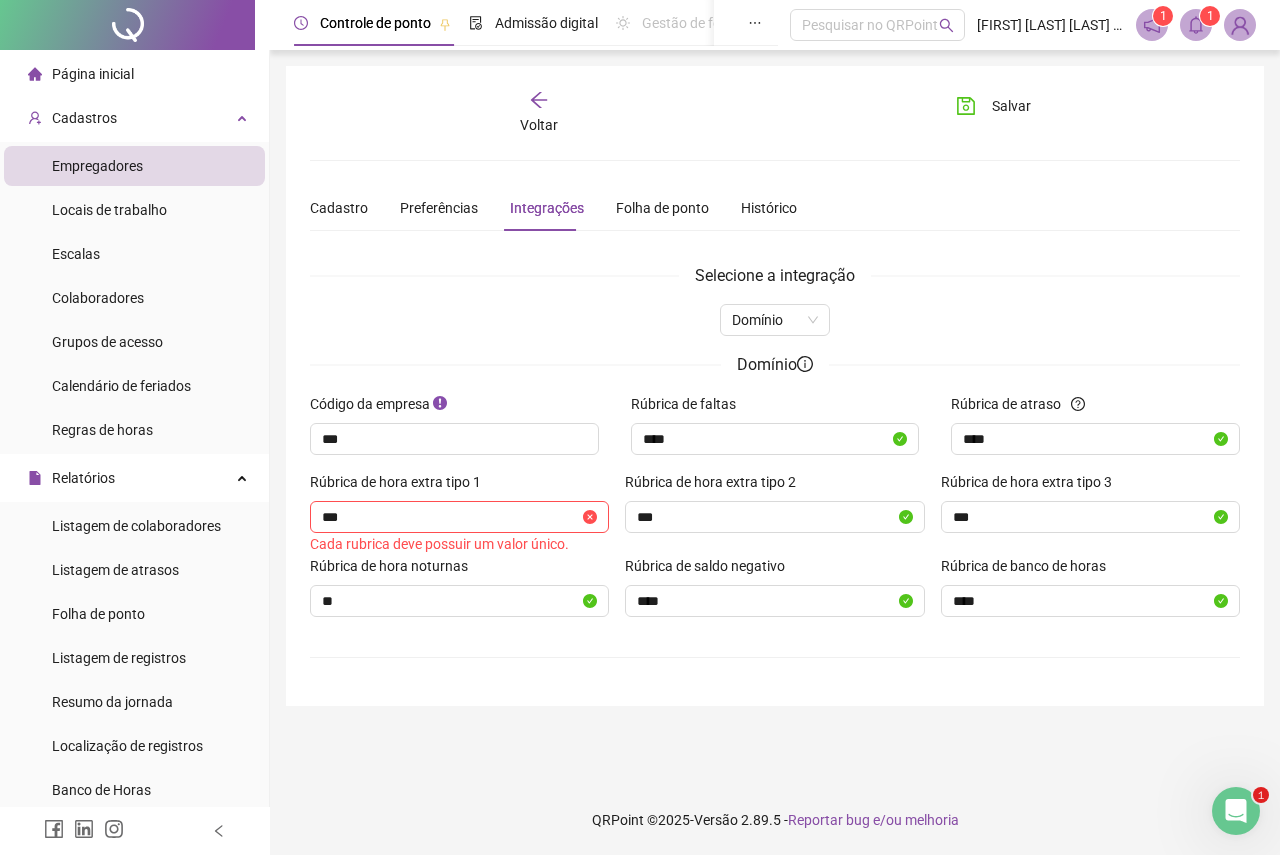 click on "**********" at bounding box center (775, 417) 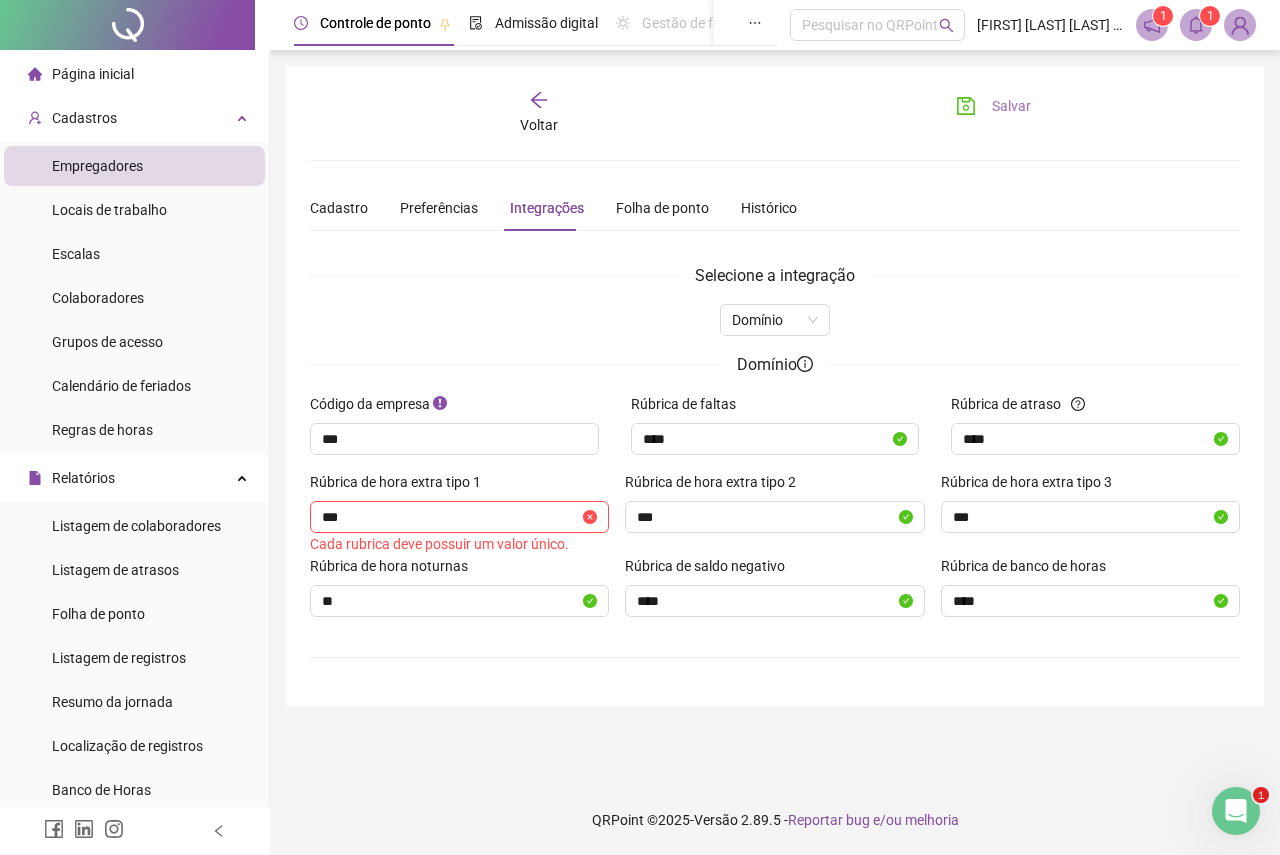 click on "Salvar" at bounding box center (993, 106) 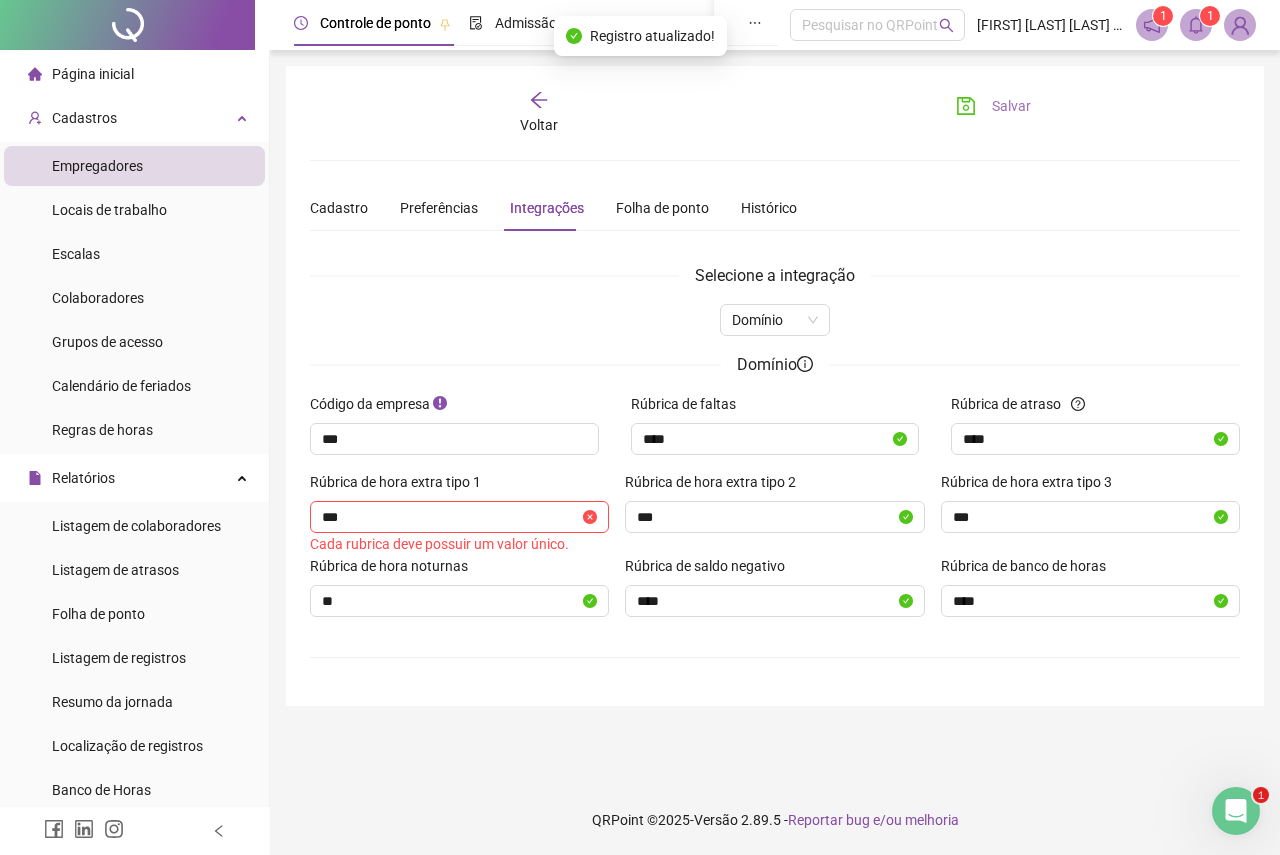 click on "Salvar" at bounding box center [993, 106] 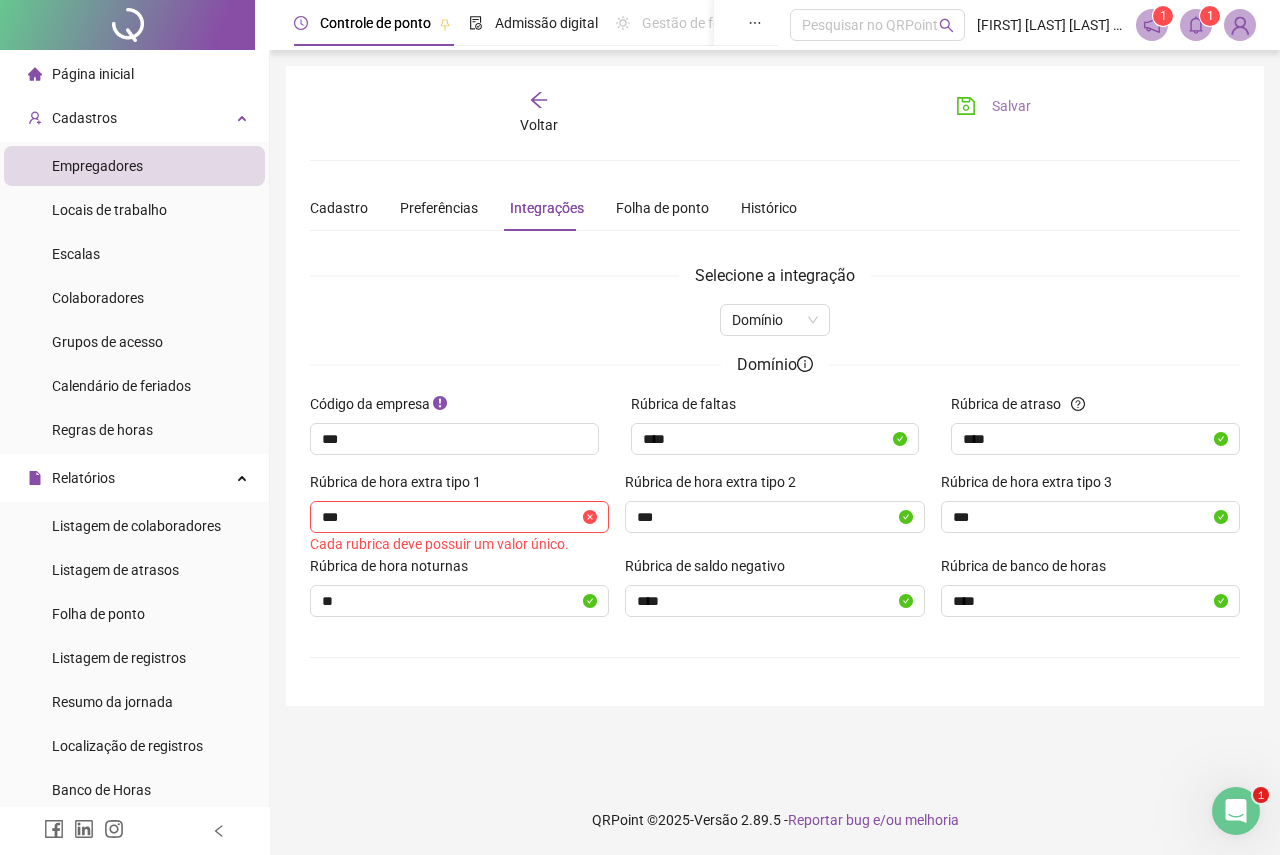 click on "Salvar" at bounding box center (993, 106) 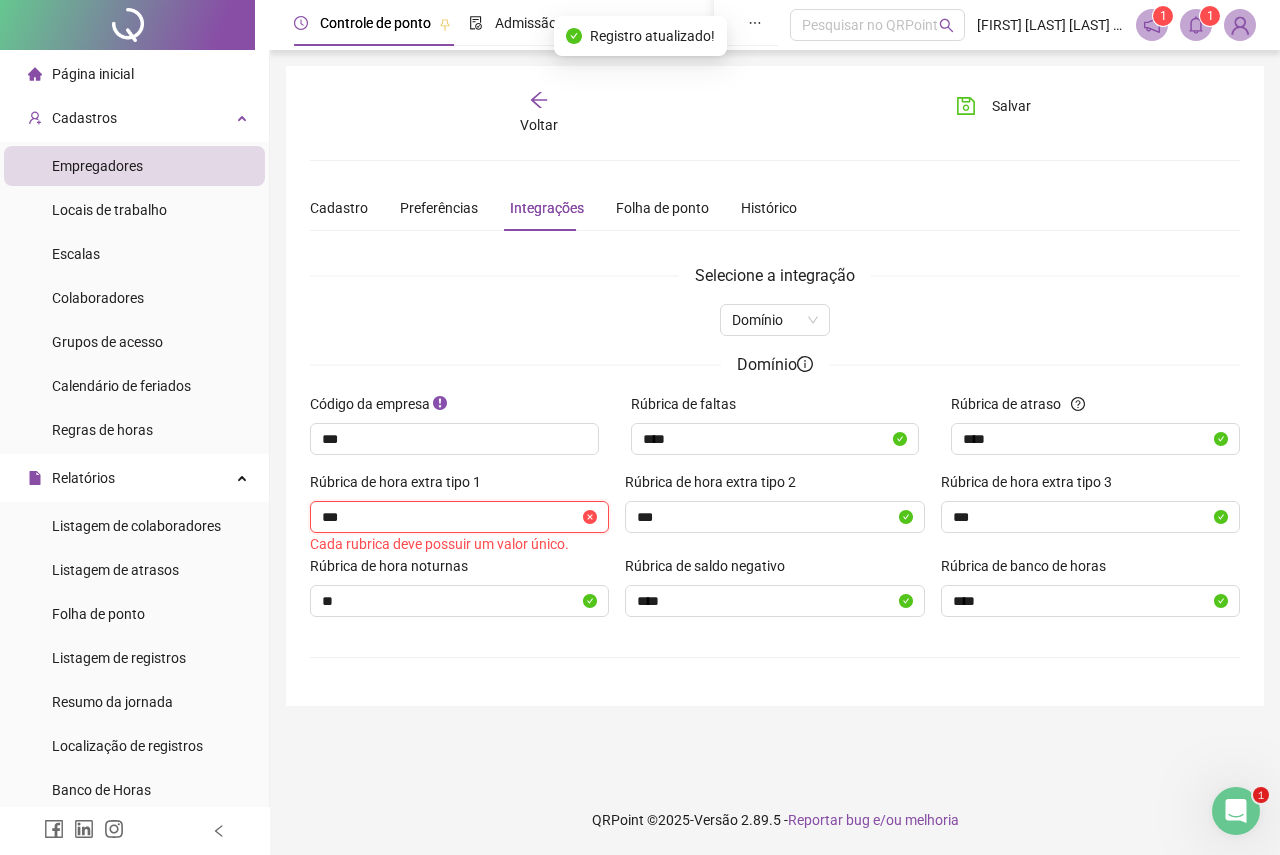 drag, startPoint x: 321, startPoint y: 514, endPoint x: 269, endPoint y: 504, distance: 52.95281 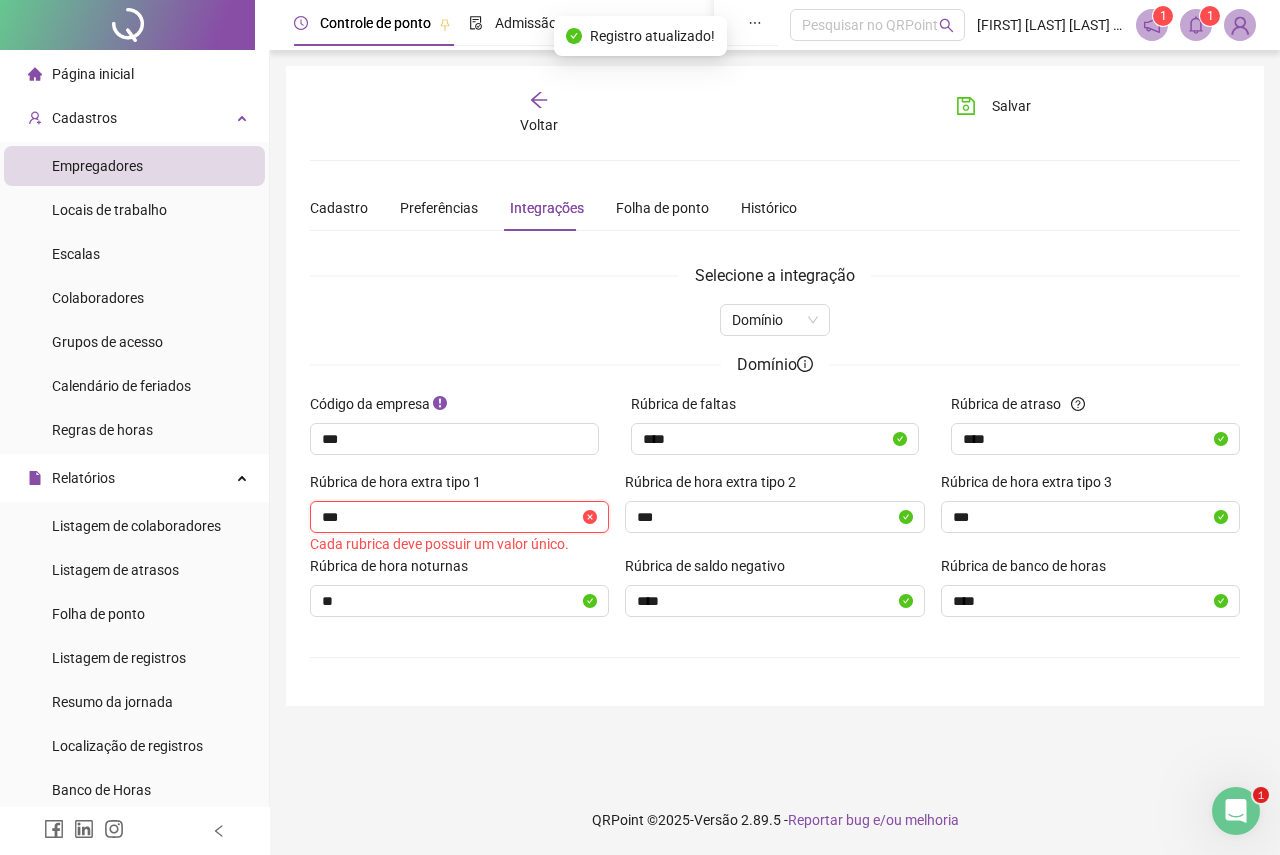 click on "Página inicial Cadastros Empregadores Locais de trabalho Escalas Colaboradores Grupos de acesso Calendário de feriados Regras de horas Relatórios Listagem de colaboradores Listagem de atrasos Folha de ponto Listagem de registros Resumo da jornada Localização de registros Banco de Horas Escalas de trabalho Relatório de solicitações Administração Ajustes da folha Ajustes rápidos Análise de inconsistências Controle de registros de ponto Gestão de solicitações Ocorrências Validar protocolo Link para Registro Rápido Exportações Exportação de AFD Exportação de AFDT Exportação de ACJEF Exportação de AEJ Integrações CSV Domínio OneFlow Alterdata SAP Gestão de holerites Aceite de uso Atestado técnico Gerar QRCode Central de ajuda Clube QR - Beneficios Controle de ponto Admissão digital Gestão de férias Painel do DP Folha de pagamento   Pesquisar no QRPoint [FIRST] [LAST] [LAST] - Iac contabilidade 1 1 Voltar Salvar Cadastro Preferências   Integrações Histórico" at bounding box center [640, 427] 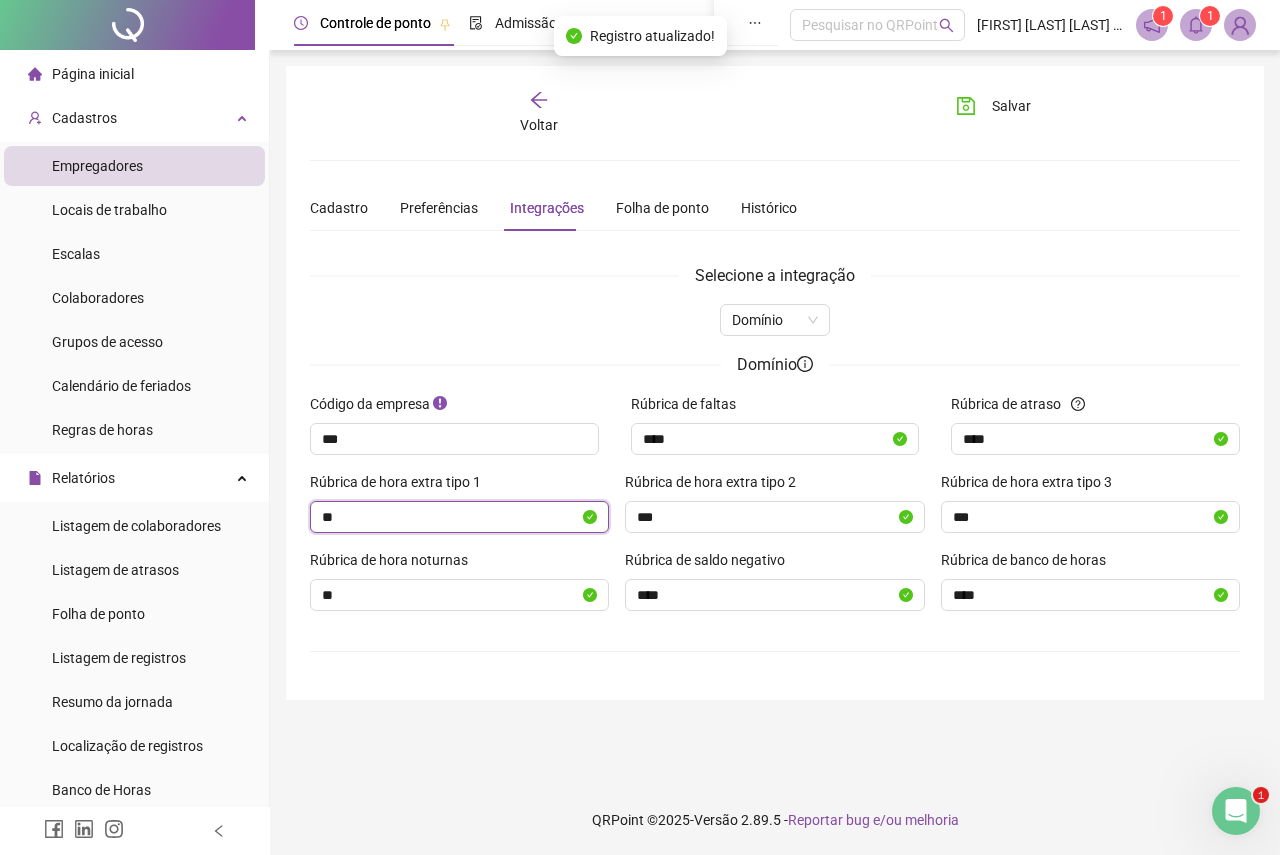 type on "***" 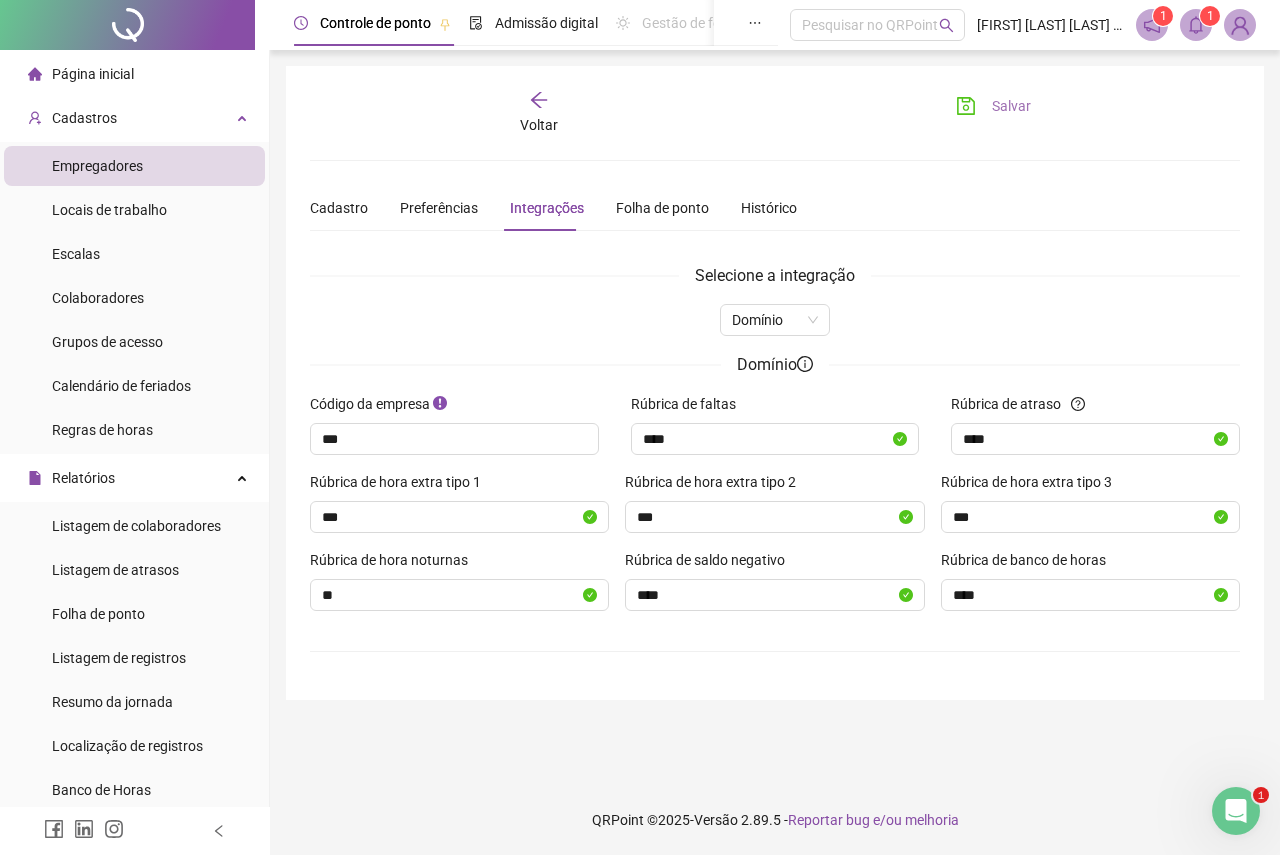 click on "Salvar" at bounding box center [1011, 106] 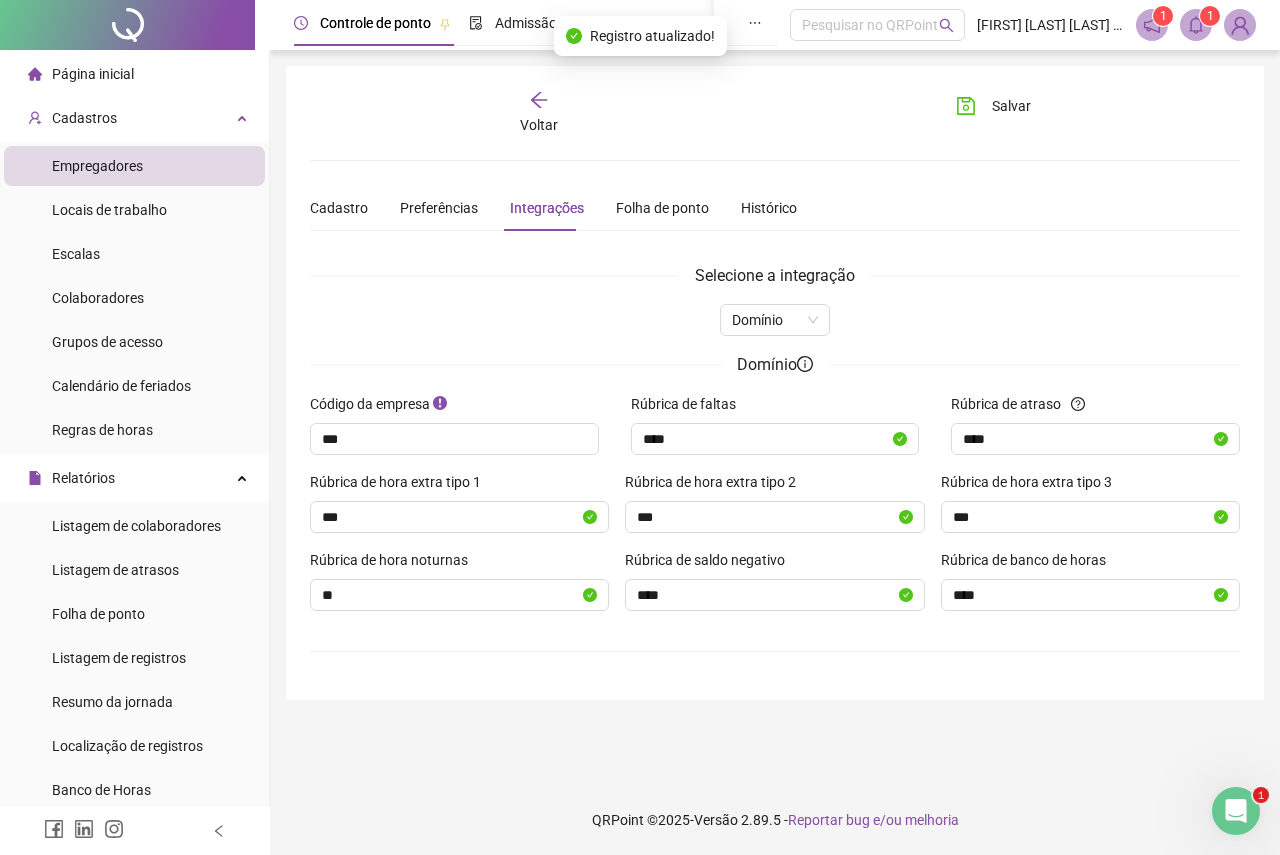 click 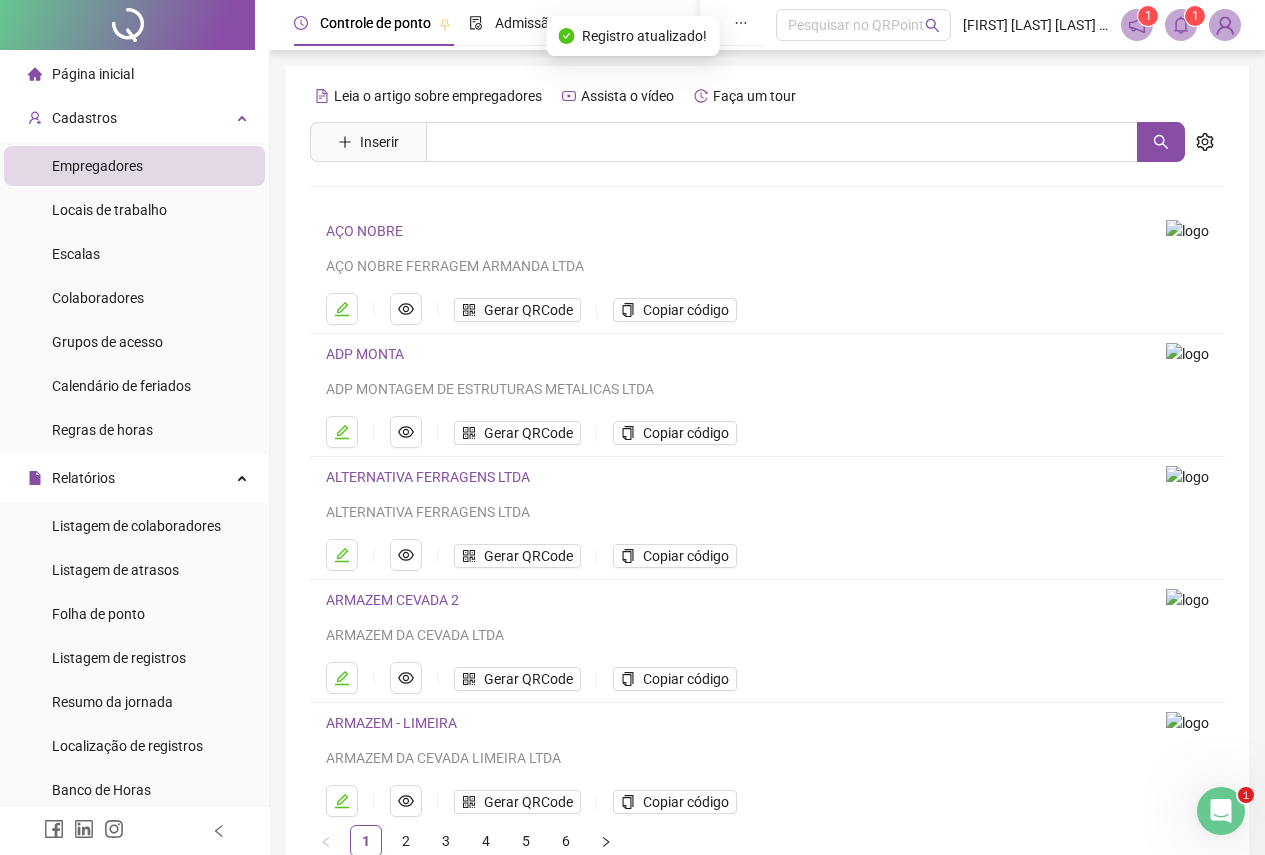 click on "e7f62b2c9b1f80b83fa575ef872bcbd46114526c20c2ba3fc5cad1331693d804" at bounding box center (767, 468) 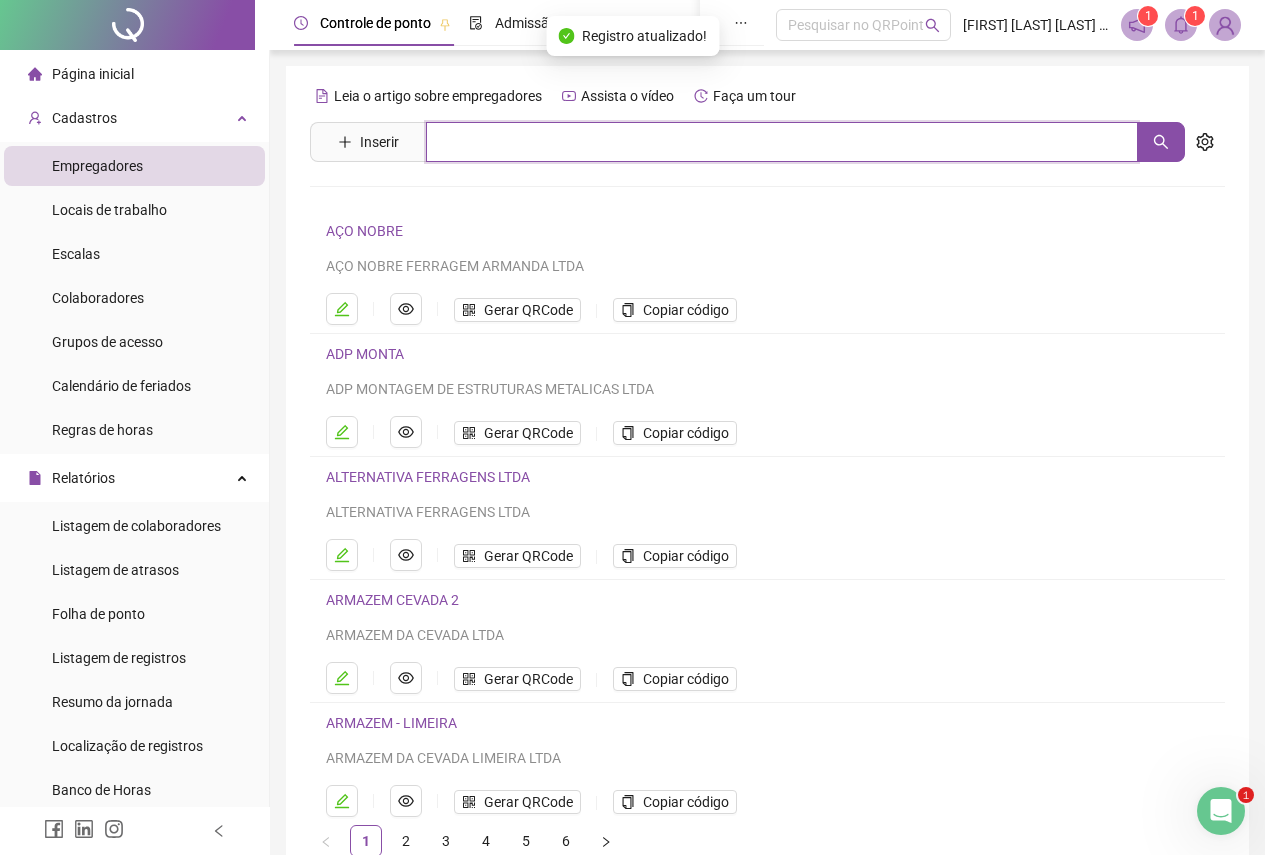 click at bounding box center (782, 142) 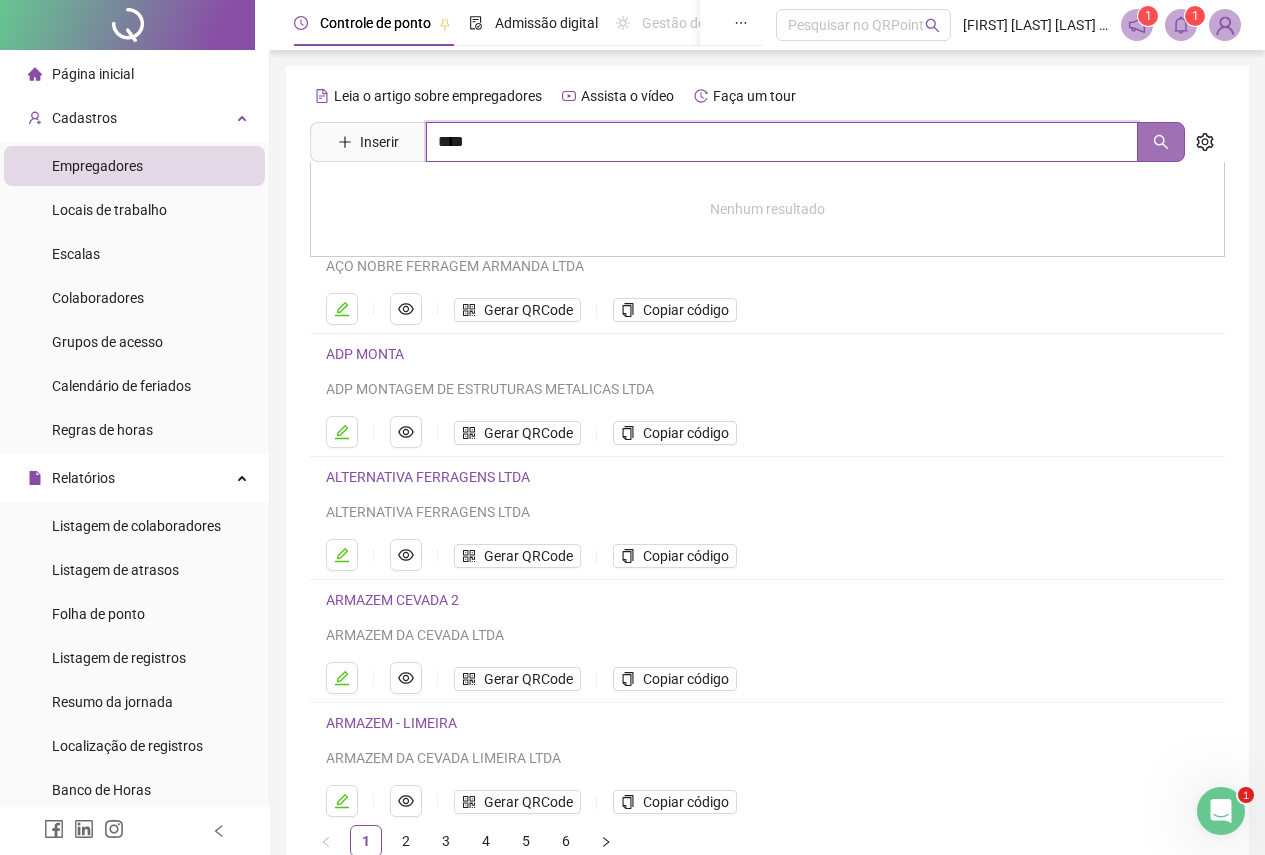 click at bounding box center [1161, 142] 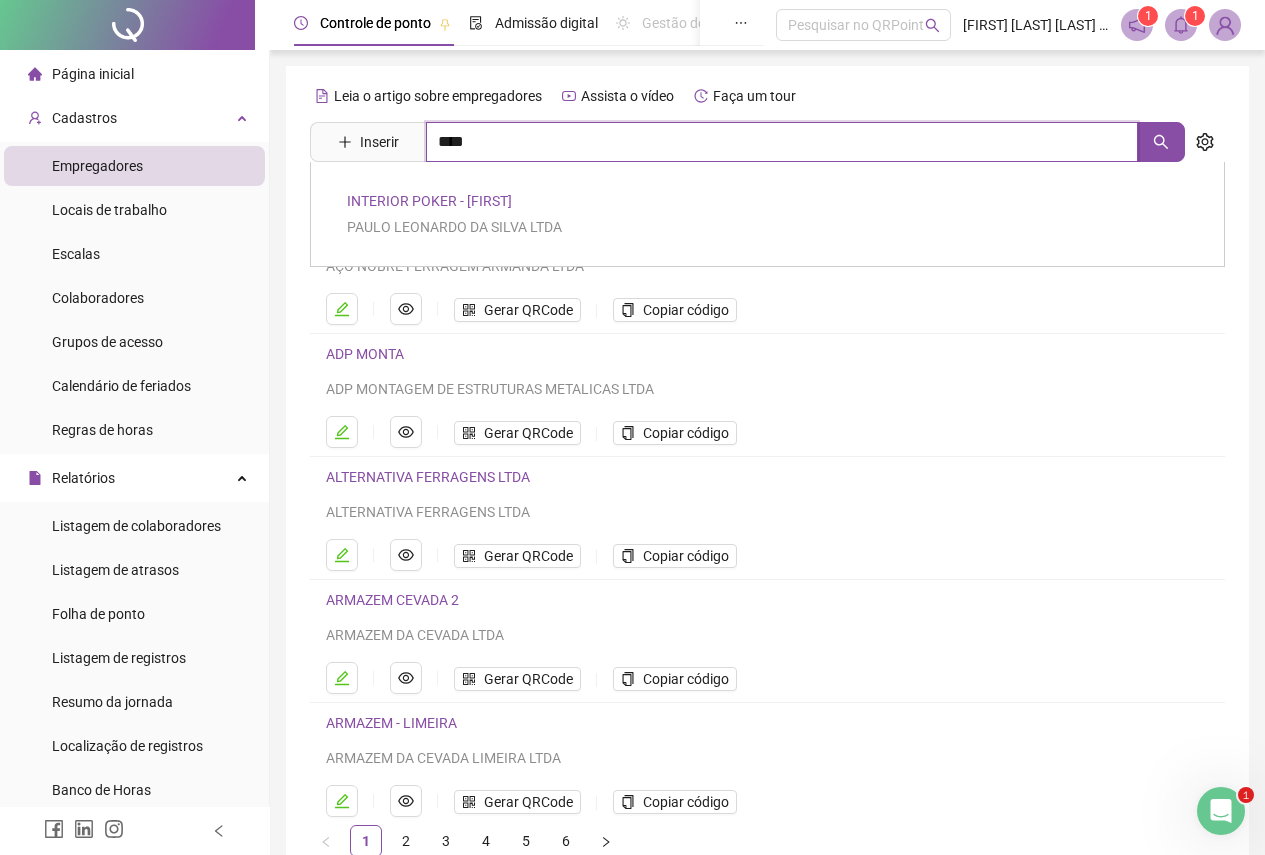 type on "****" 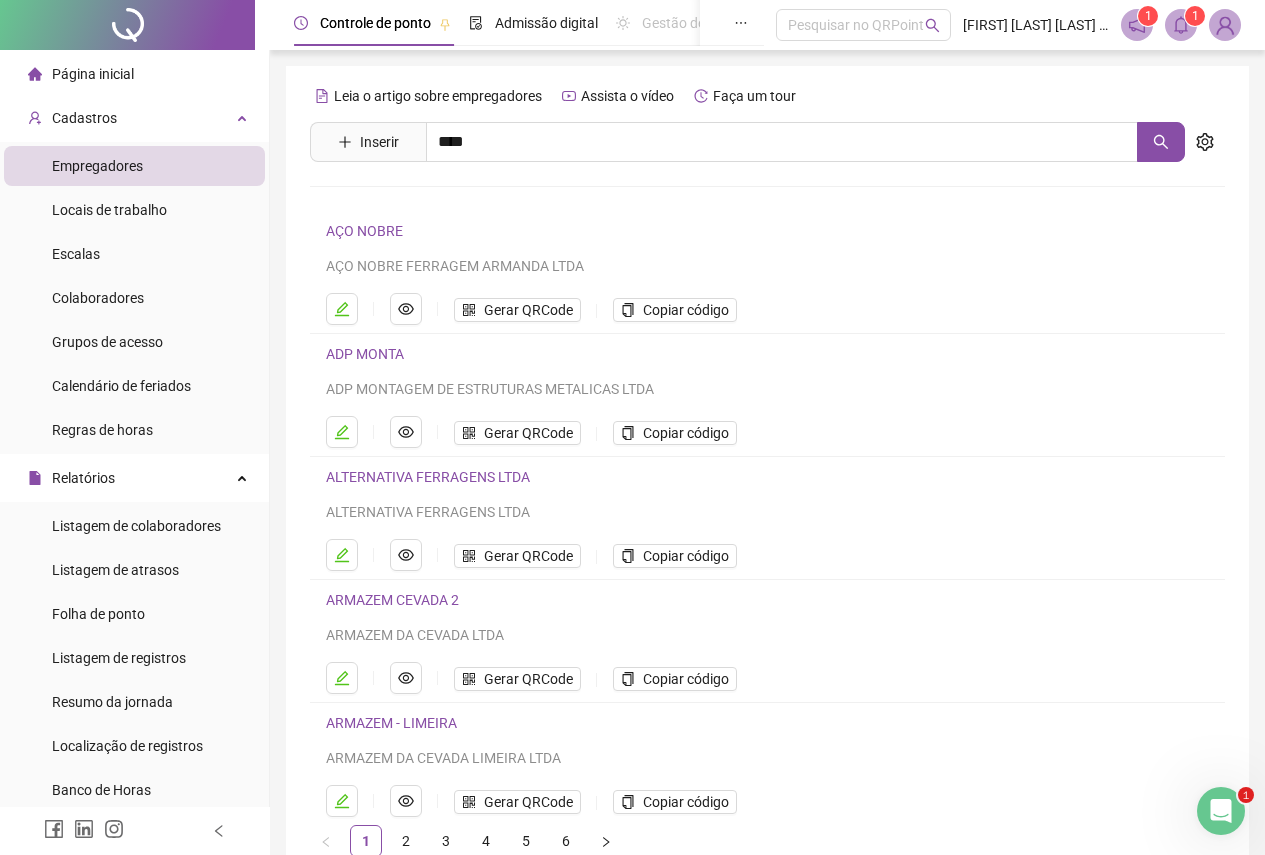 click on "INTERIOR POKER - [FIRST]" at bounding box center (429, 201) 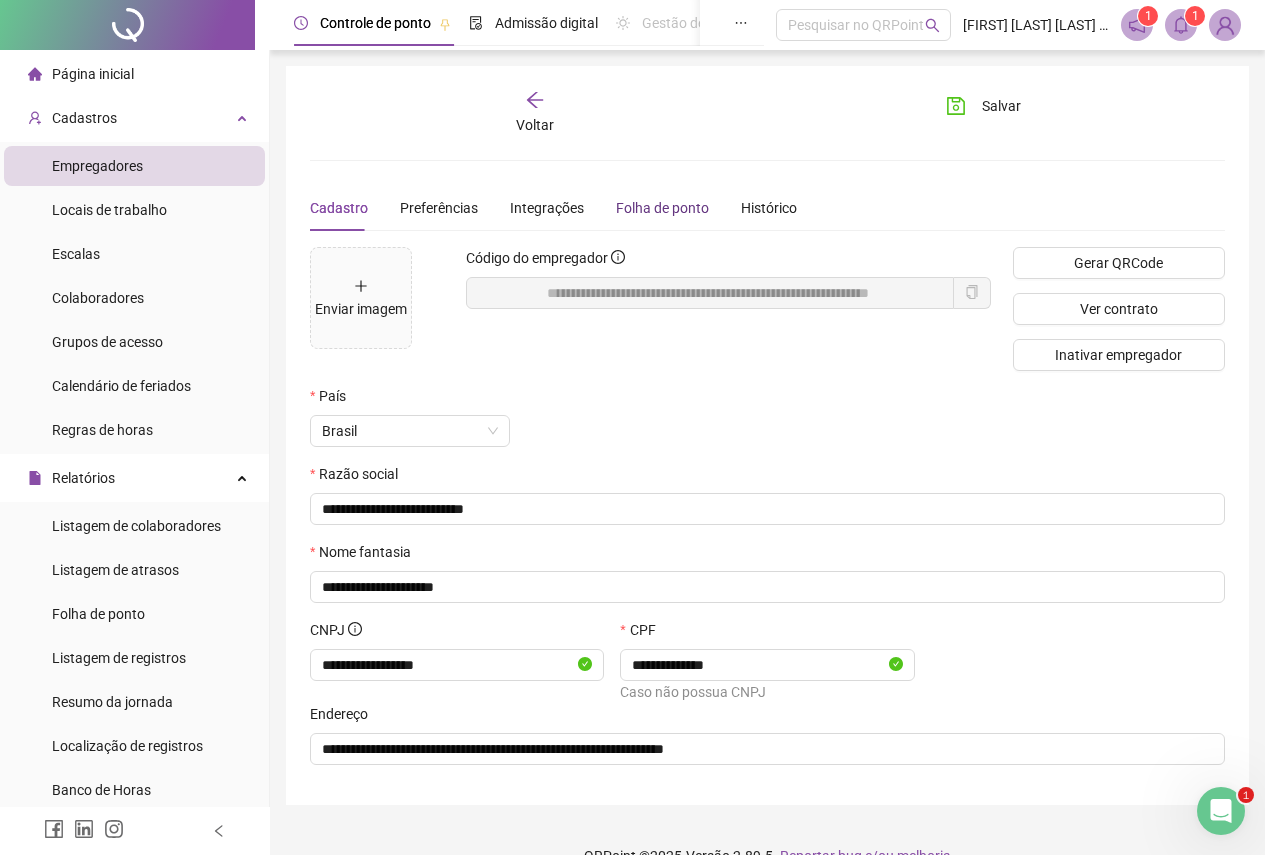 click on "Folha de ponto" at bounding box center (662, 208) 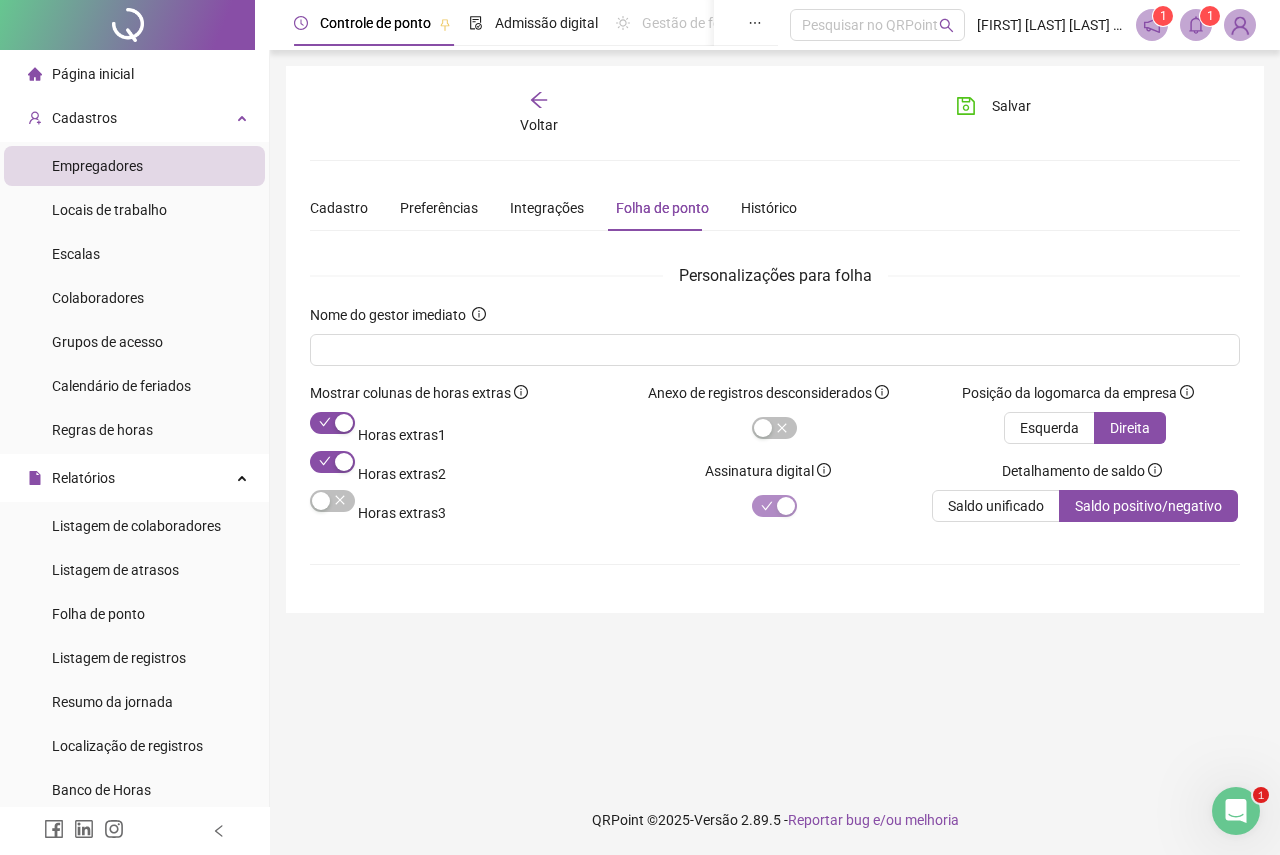click on "Cadastro Preferências   Integrações Folha de ponto Histórico" at bounding box center [553, 208] 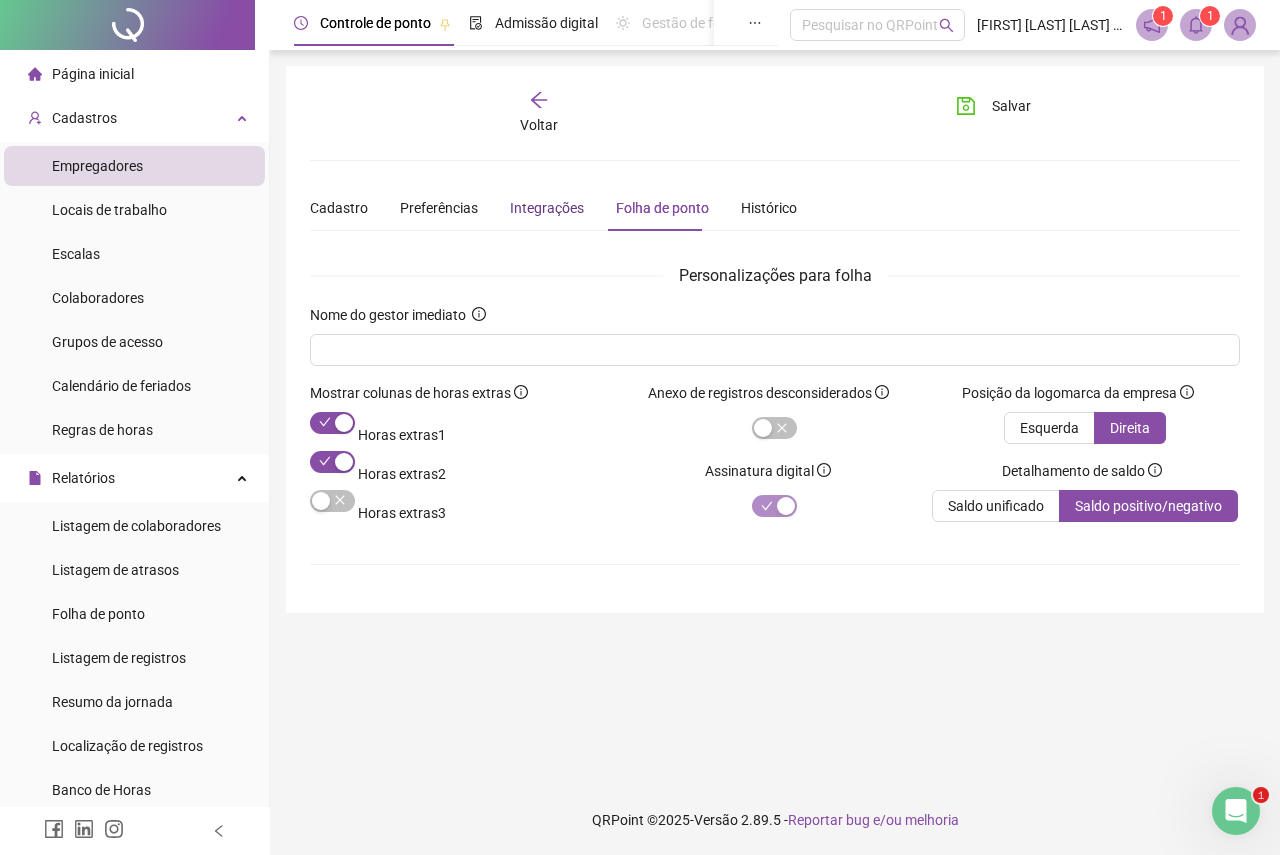 click on "Integrações" at bounding box center (547, 208) 